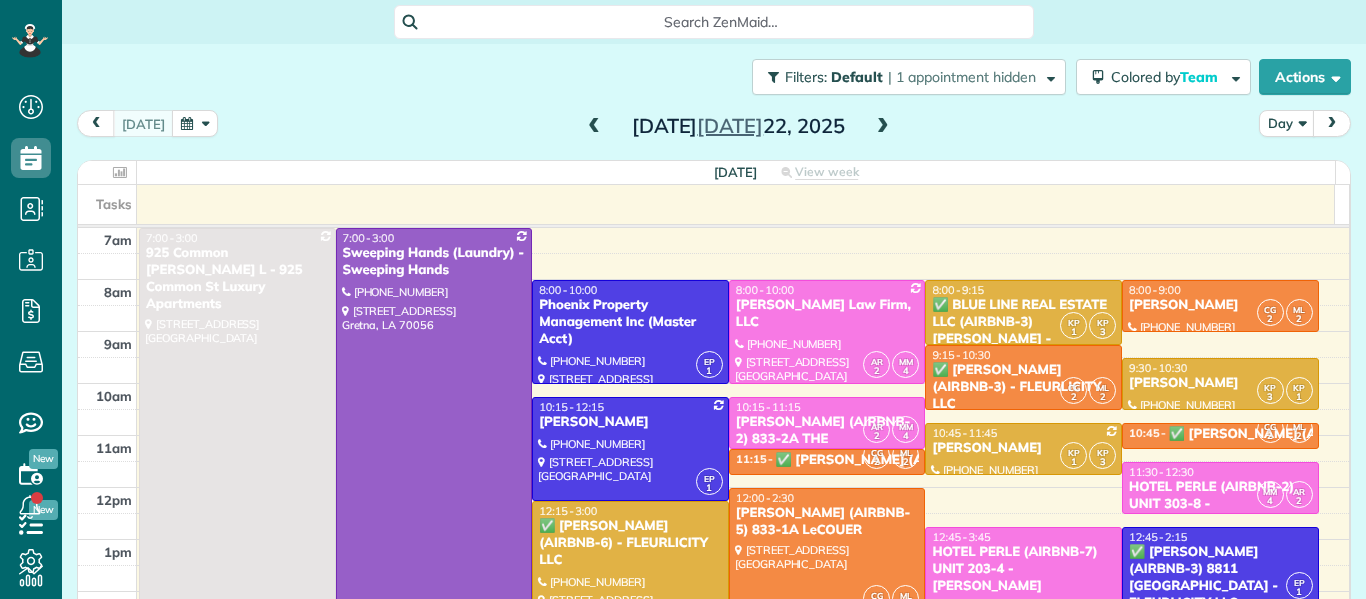 scroll, scrollTop: 0, scrollLeft: 0, axis: both 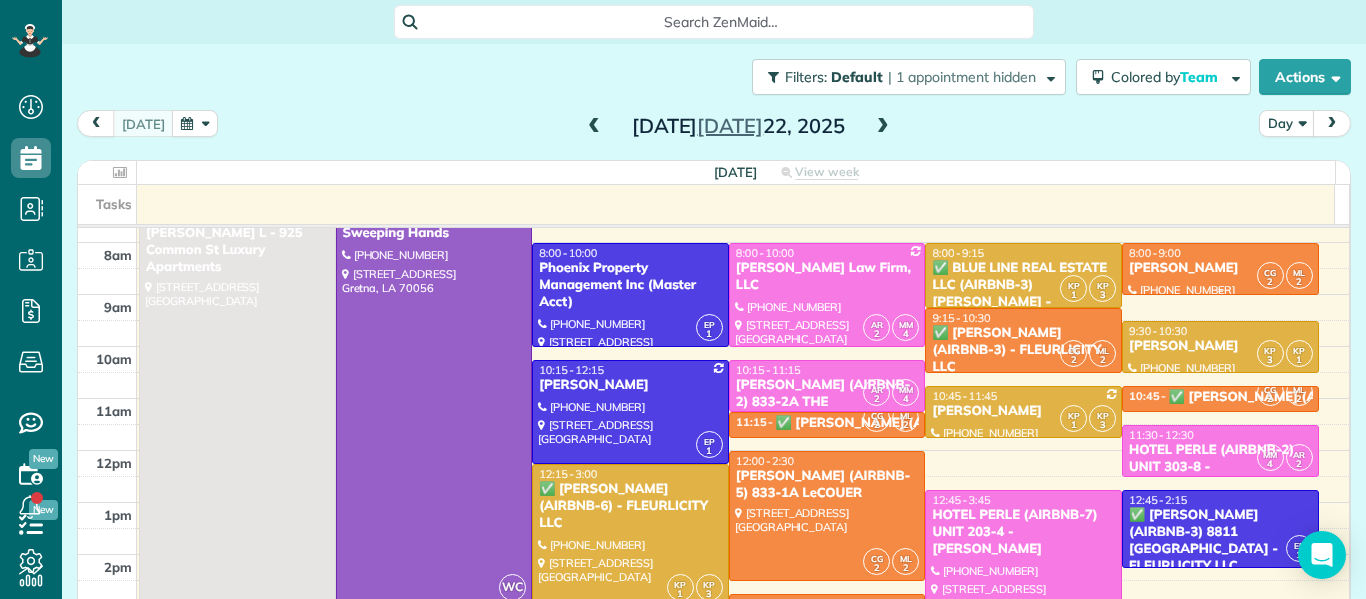 click on "[PERSON_NAME]" at bounding box center (1220, 268) 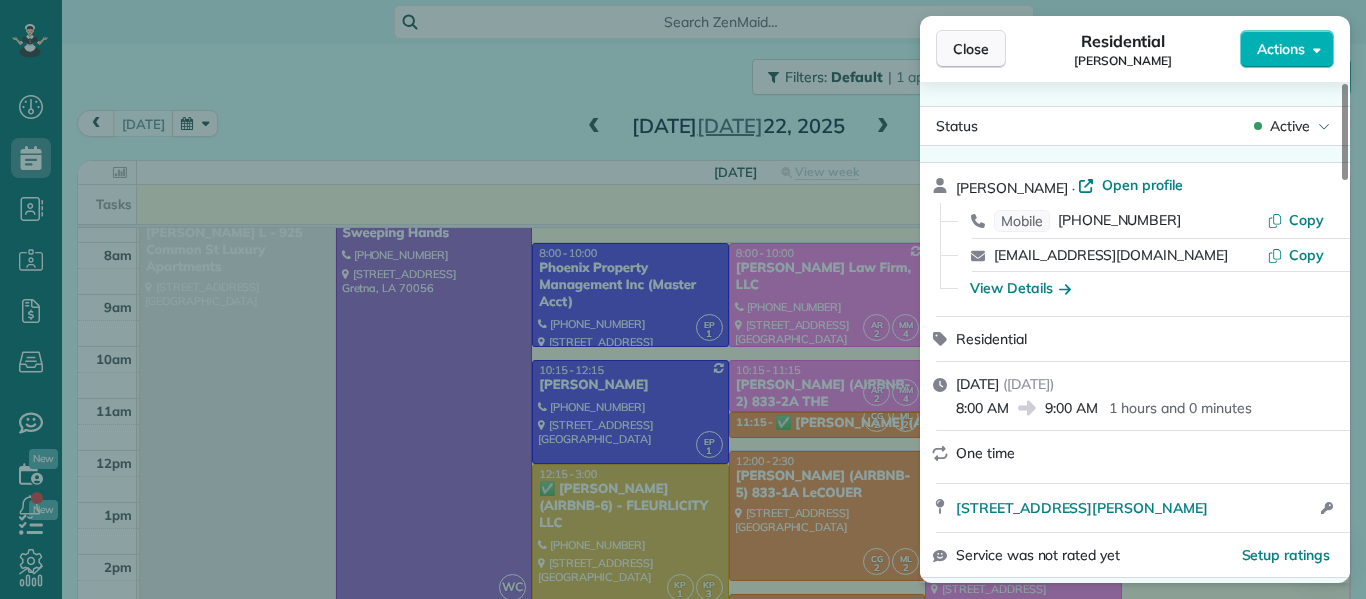 click on "Close" at bounding box center [971, 49] 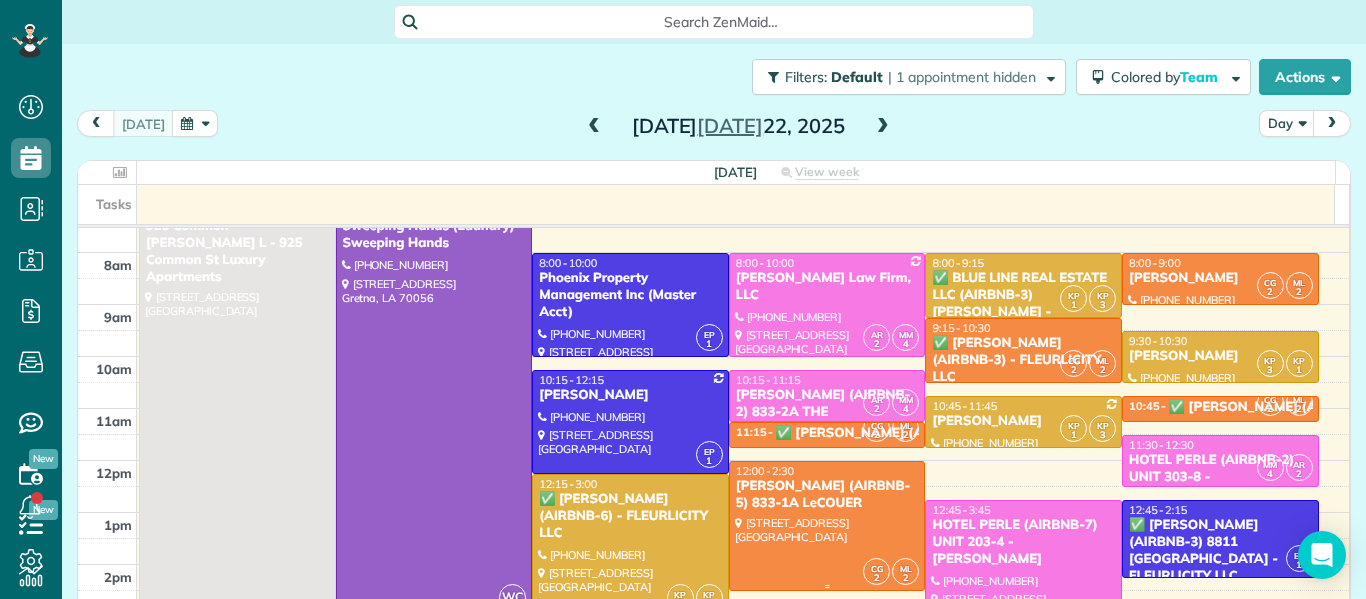 scroll, scrollTop: 23, scrollLeft: 0, axis: vertical 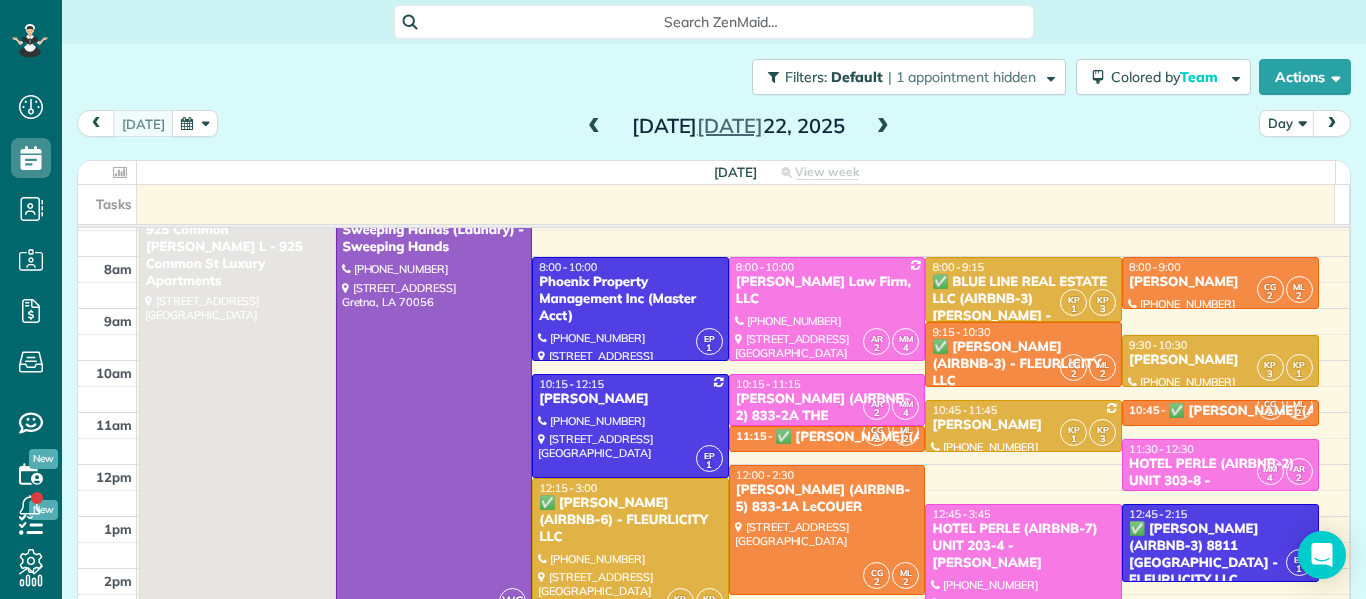 drag, startPoint x: 795, startPoint y: 508, endPoint x: 549, endPoint y: 131, distance: 450.16107 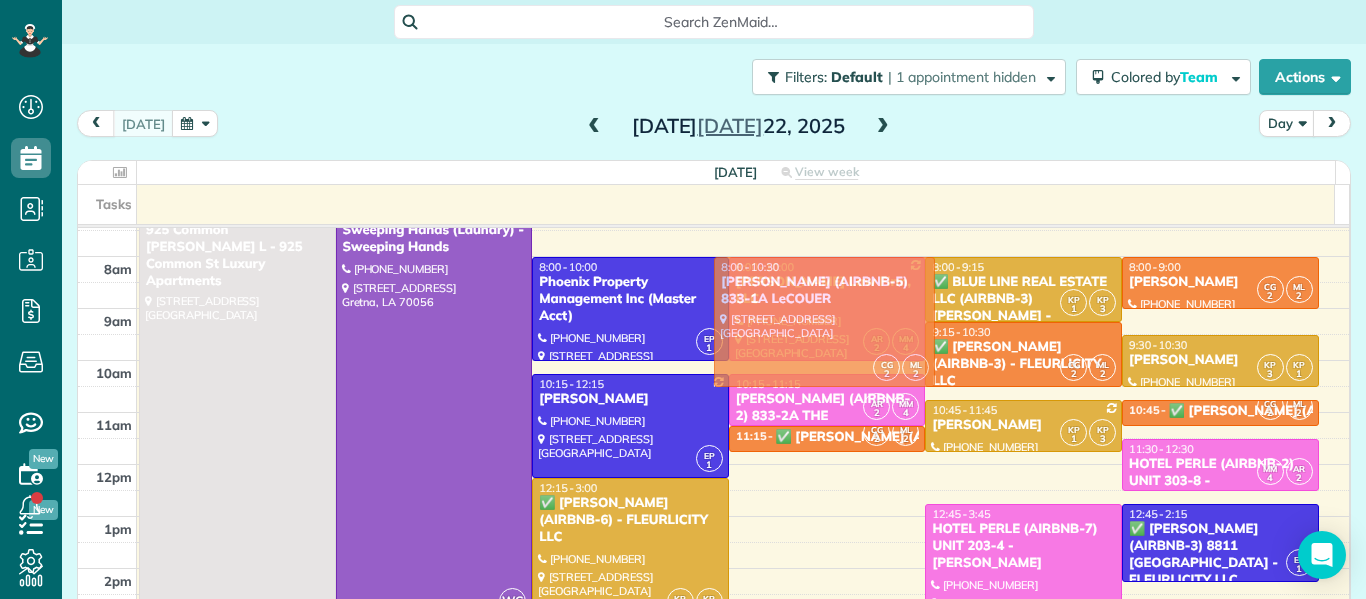 drag, startPoint x: 765, startPoint y: 490, endPoint x: 730, endPoint y: 288, distance: 205.00975 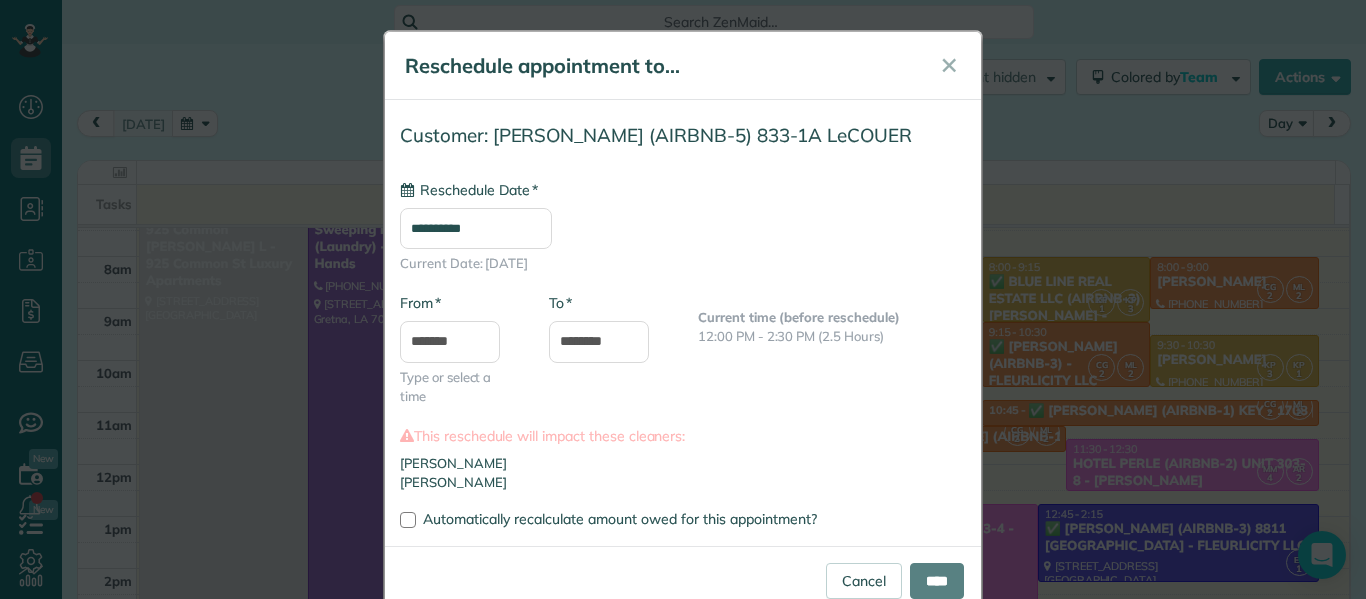 type on "**********" 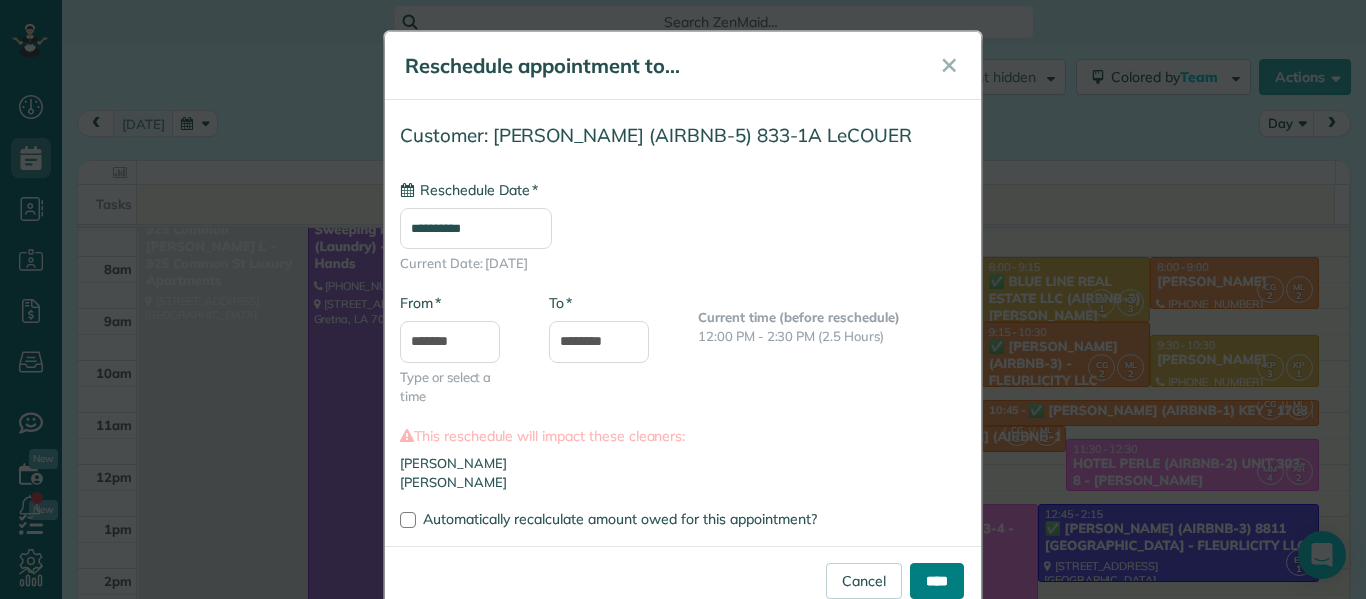 click on "****" at bounding box center [937, 581] 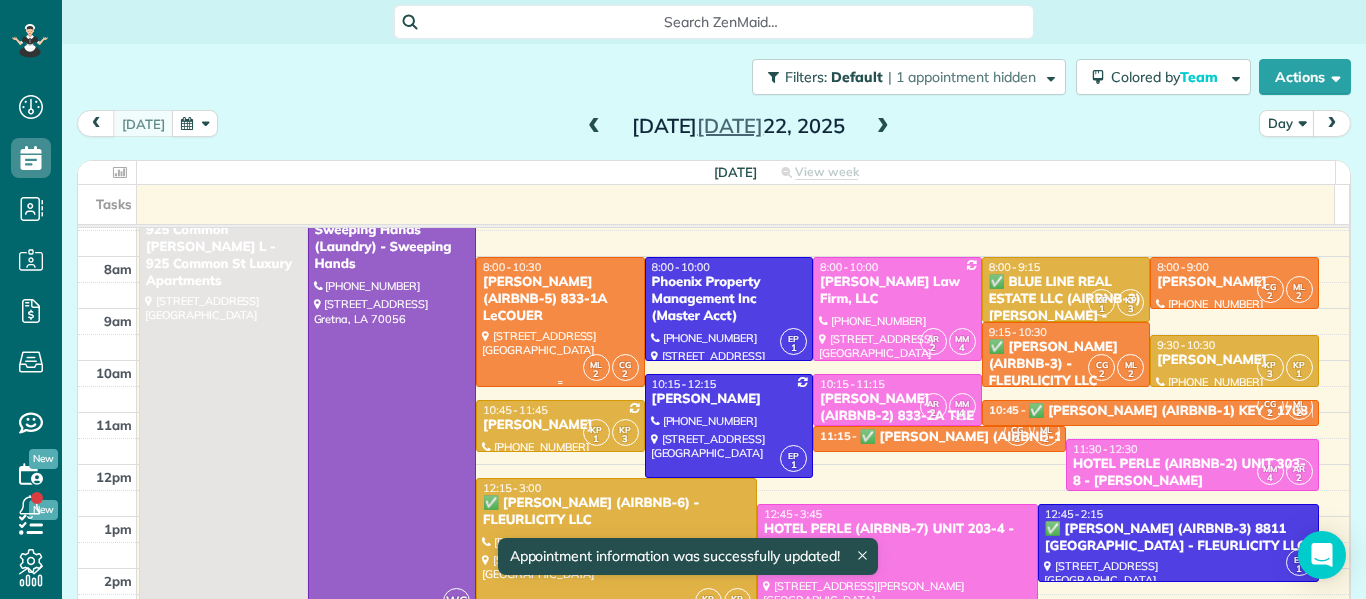 click at bounding box center (560, 322) 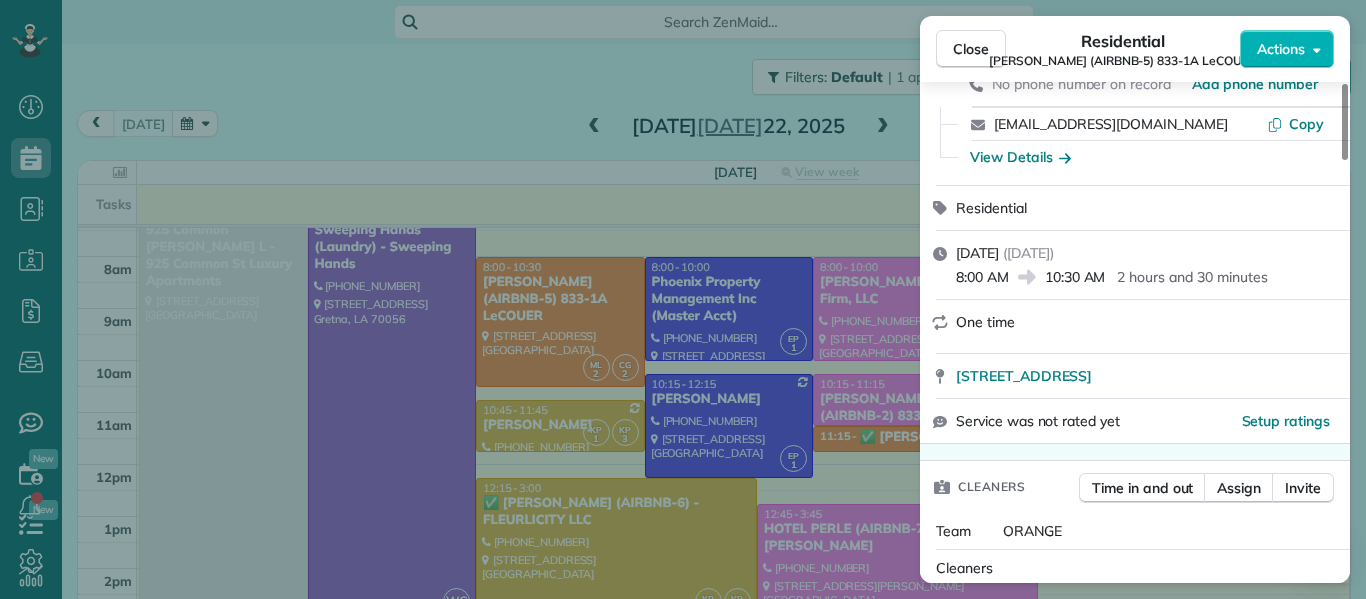 scroll, scrollTop: 157, scrollLeft: 0, axis: vertical 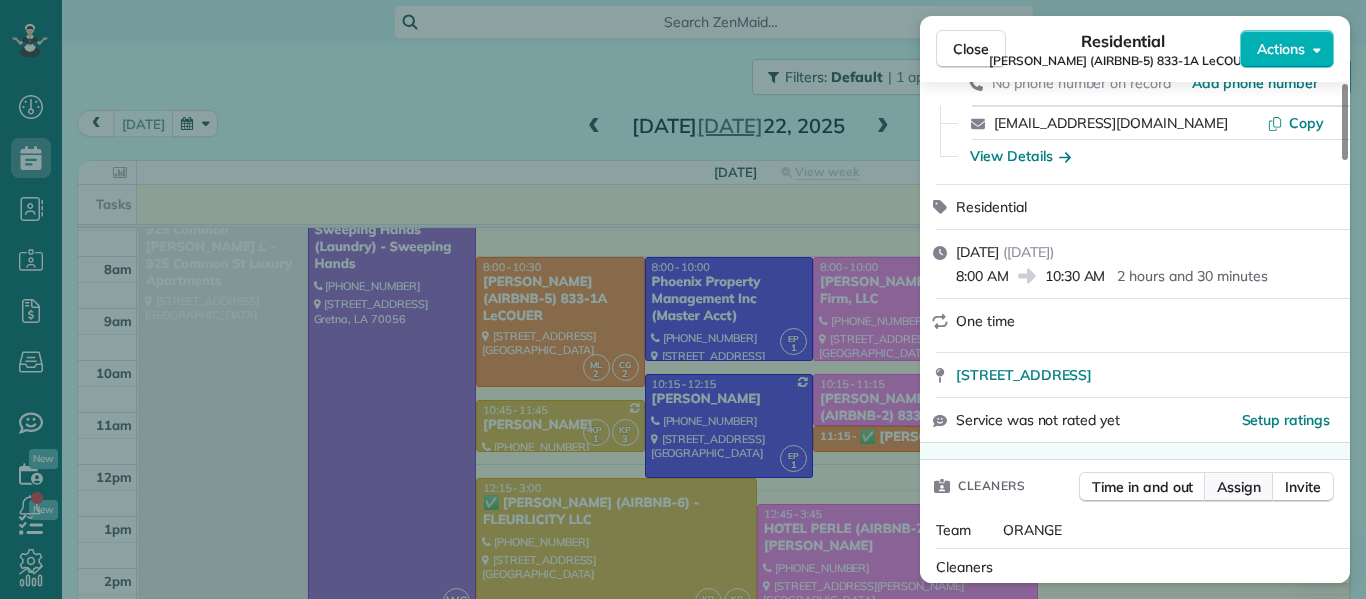 click on "Assign" at bounding box center (1239, 487) 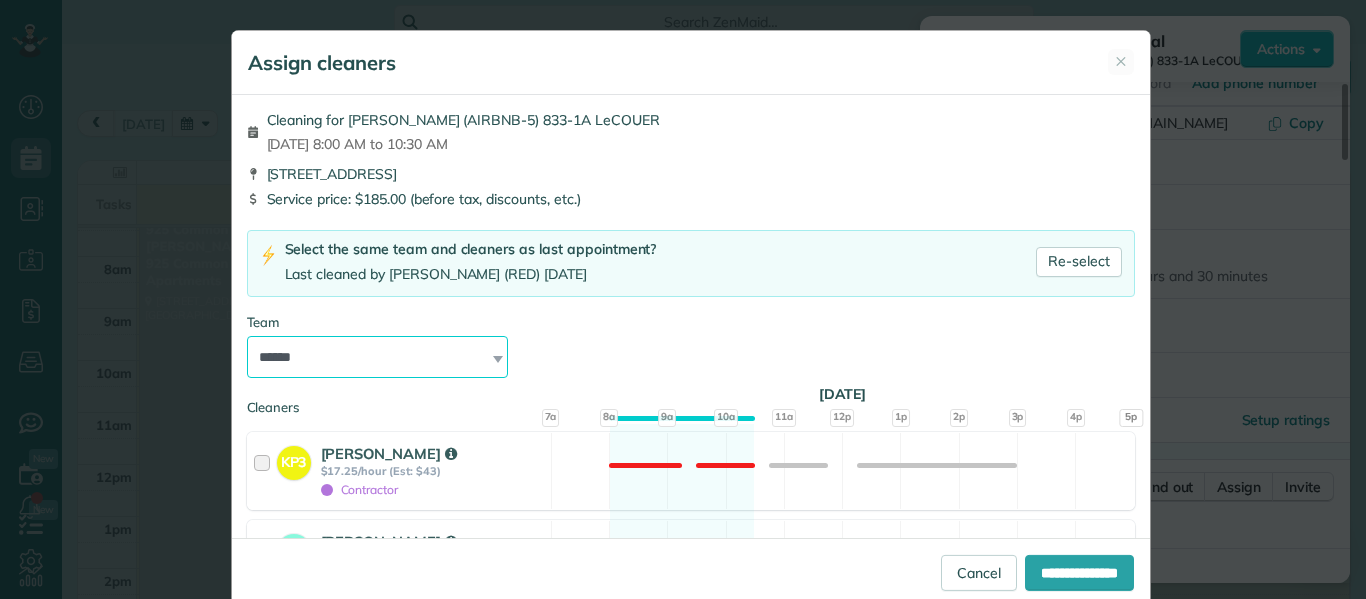 click on "**********" at bounding box center [378, 357] 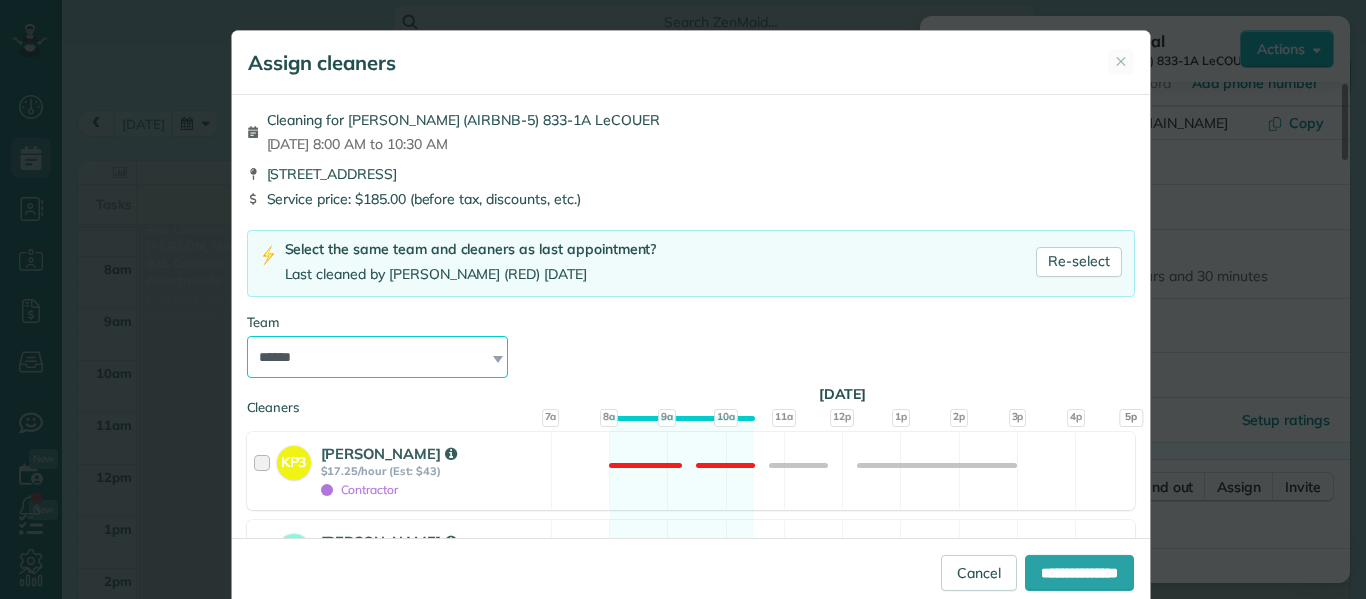 select on "****" 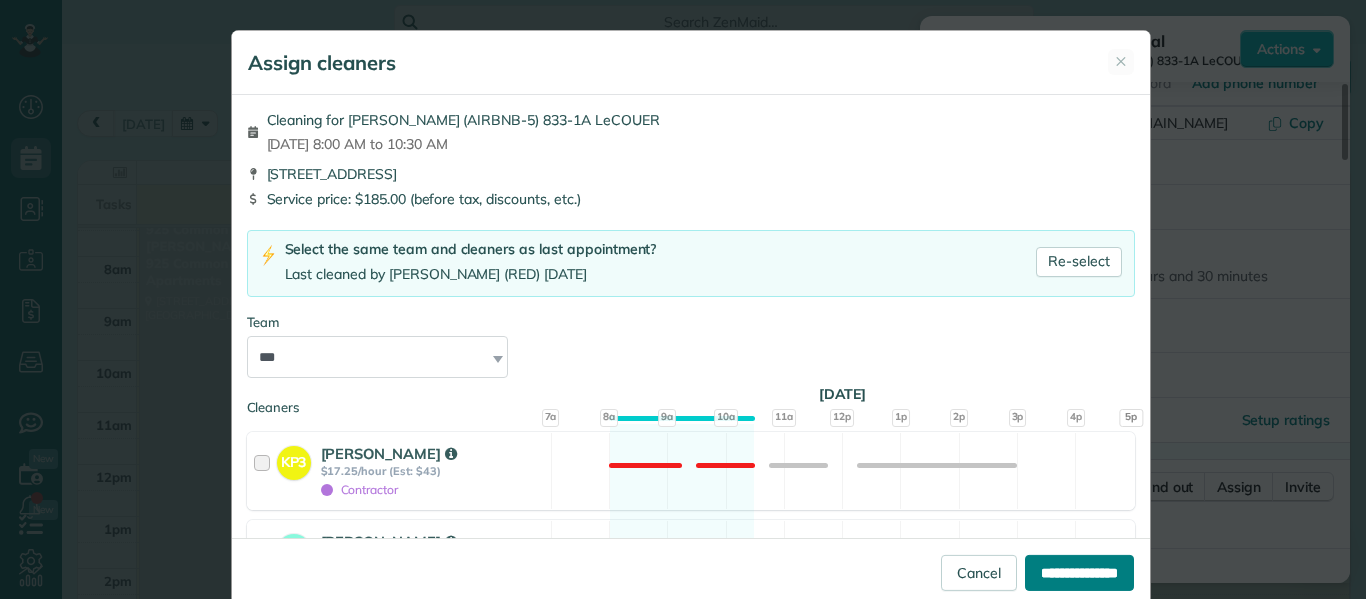 click on "**********" at bounding box center (1079, 573) 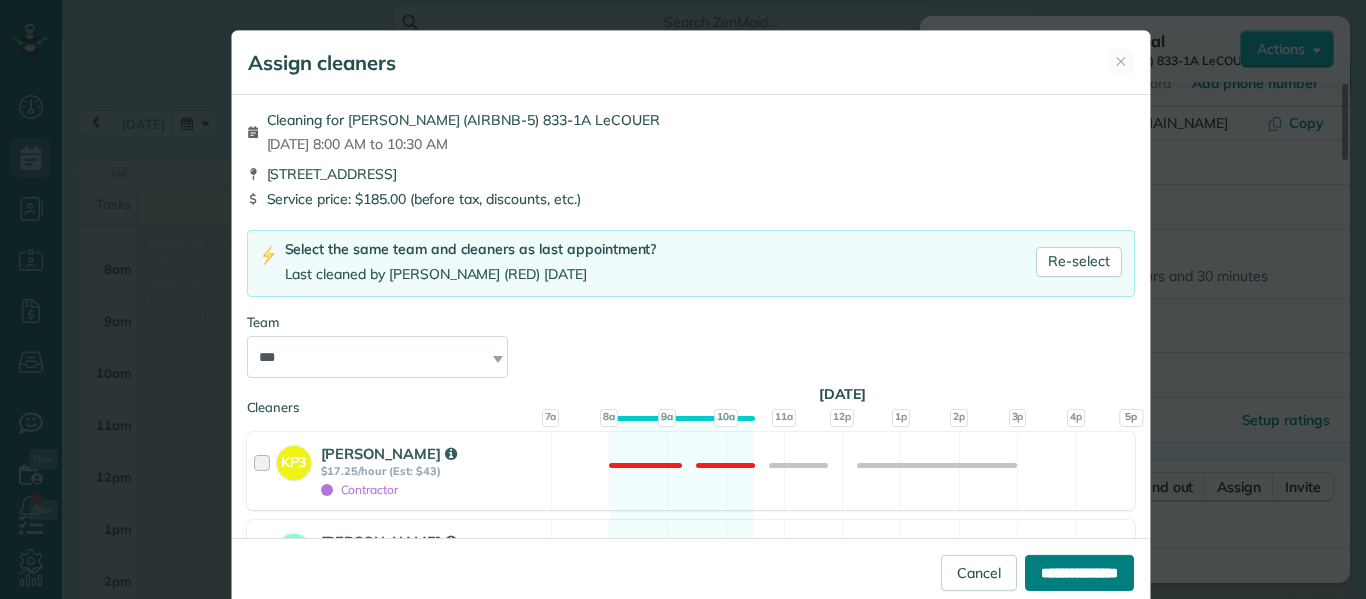 type on "**********" 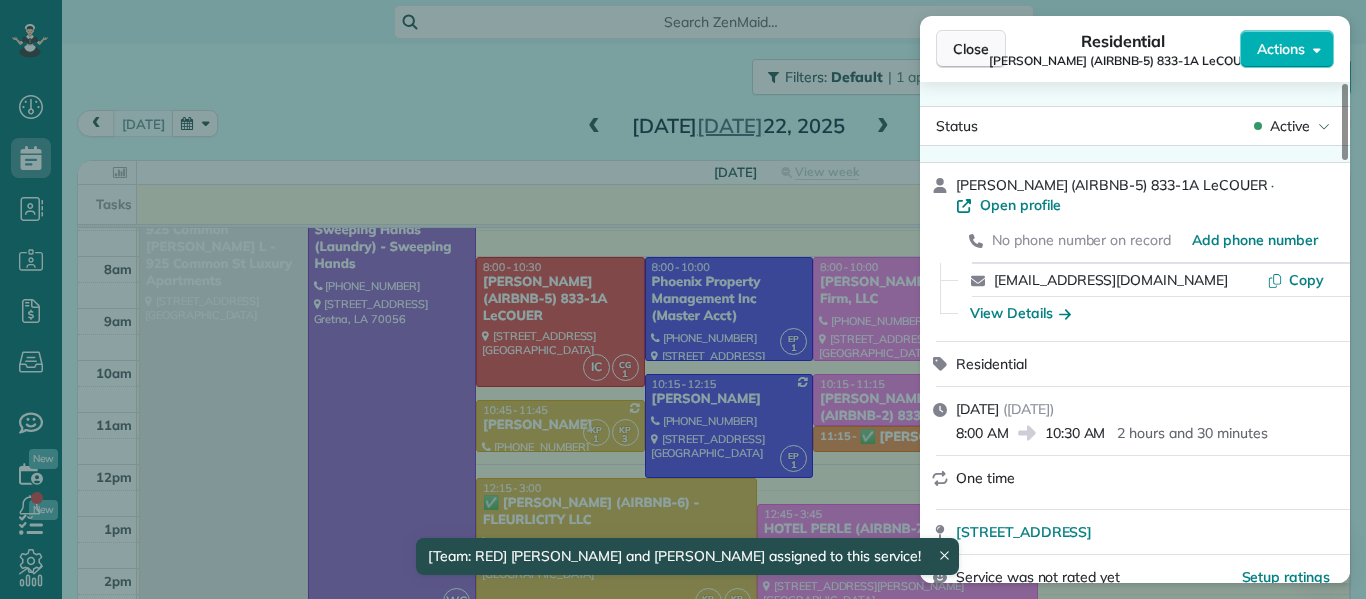 click on "Close" at bounding box center [971, 49] 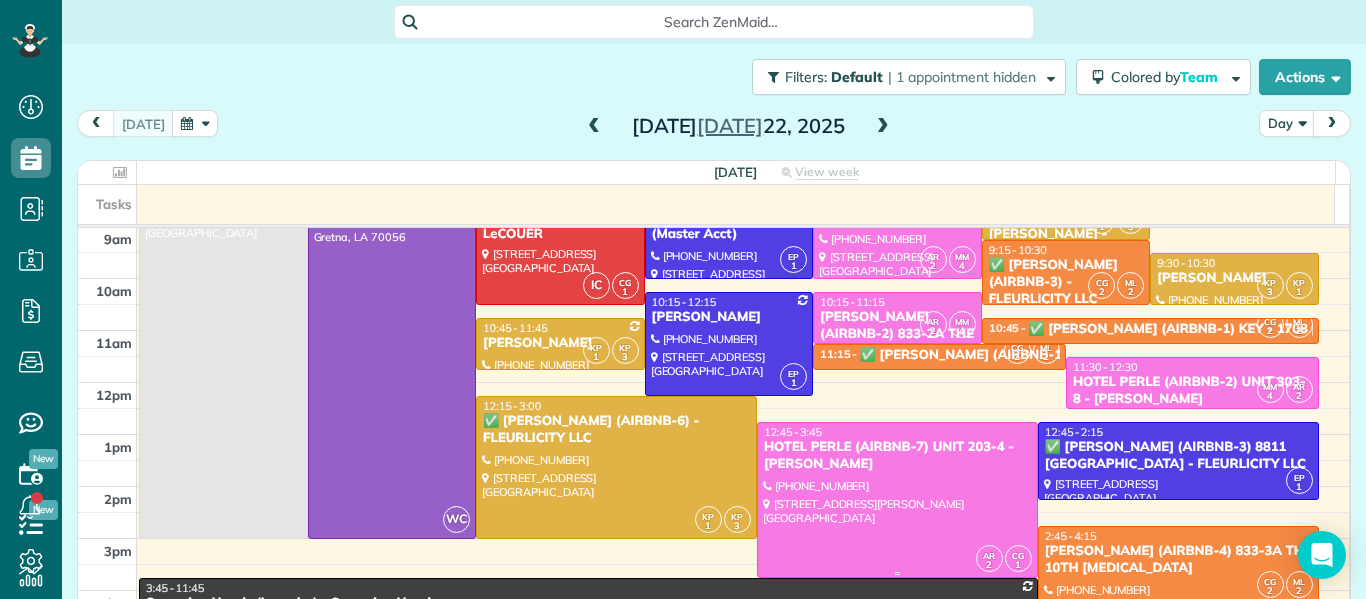 scroll, scrollTop: 105, scrollLeft: 0, axis: vertical 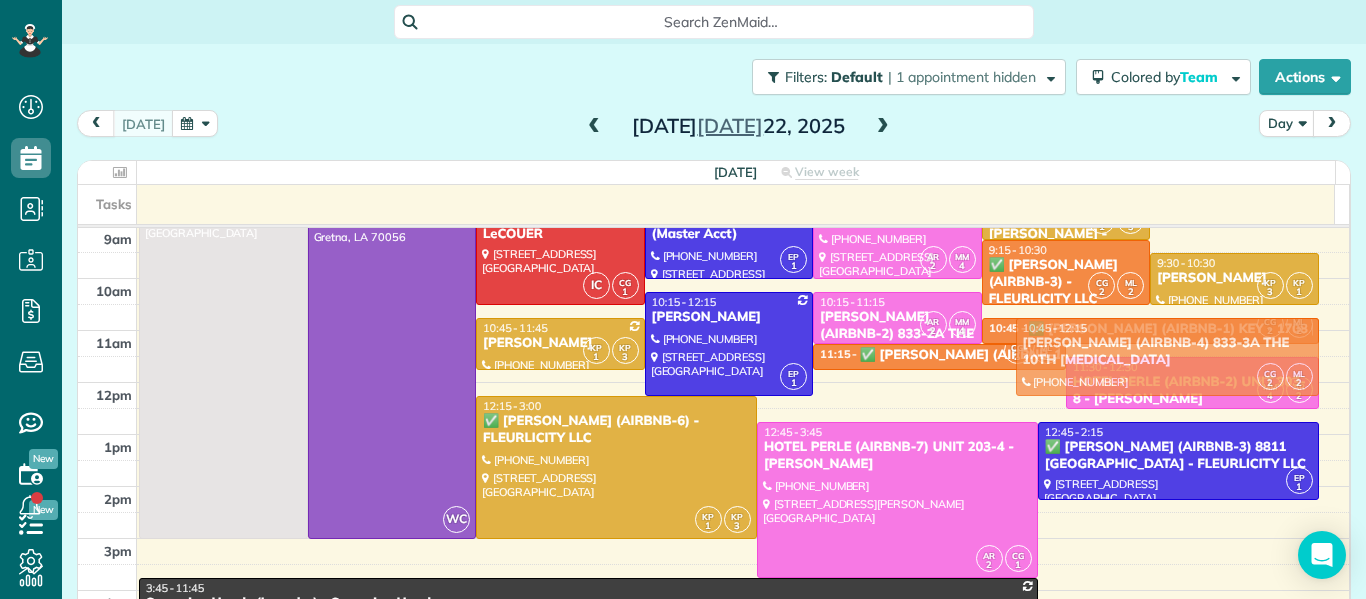 drag, startPoint x: 1048, startPoint y: 552, endPoint x: 1011, endPoint y: 346, distance: 209.29645 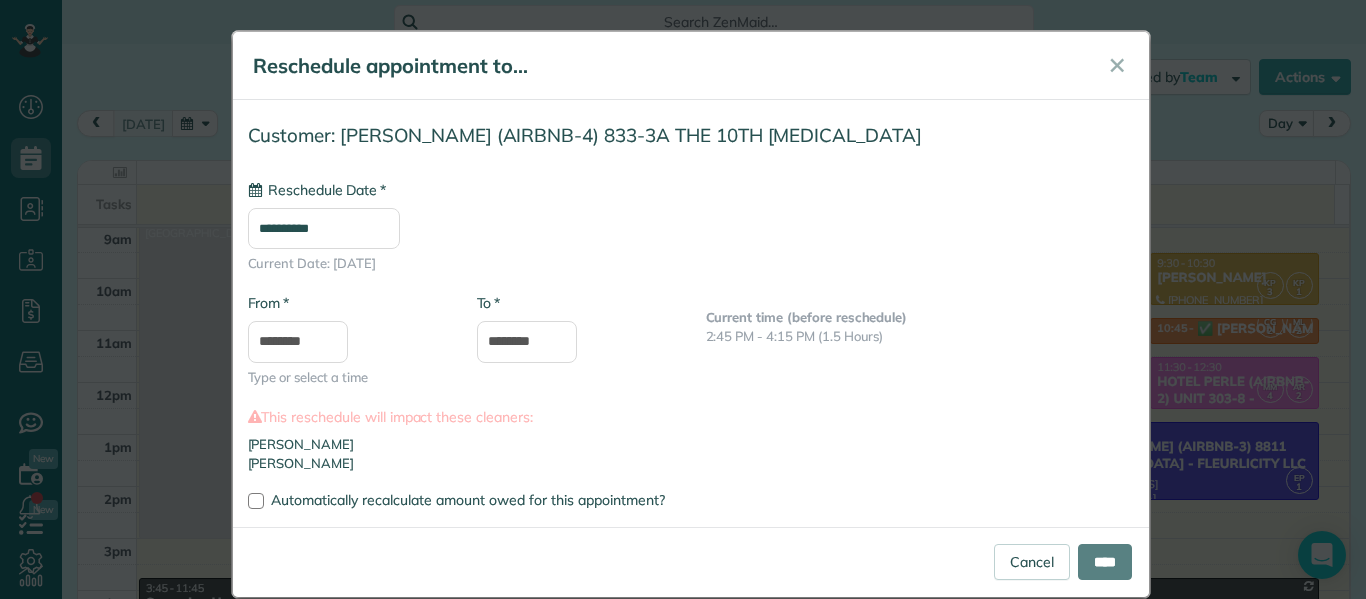 type on "**********" 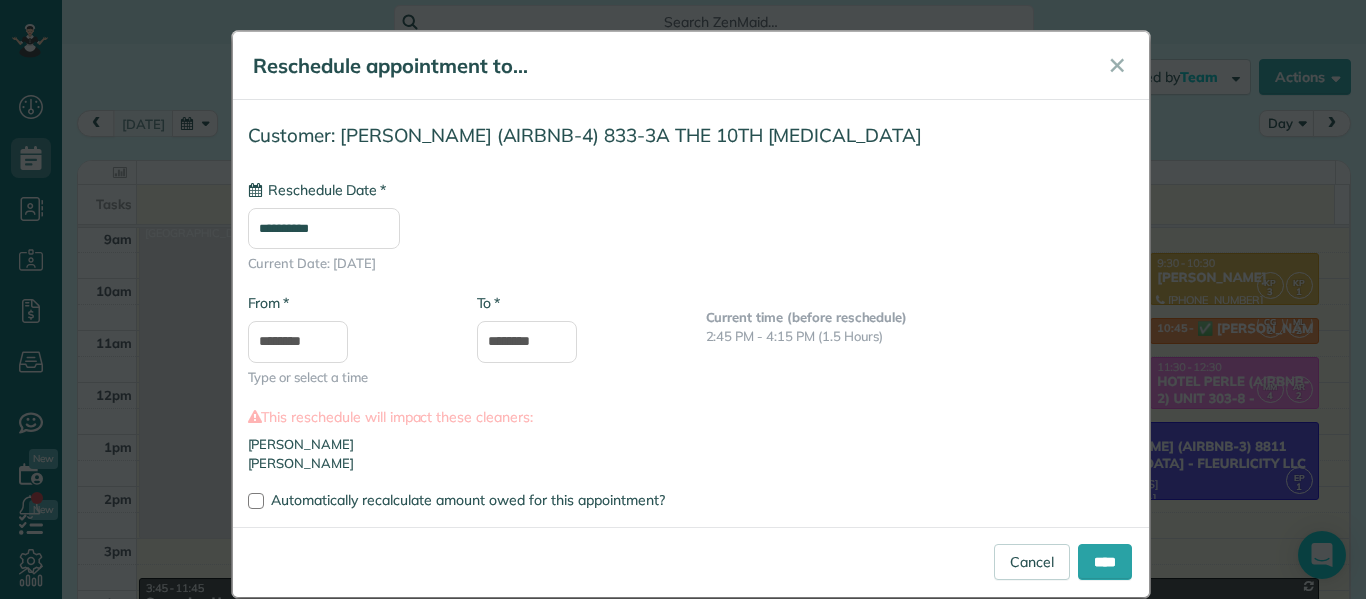 scroll, scrollTop: 30, scrollLeft: 0, axis: vertical 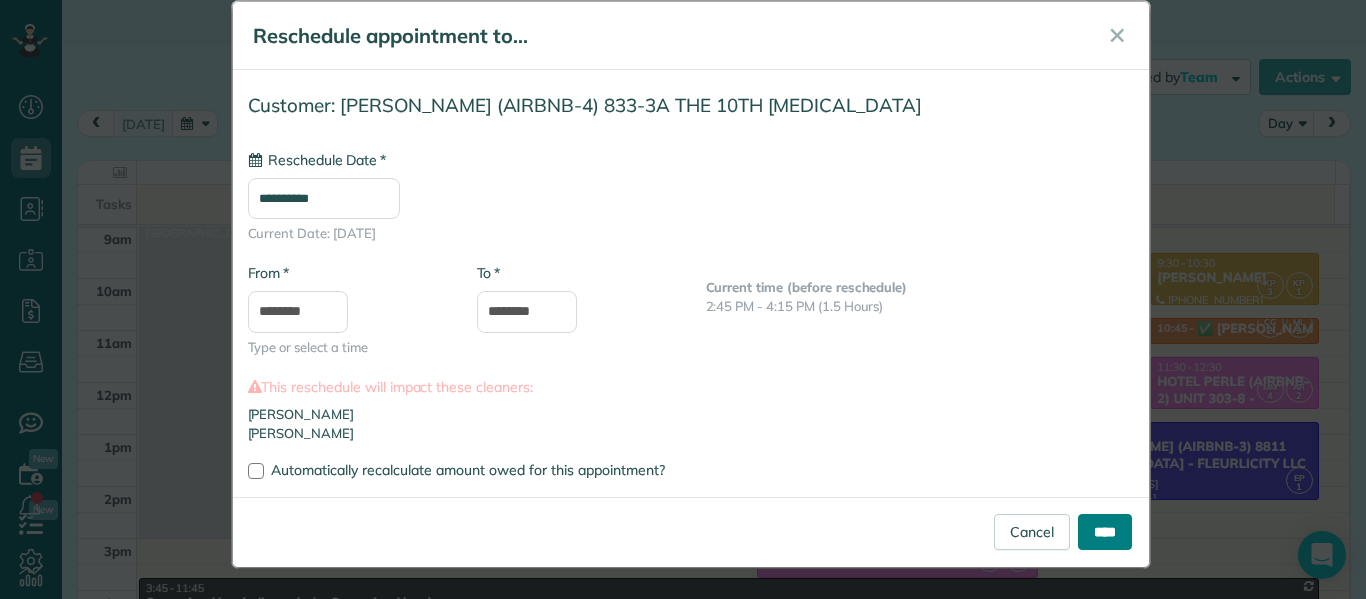 click on "****" at bounding box center (1105, 532) 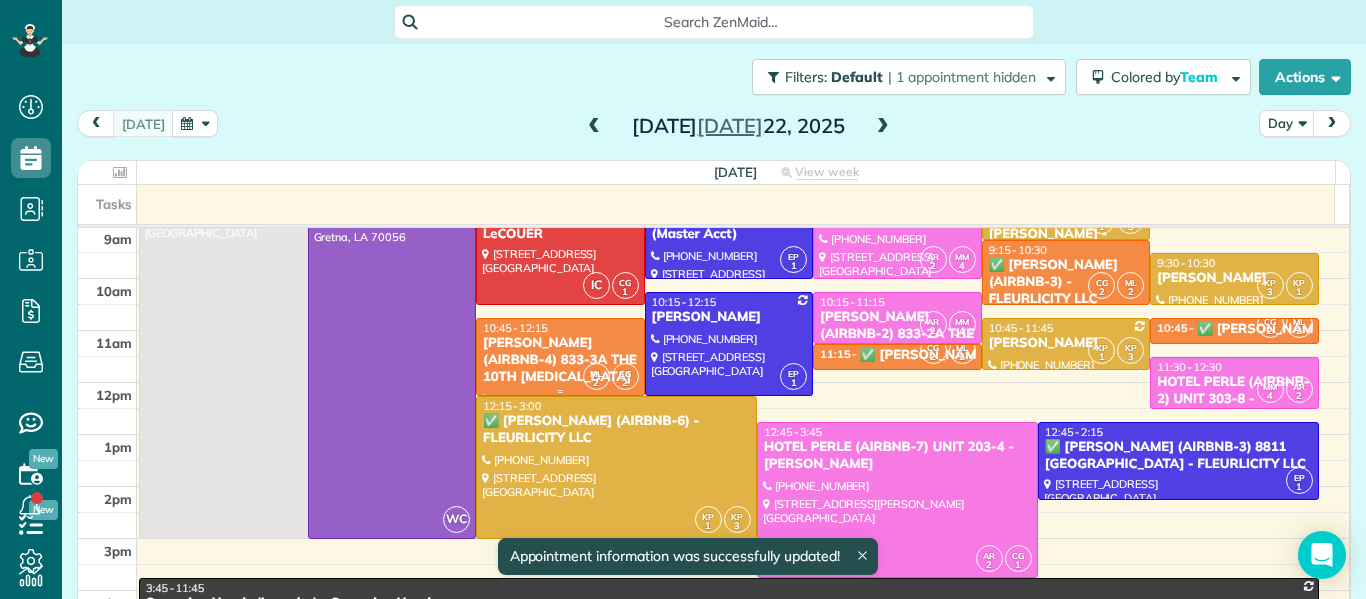 click on "NICK BRUNO (AIRBNB-4) 833-3A THE 10TH MUSE" at bounding box center (560, 360) 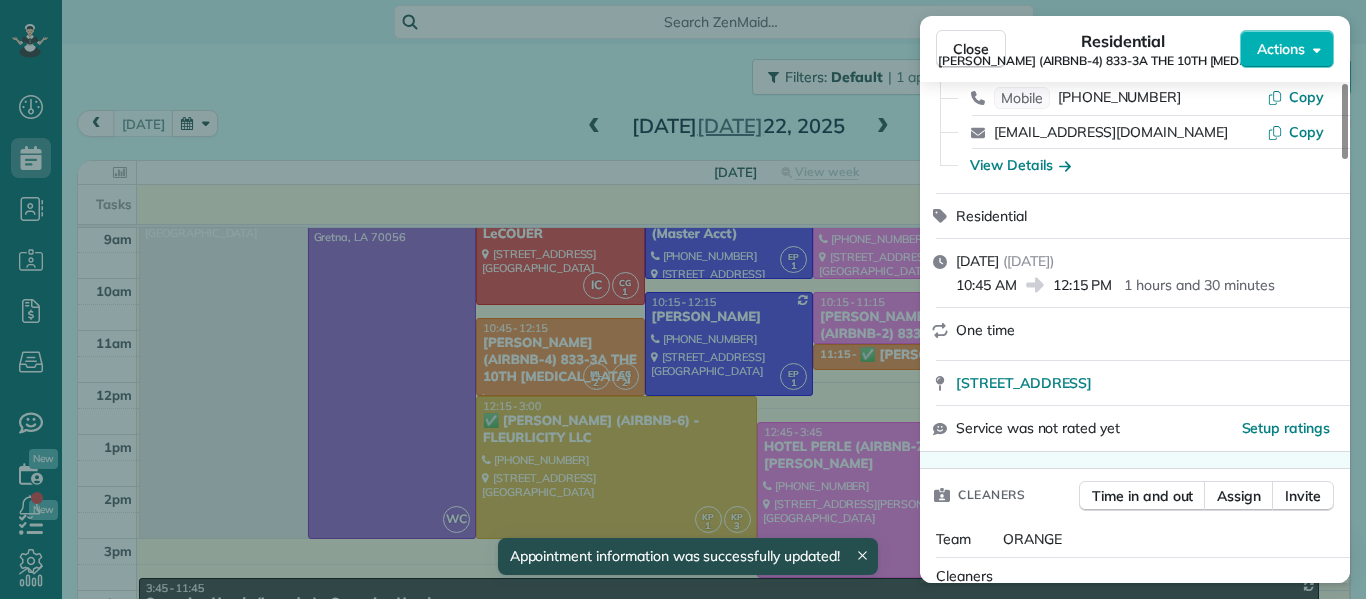scroll, scrollTop: 185, scrollLeft: 0, axis: vertical 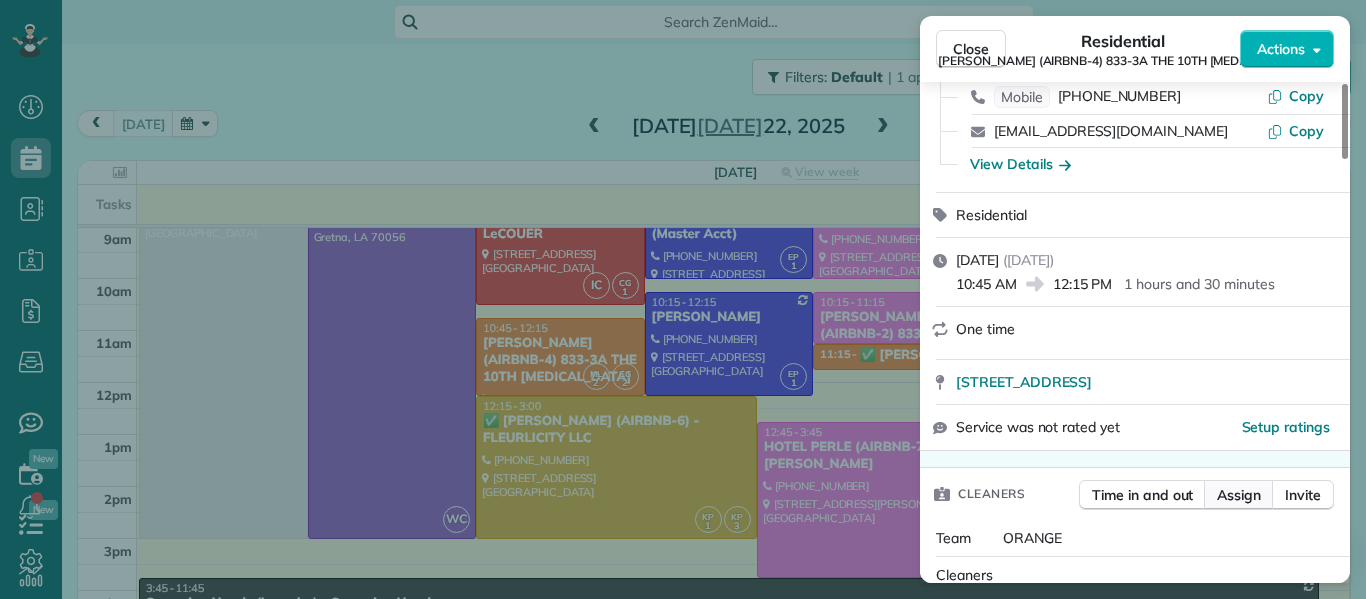 click on "Assign" at bounding box center (1239, 495) 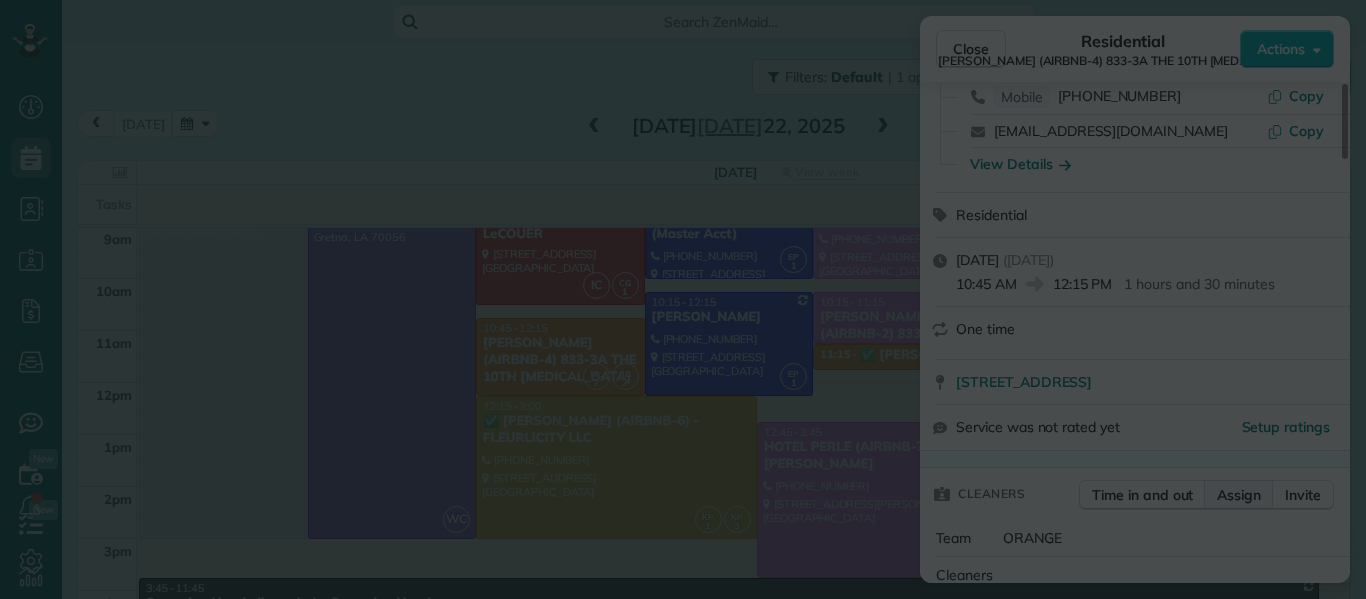 scroll, scrollTop: 0, scrollLeft: 0, axis: both 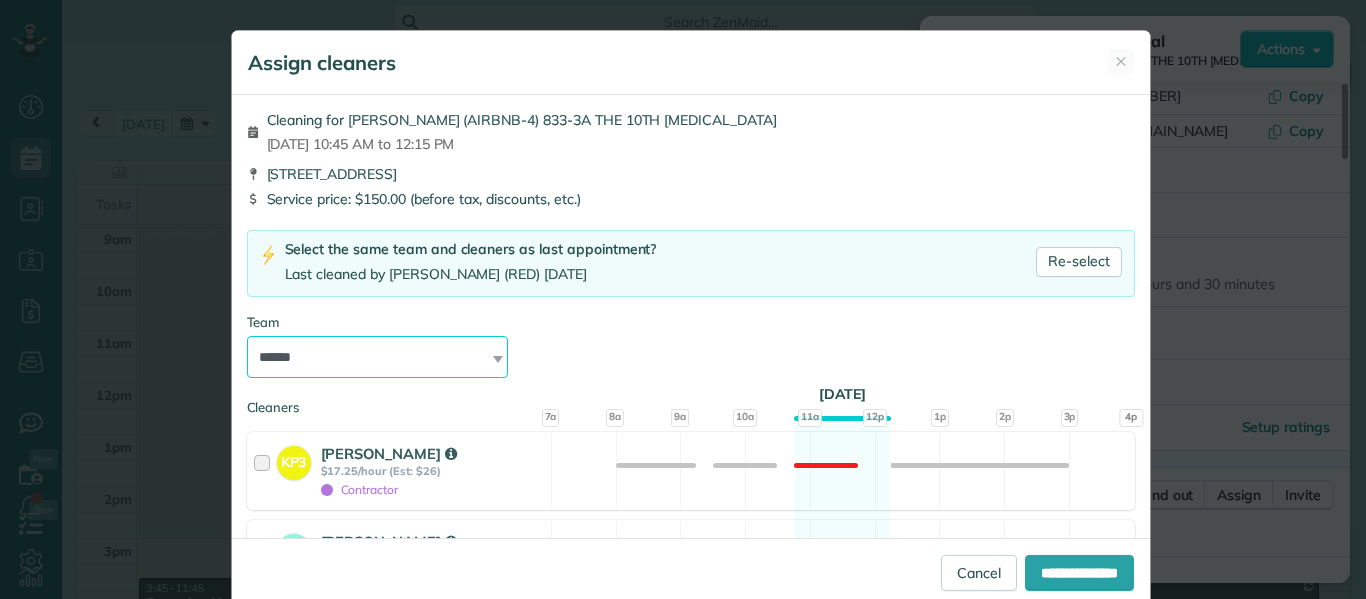 click on "**********" at bounding box center [378, 357] 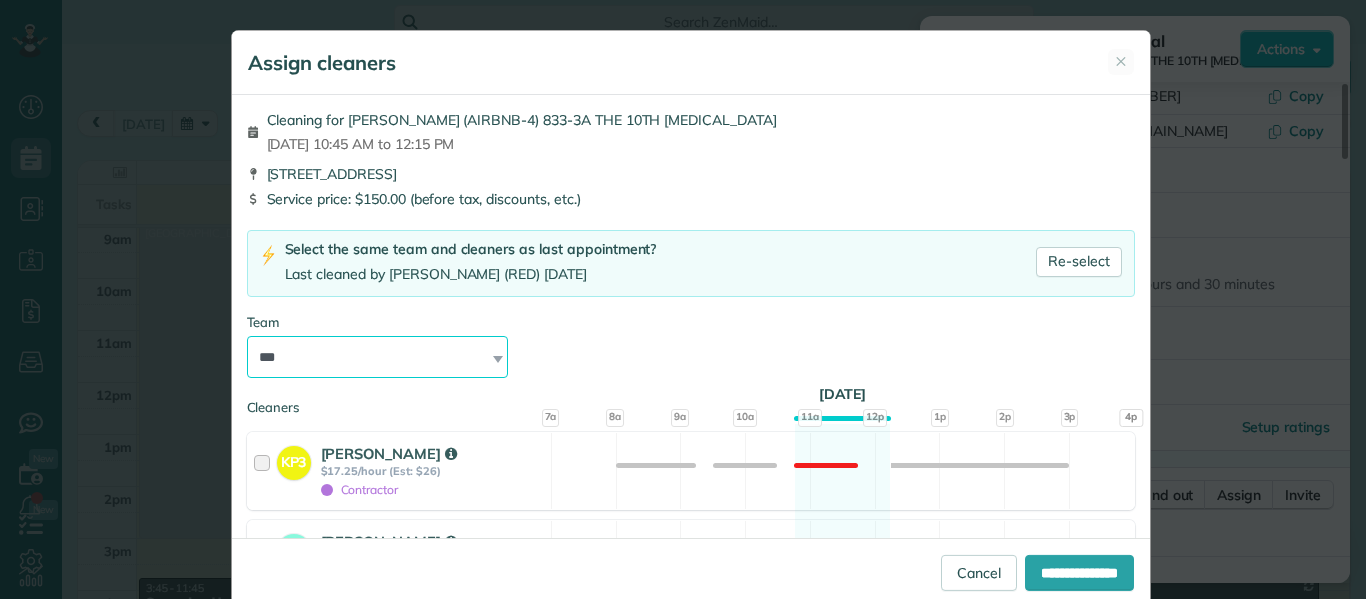 click on "**********" at bounding box center [378, 357] 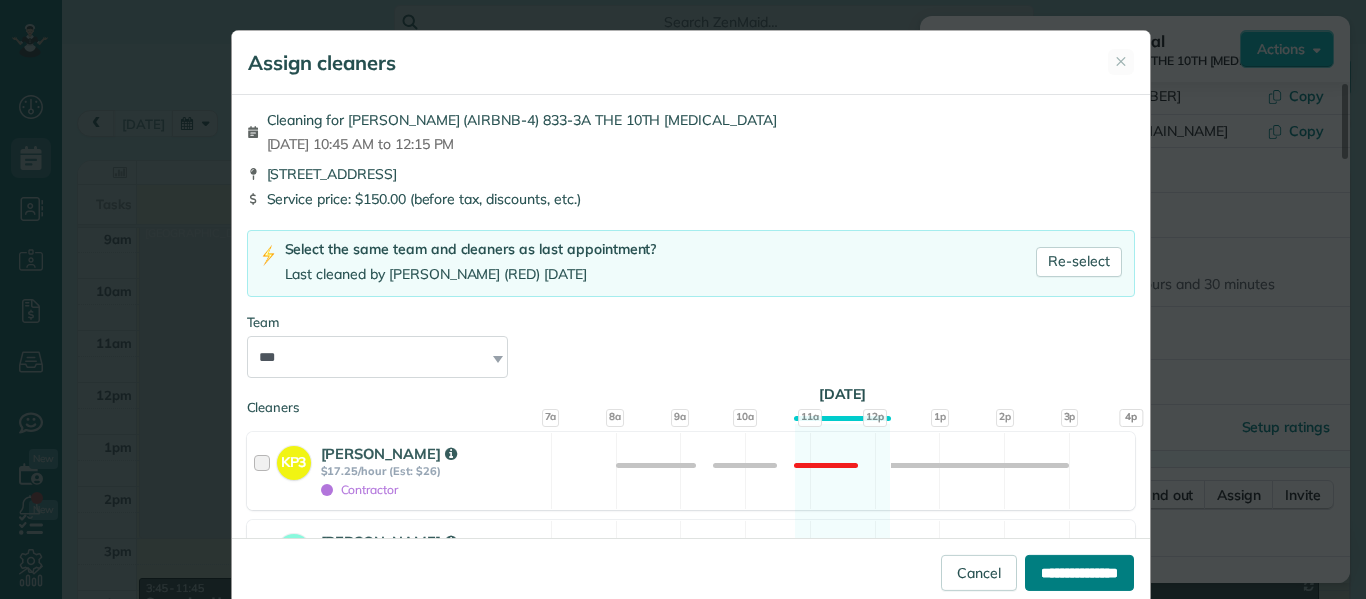 click on "**********" at bounding box center [1079, 573] 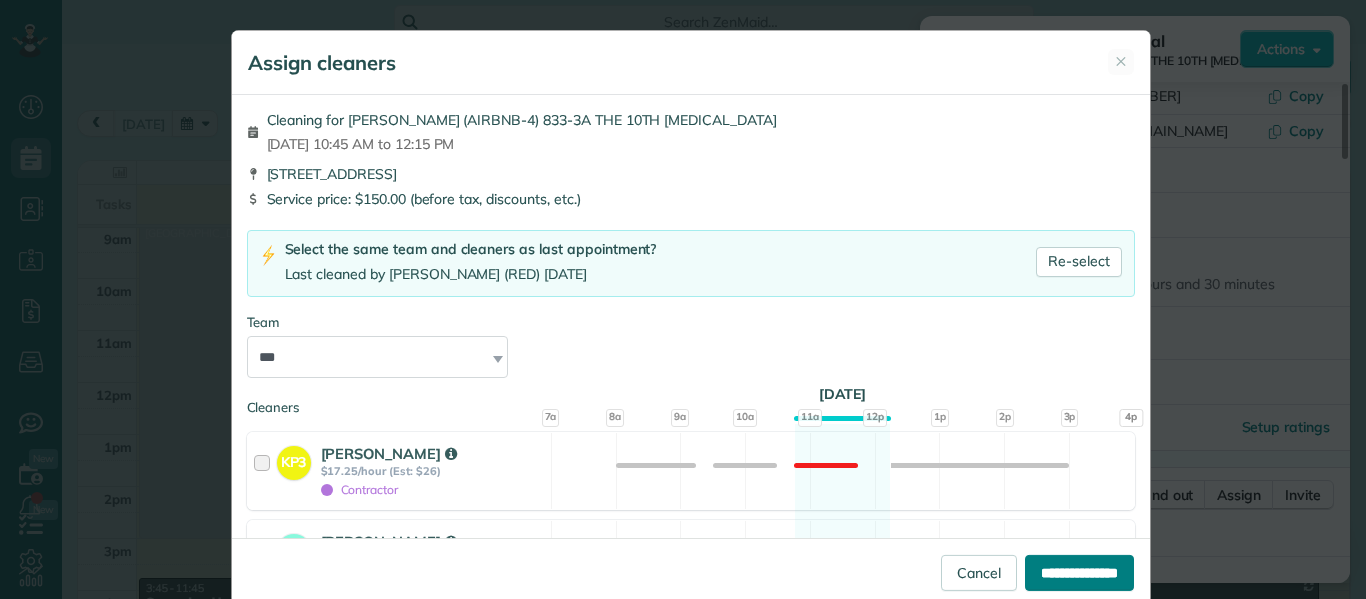 type on "**********" 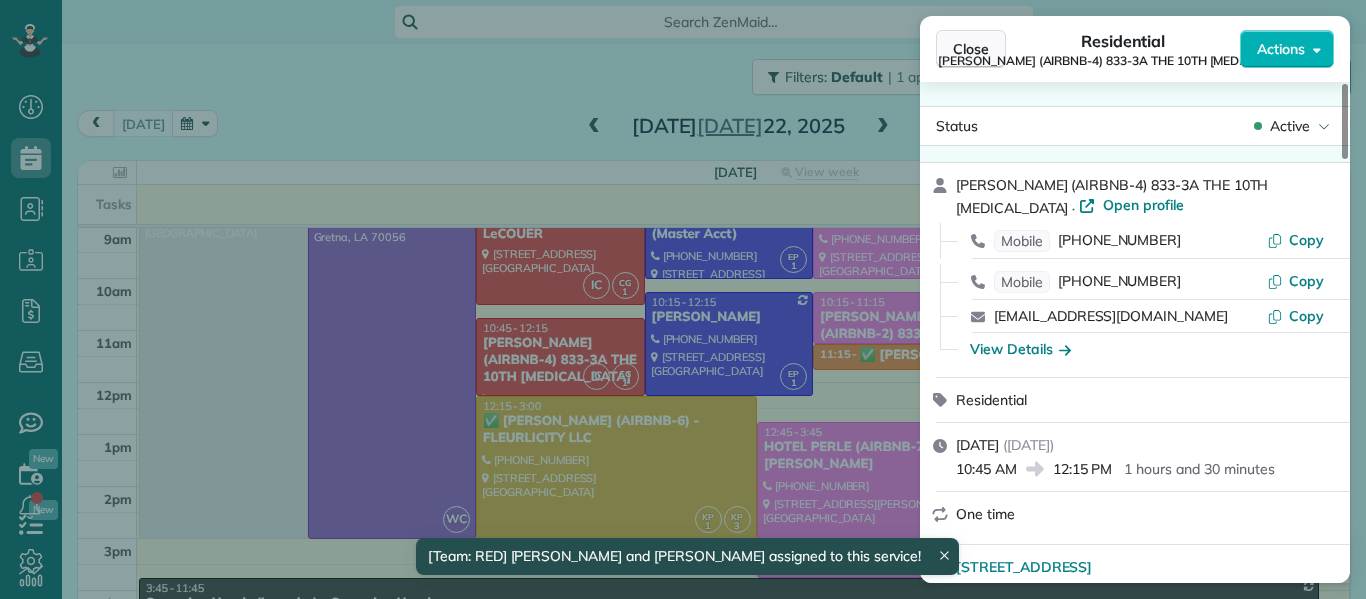 click on "Close" at bounding box center [971, 49] 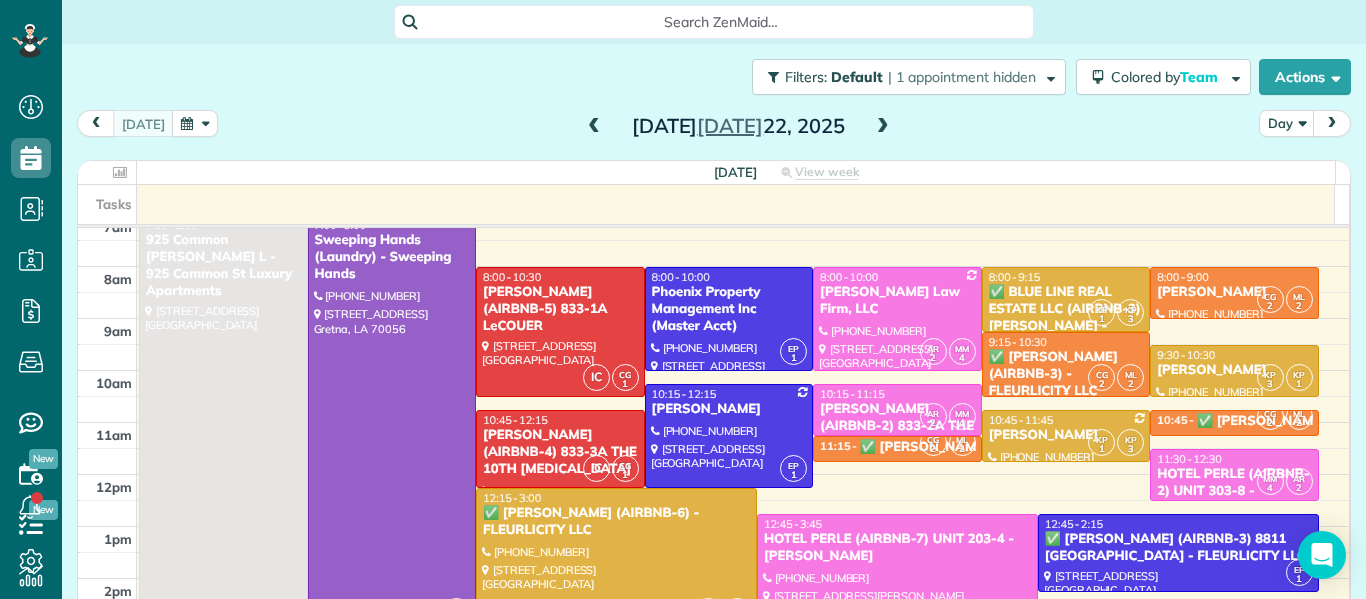 scroll, scrollTop: 12, scrollLeft: 0, axis: vertical 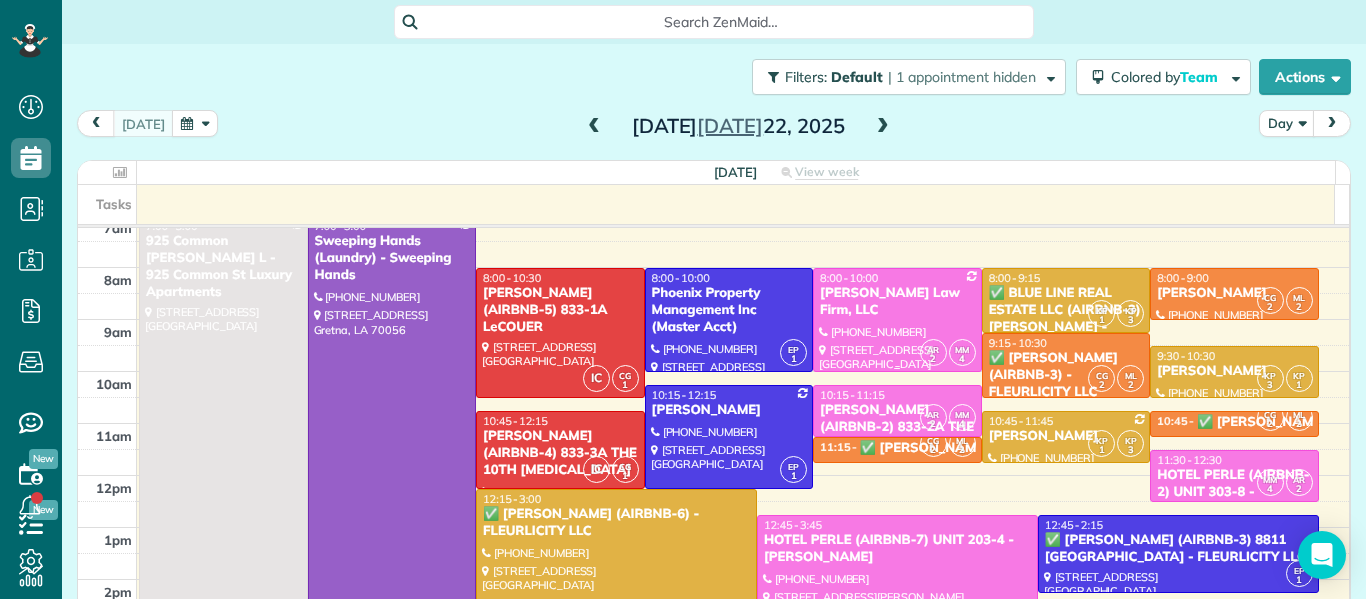 click at bounding box center (897, 320) 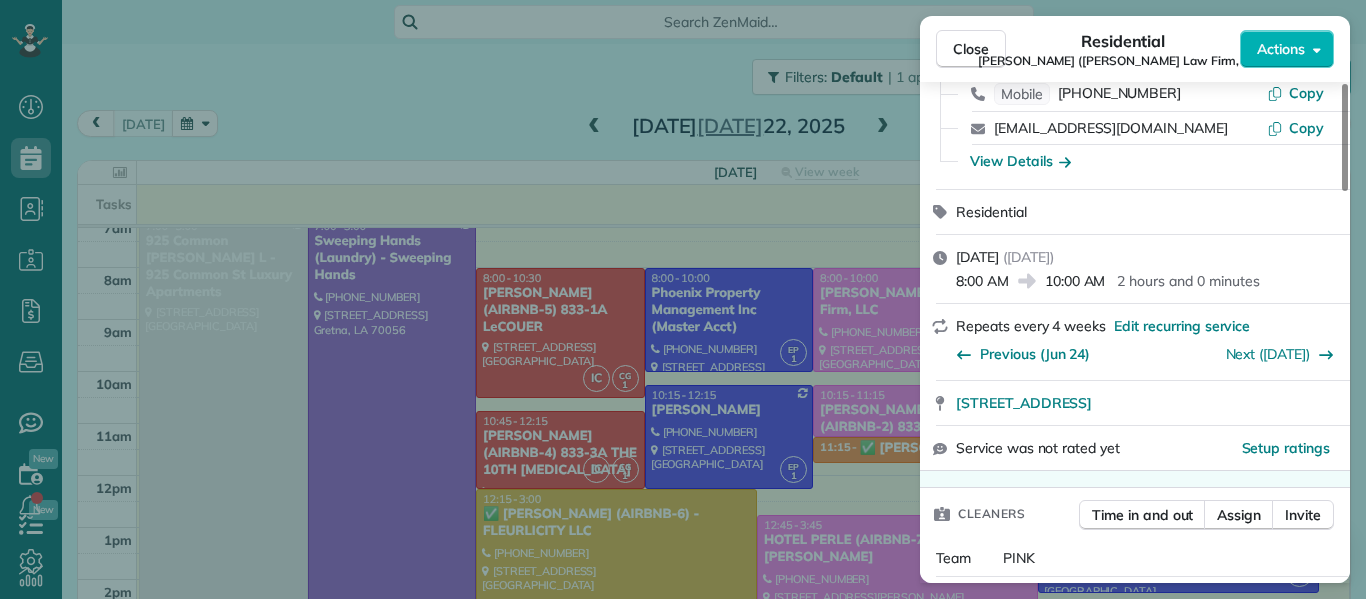scroll, scrollTop: 148, scrollLeft: 0, axis: vertical 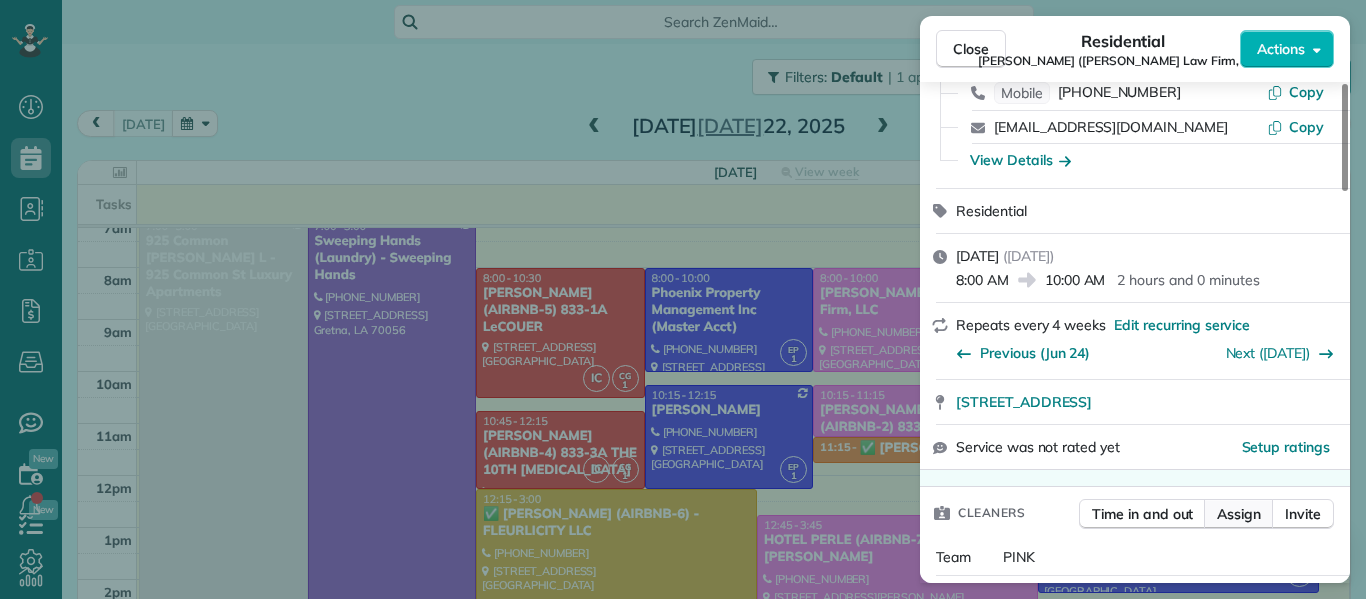 click on "Assign" at bounding box center [1239, 514] 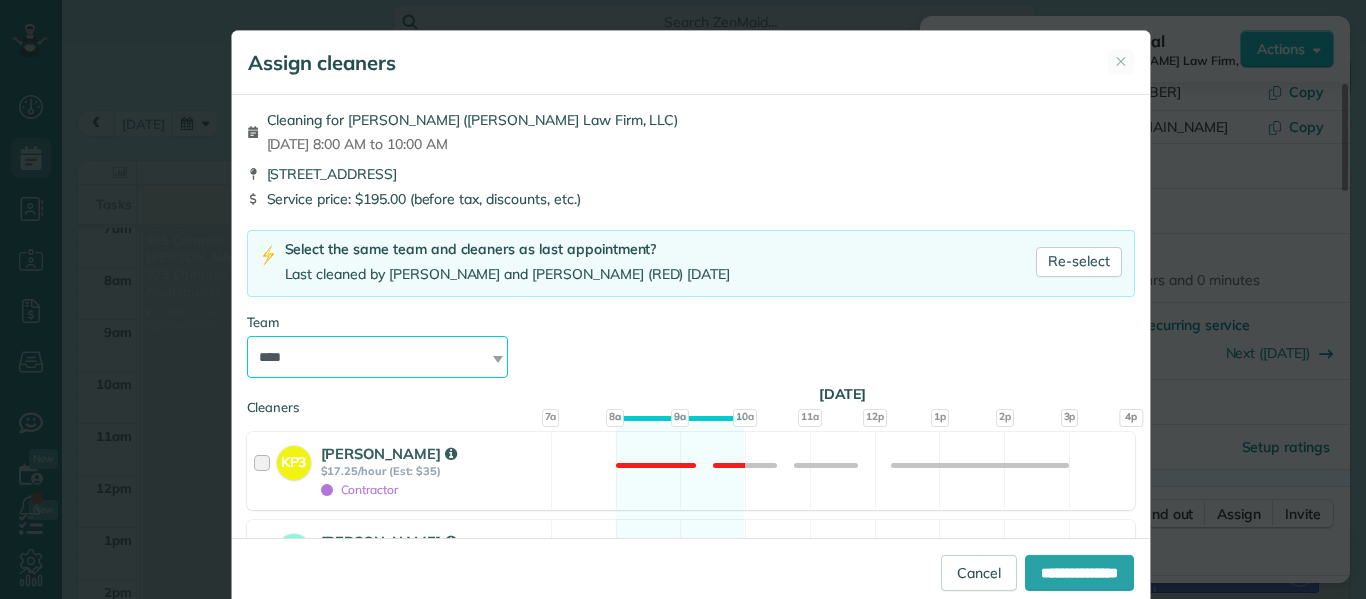 click on "**********" at bounding box center (378, 357) 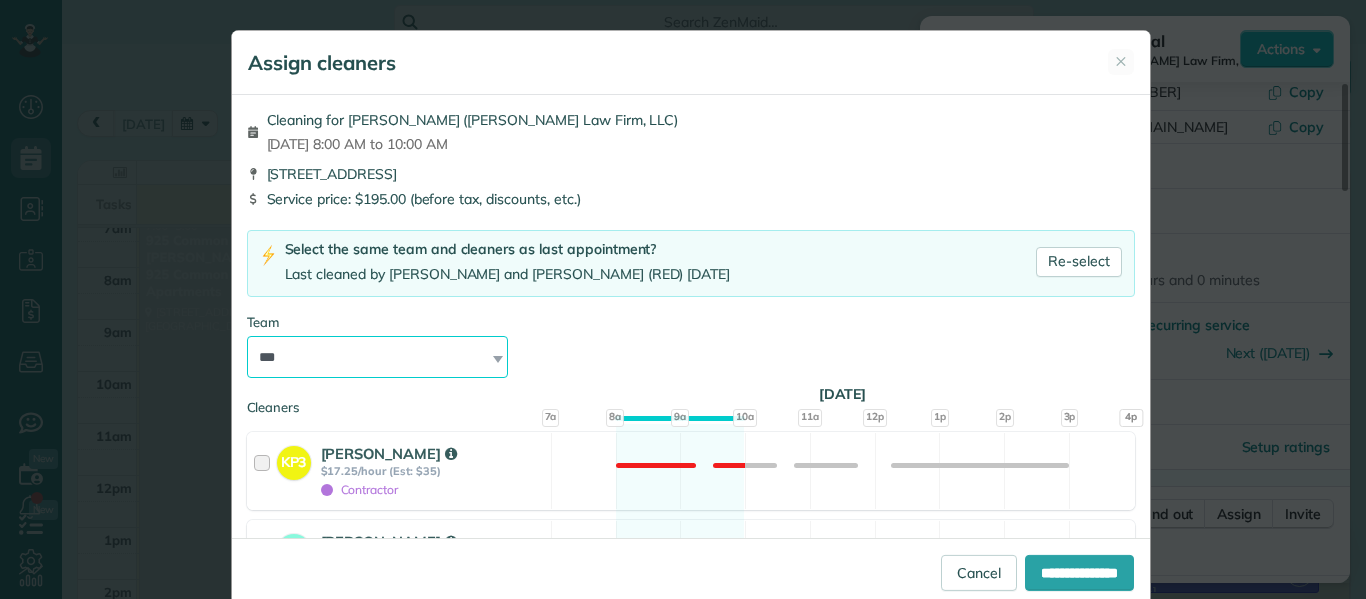 click on "**********" at bounding box center [378, 357] 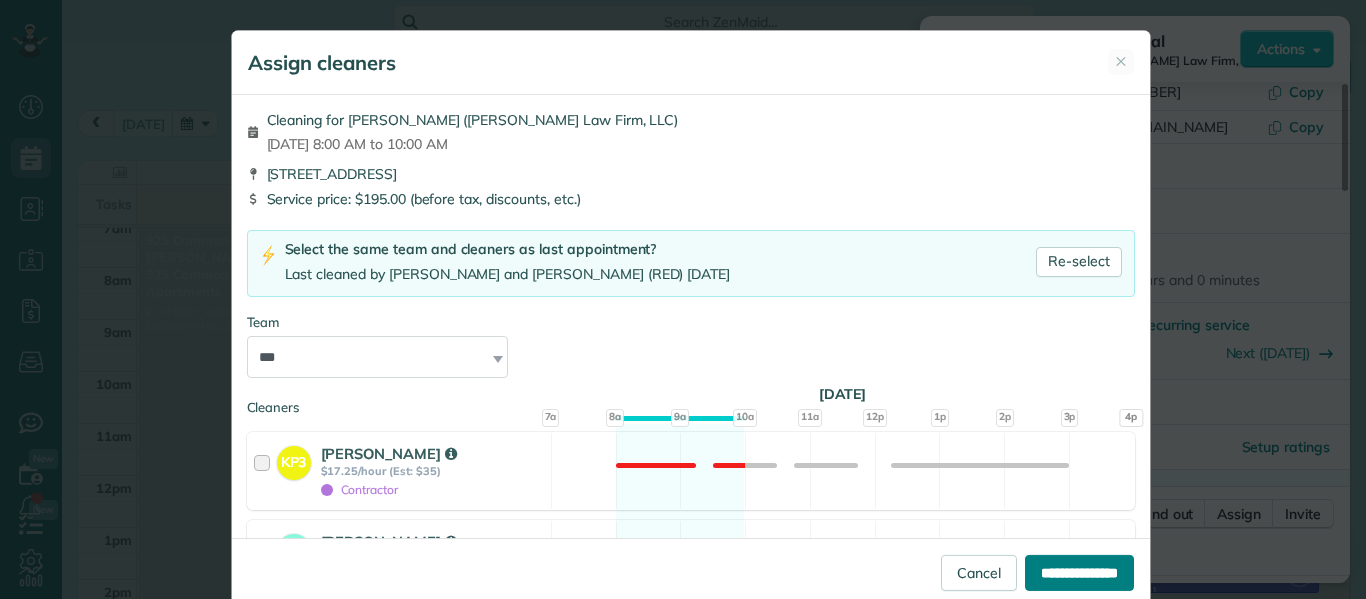 click on "**********" at bounding box center (1079, 573) 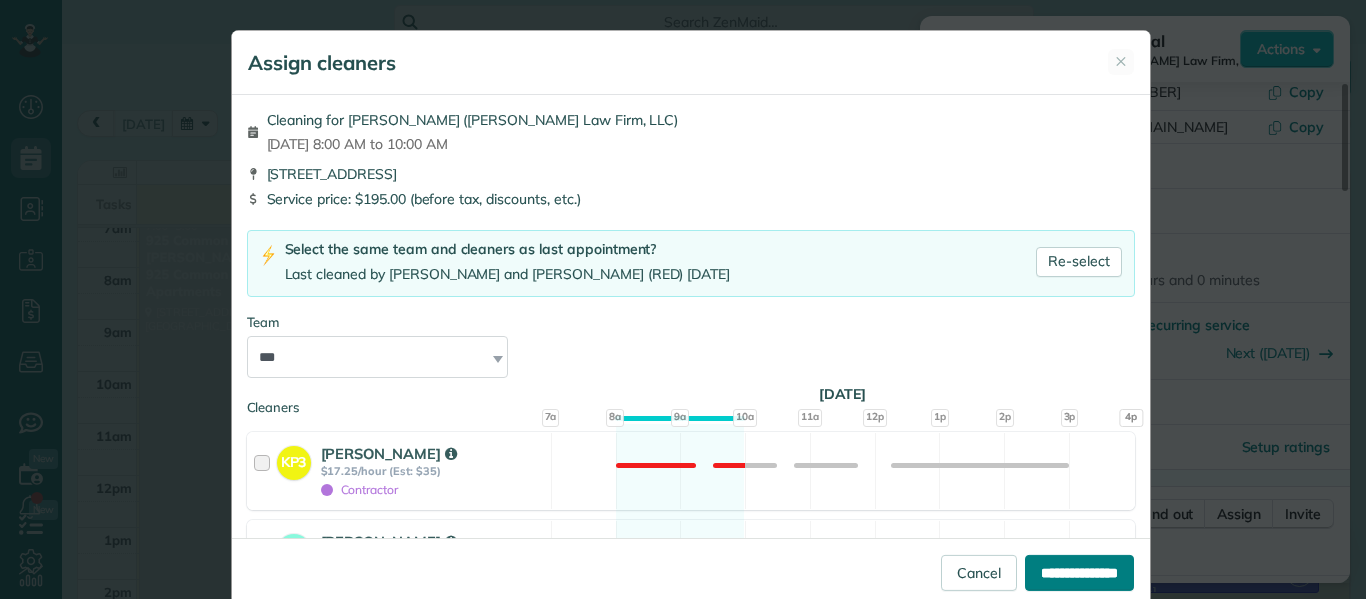 type on "**********" 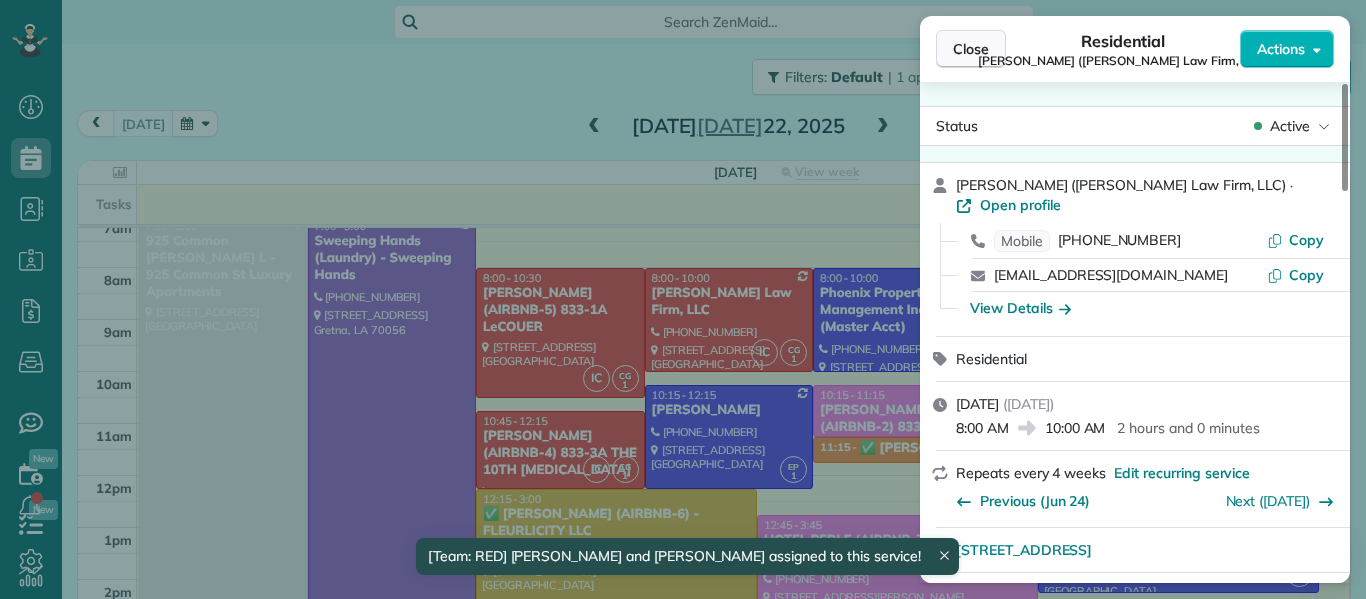 click on "Close" at bounding box center [971, 49] 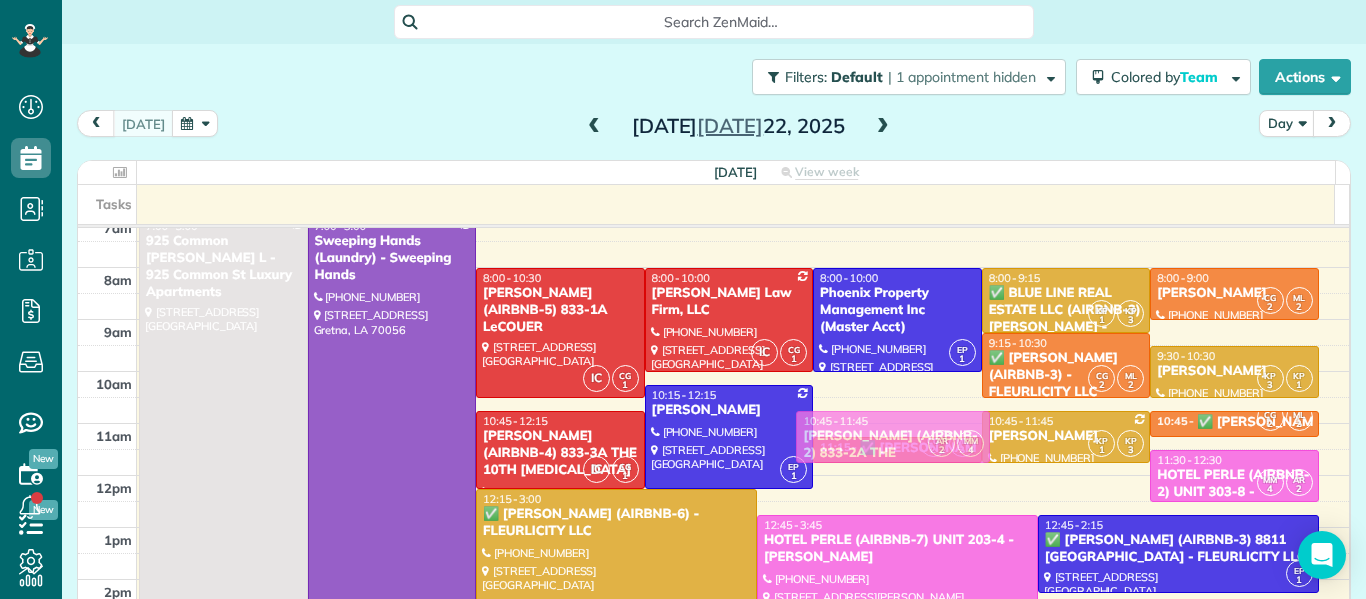 drag, startPoint x: 861, startPoint y: 412, endPoint x: 847, endPoint y: 441, distance: 32.202484 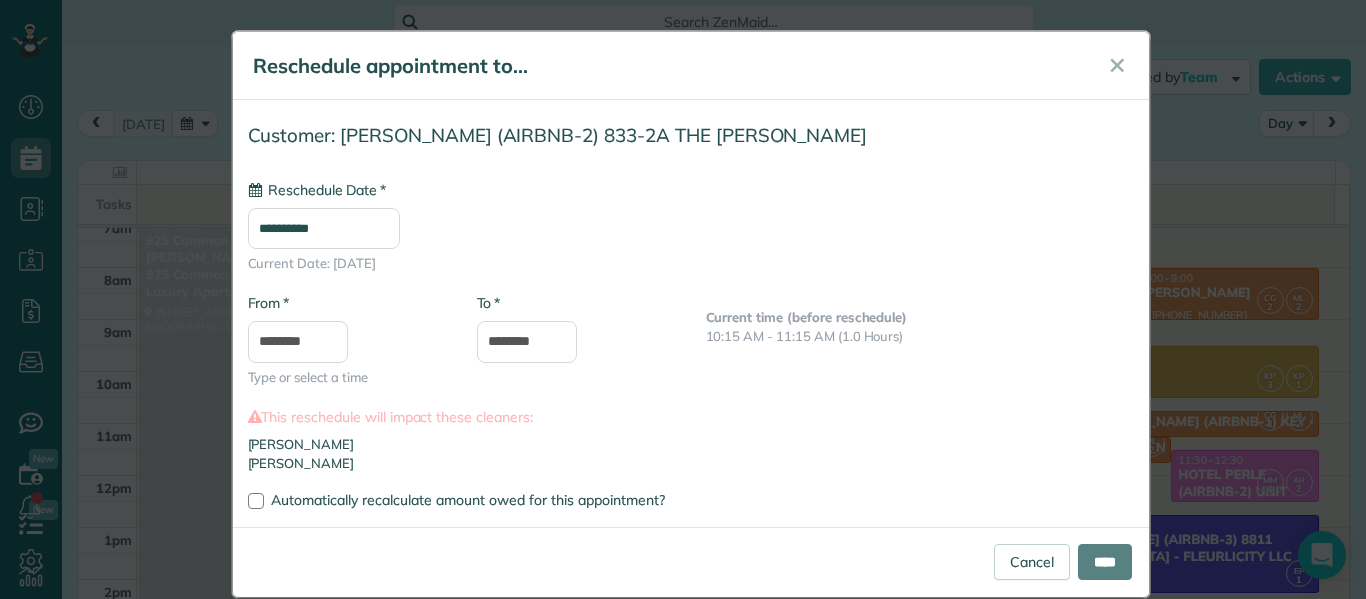 type on "**********" 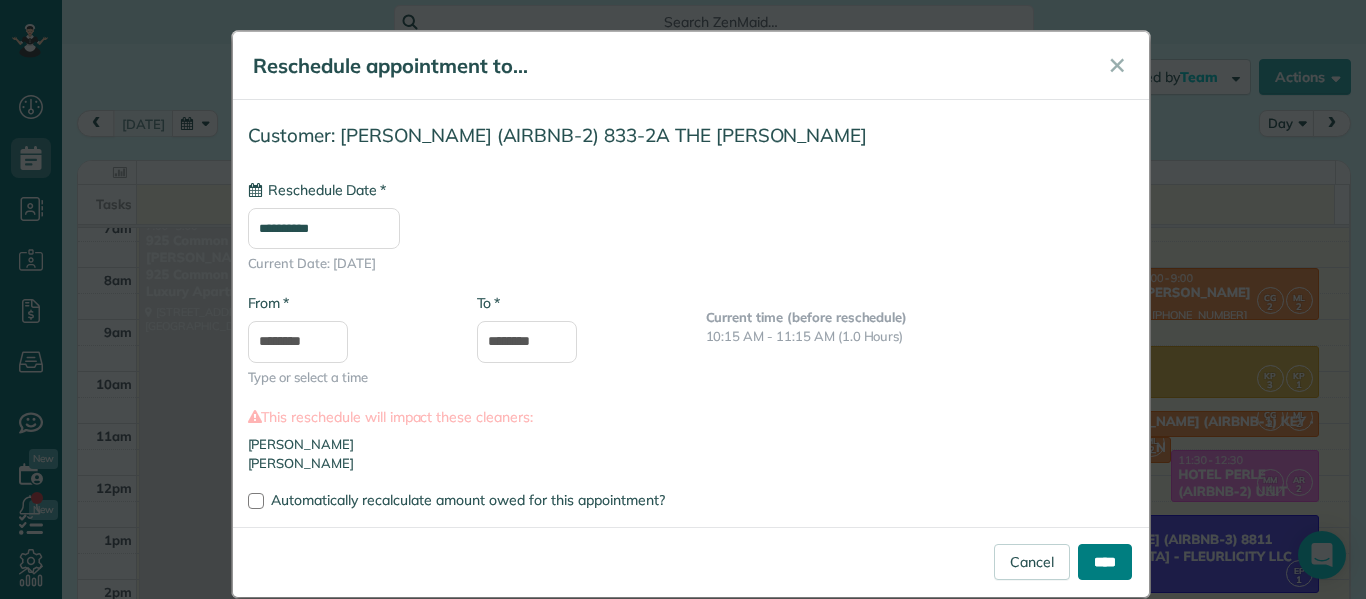 click on "****" at bounding box center [1105, 562] 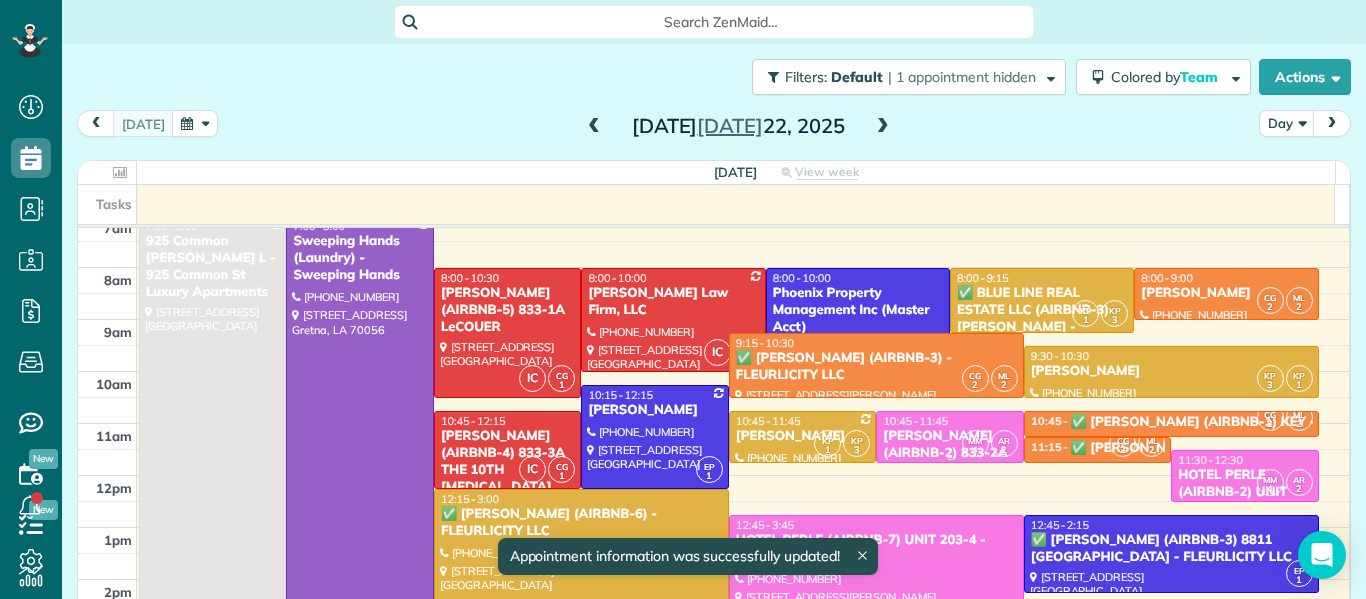 click on "NICK BRUNO (AIRBNB-2) 833-2A THE HUDSON" at bounding box center (949, 462) 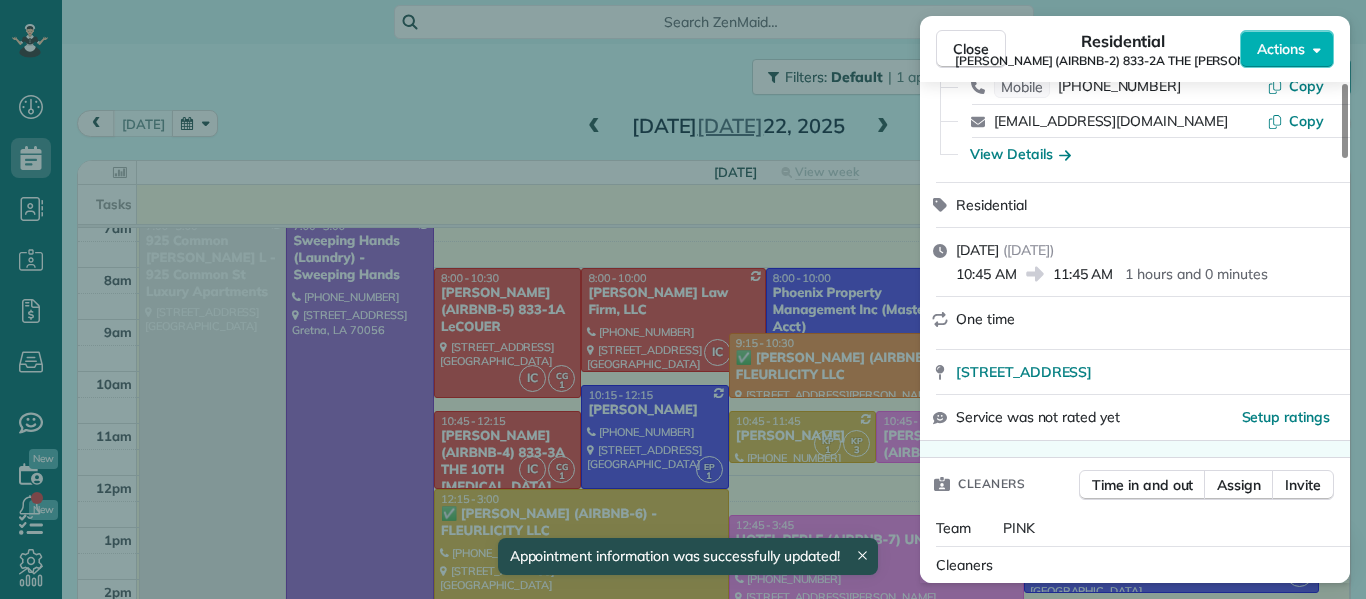 scroll, scrollTop: 237, scrollLeft: 0, axis: vertical 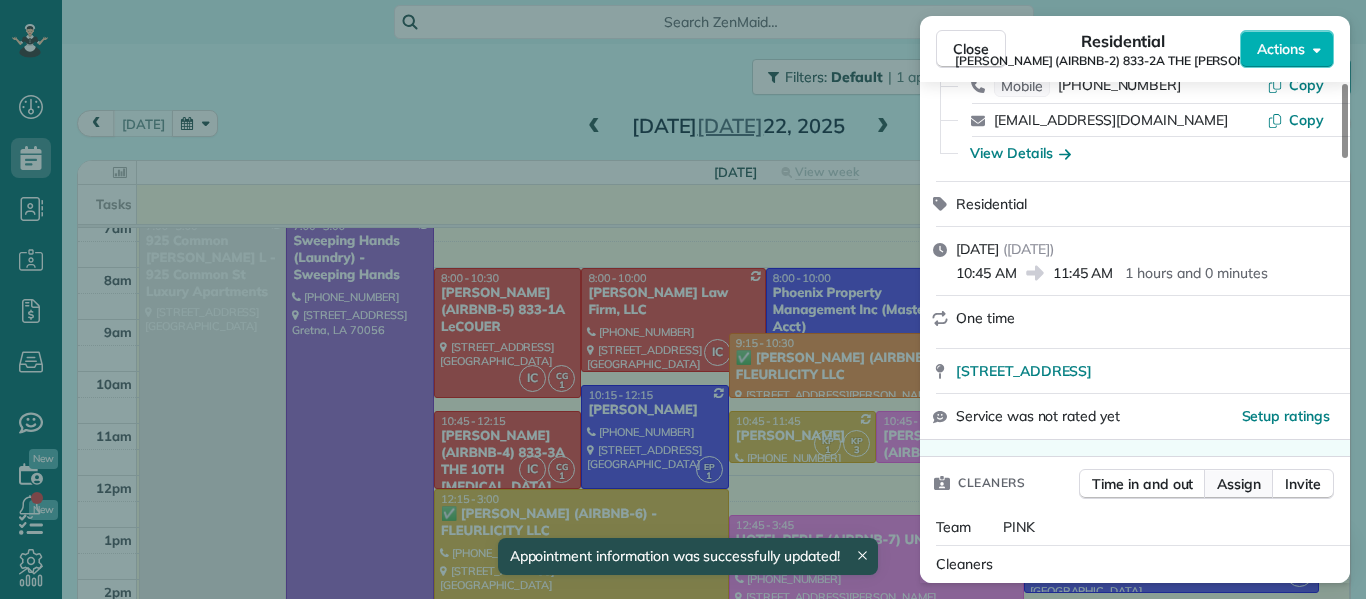 click on "Assign" at bounding box center [1239, 484] 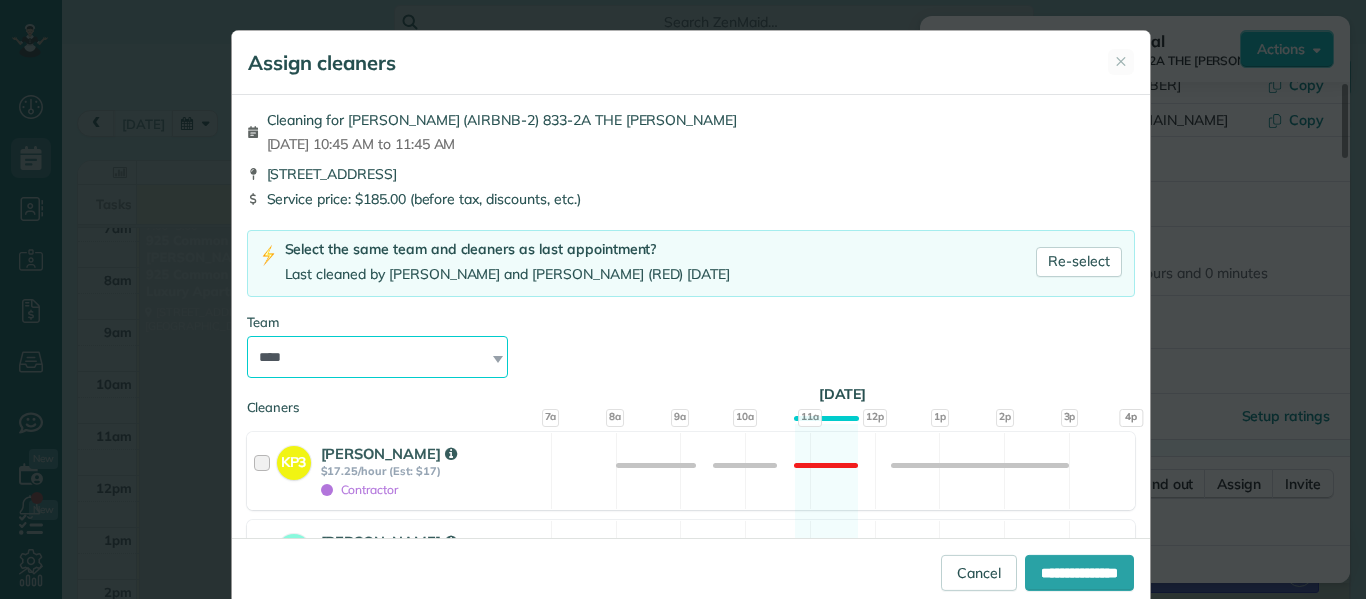 click on "**********" at bounding box center [378, 357] 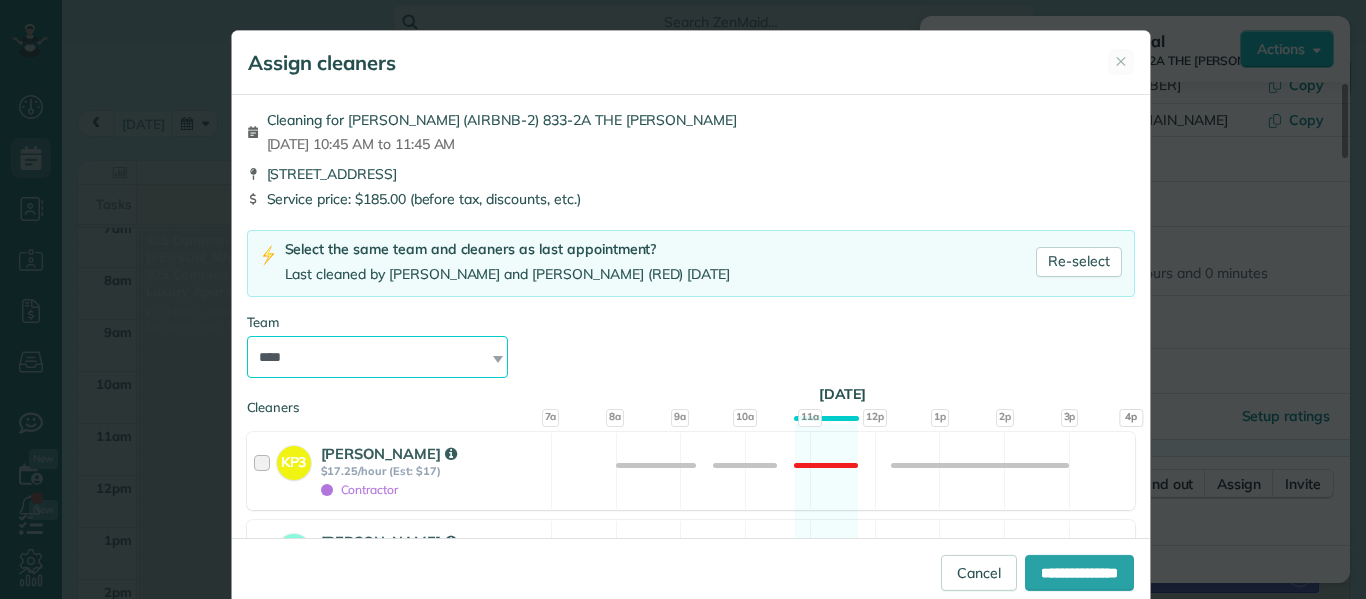 select on "****" 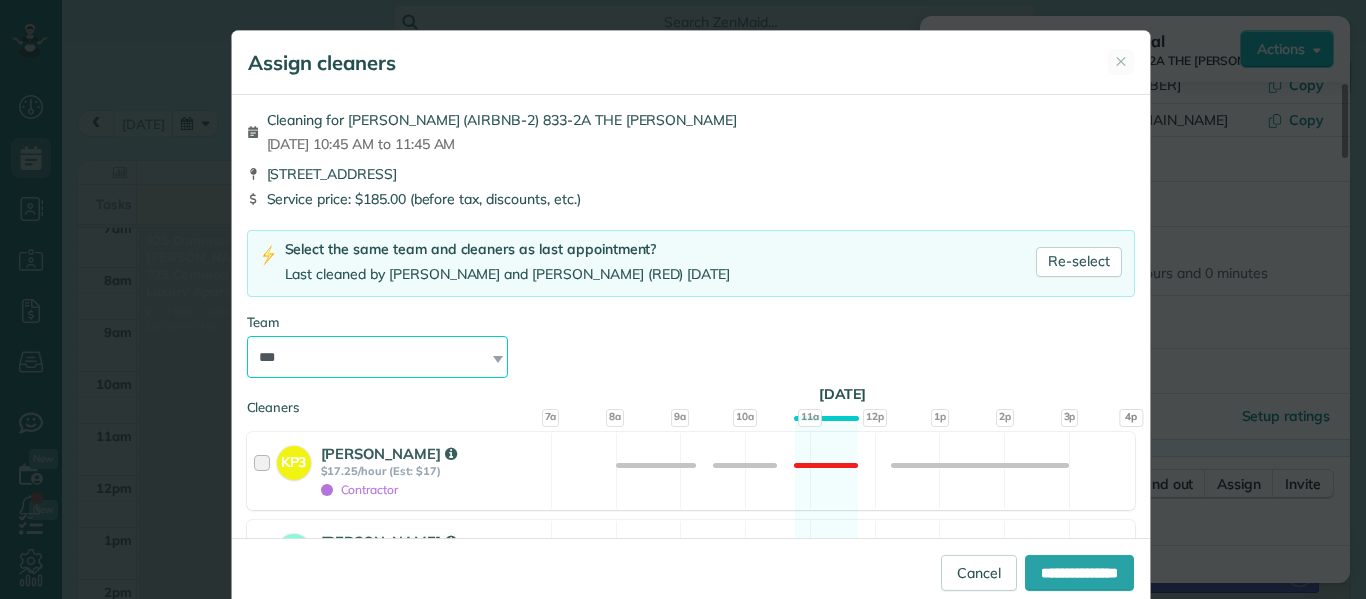 click on "**********" at bounding box center [378, 357] 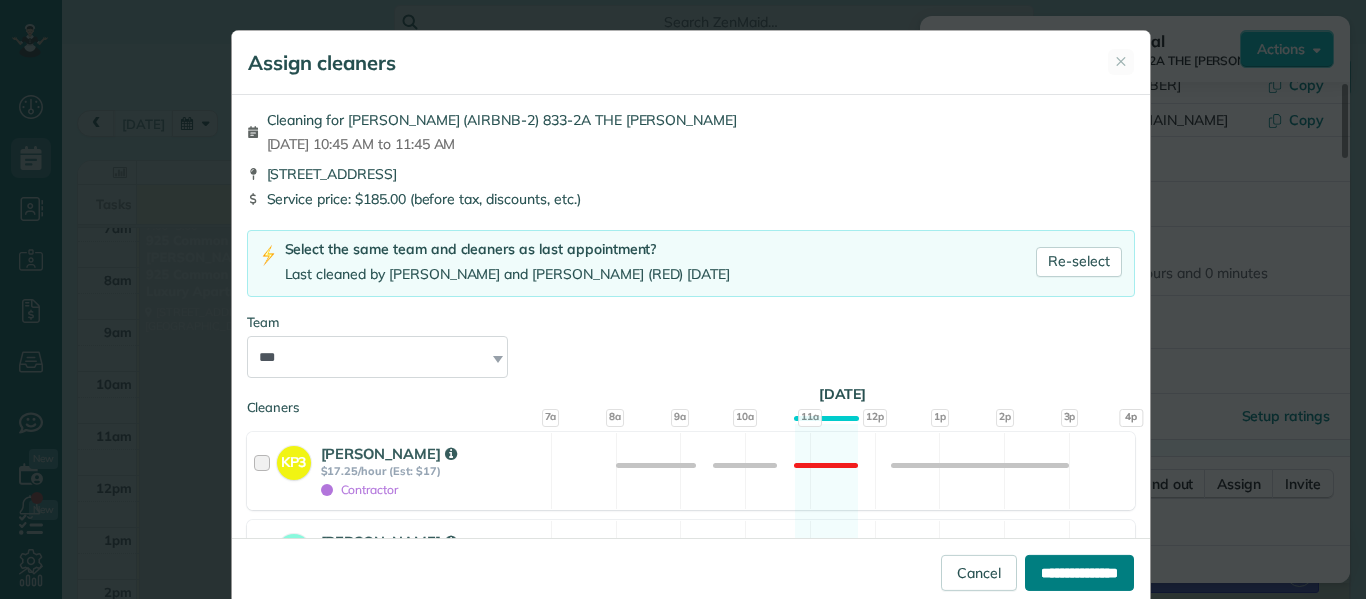 click on "**********" at bounding box center (1079, 573) 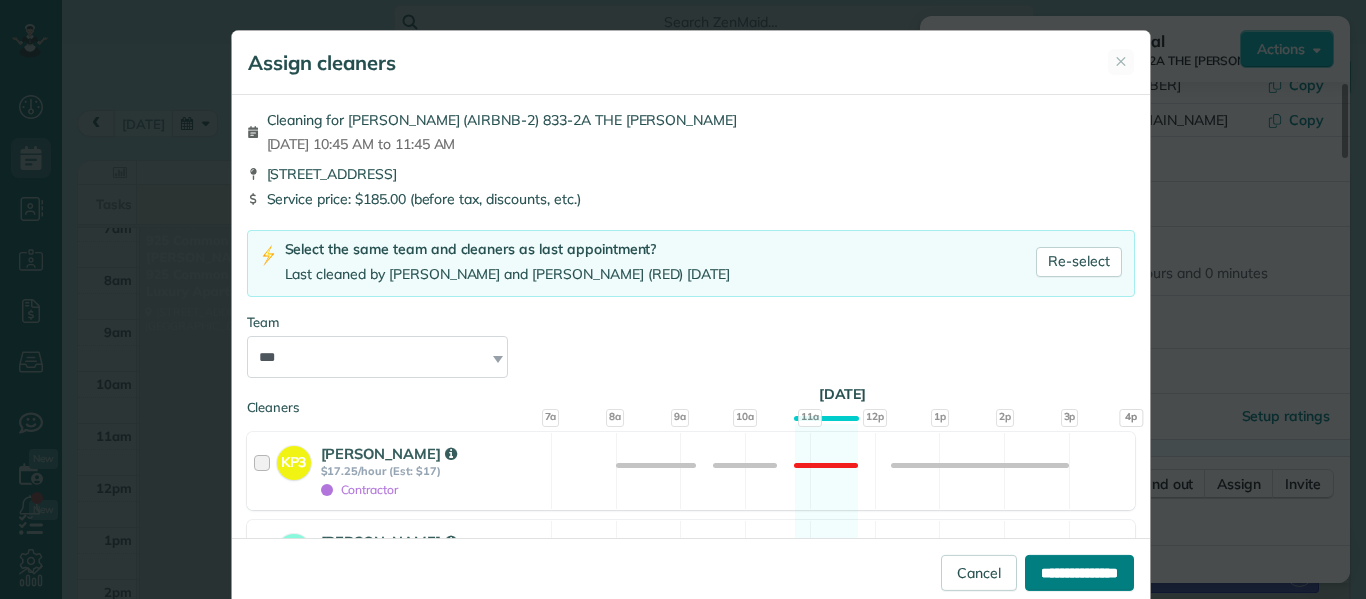 type on "**********" 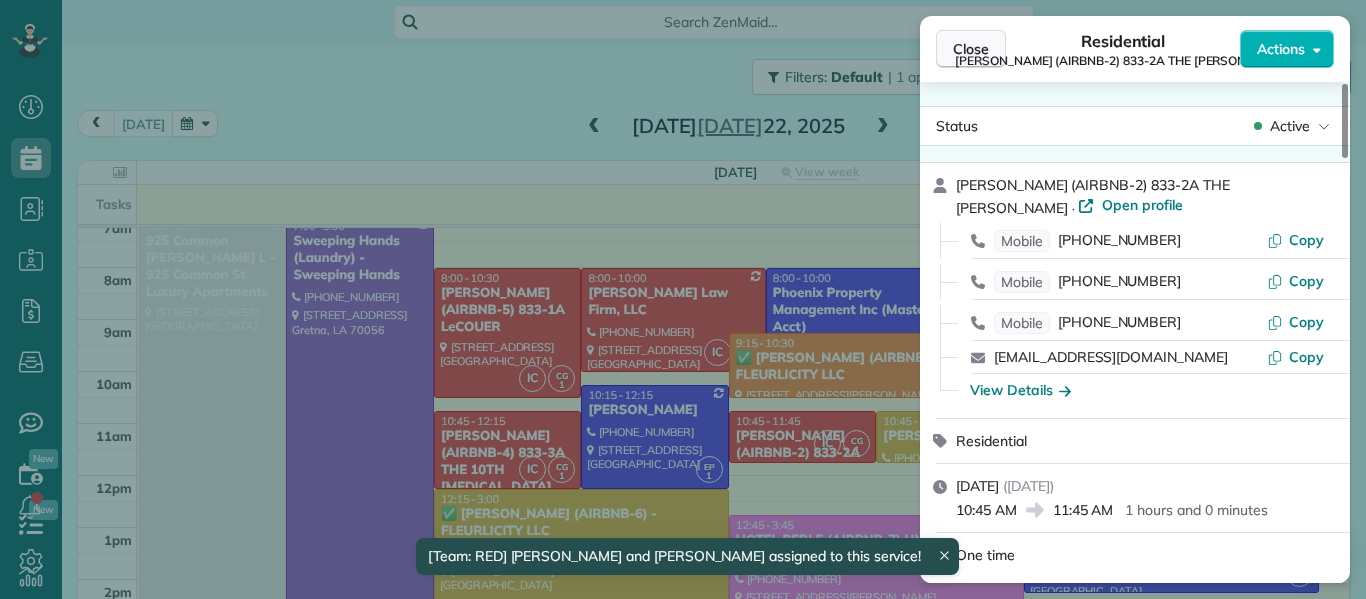click on "Close" at bounding box center (971, 49) 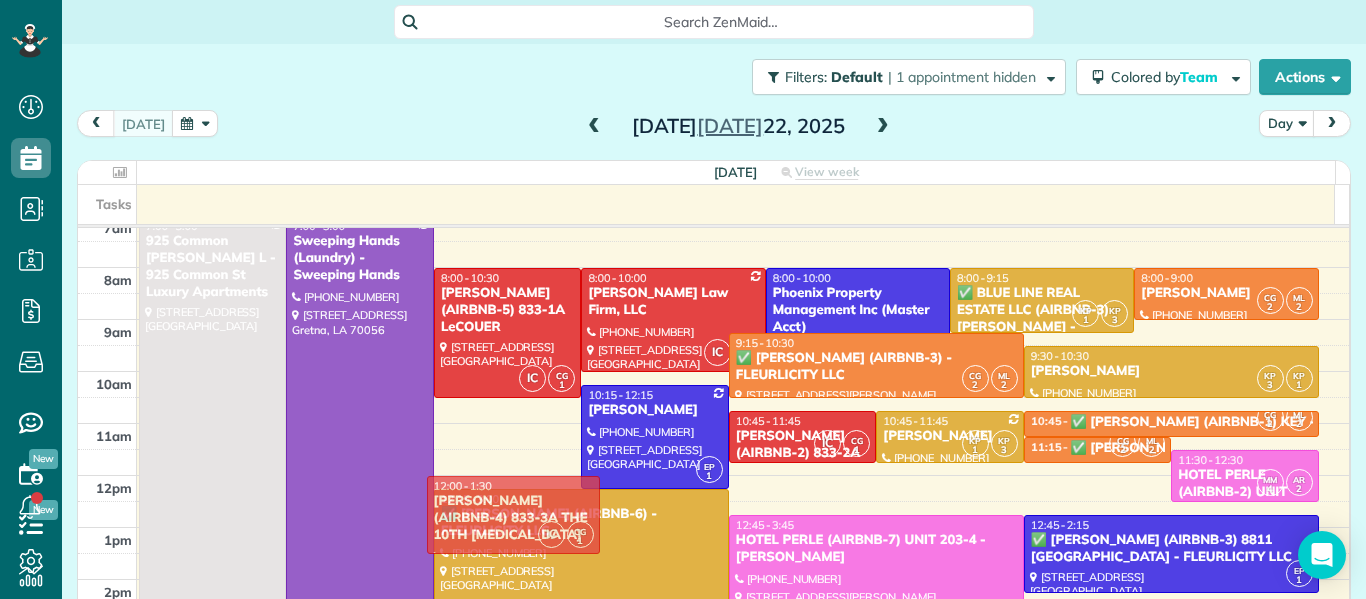 drag, startPoint x: 486, startPoint y: 447, endPoint x: 500, endPoint y: 506, distance: 60.63827 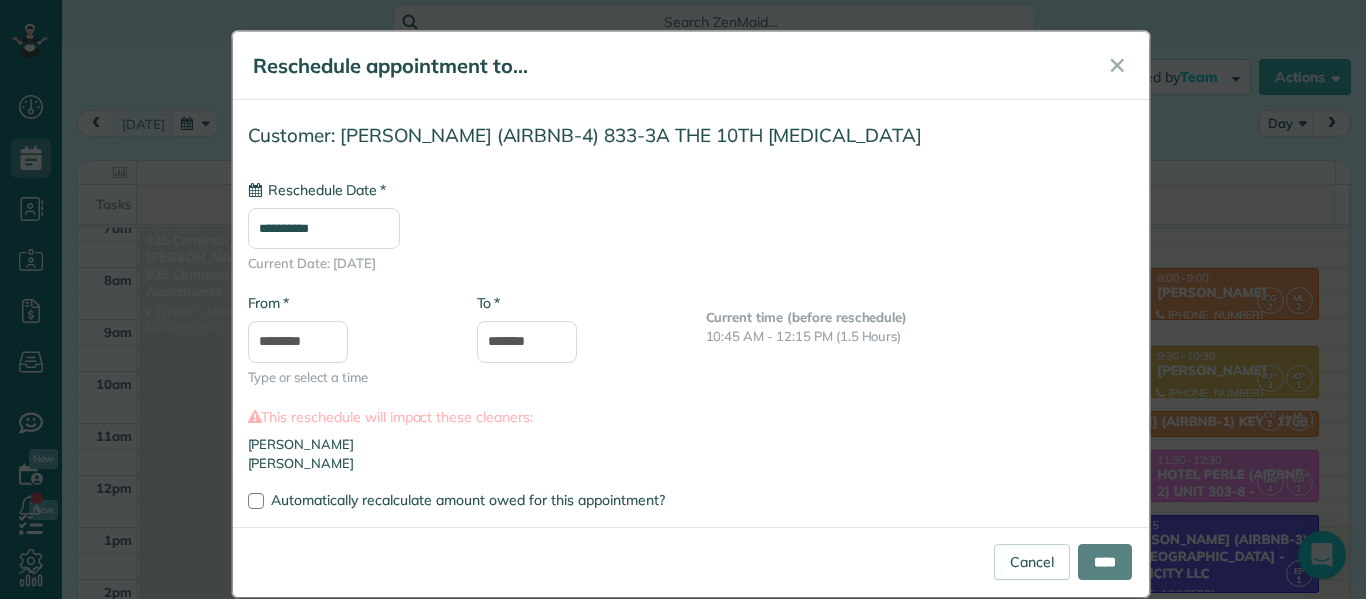 type on "**********" 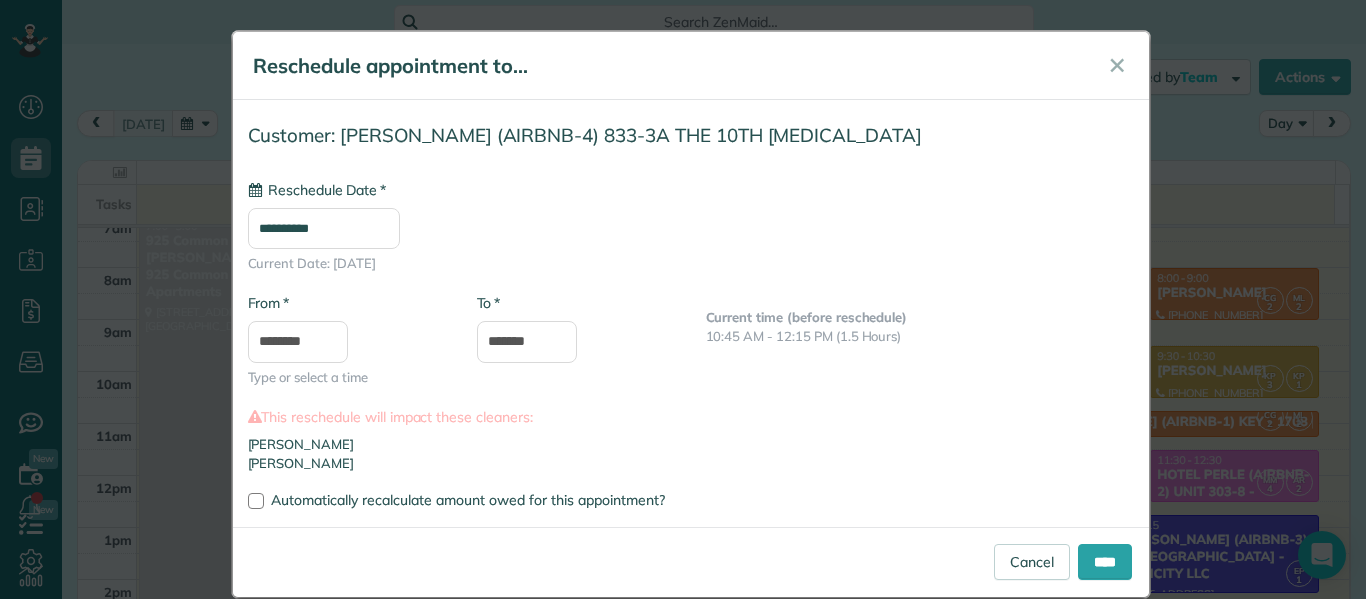 scroll, scrollTop: 30, scrollLeft: 0, axis: vertical 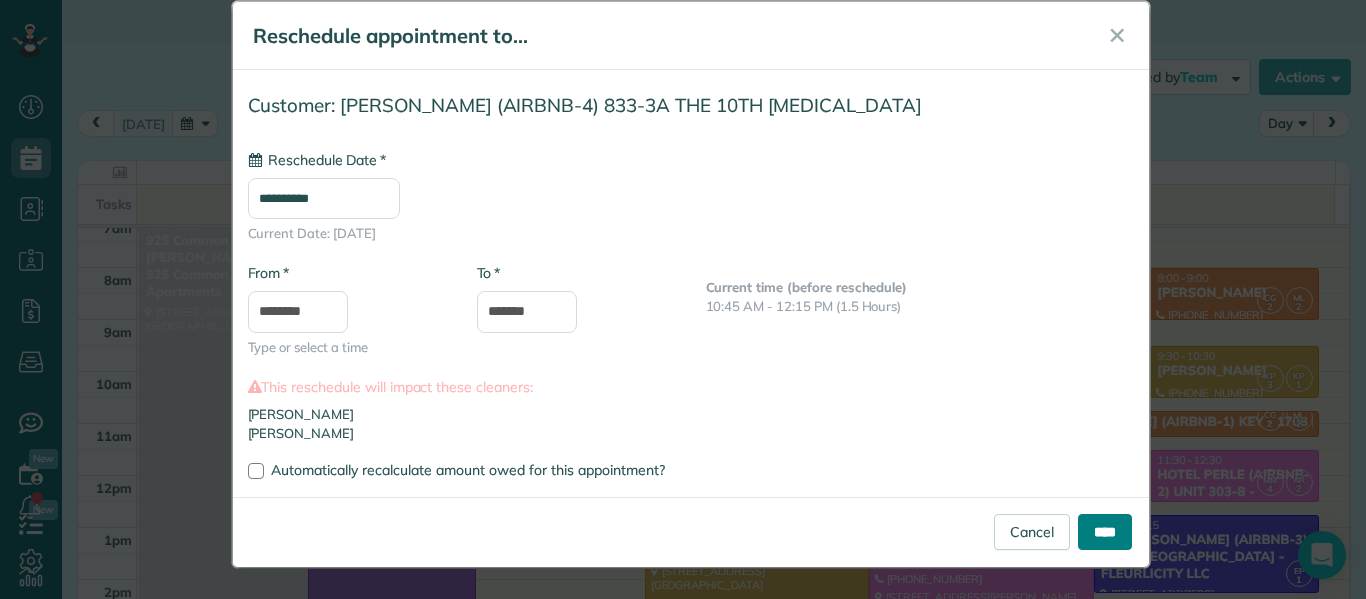 click on "****" at bounding box center (1105, 532) 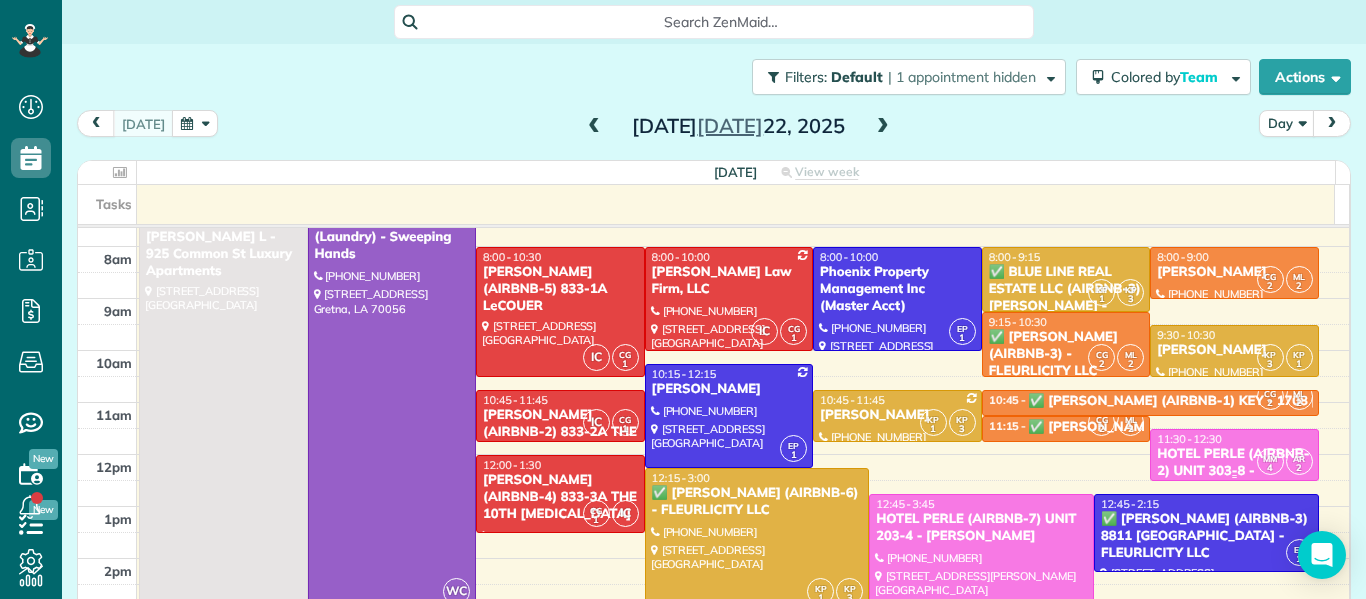 scroll, scrollTop: 29, scrollLeft: 0, axis: vertical 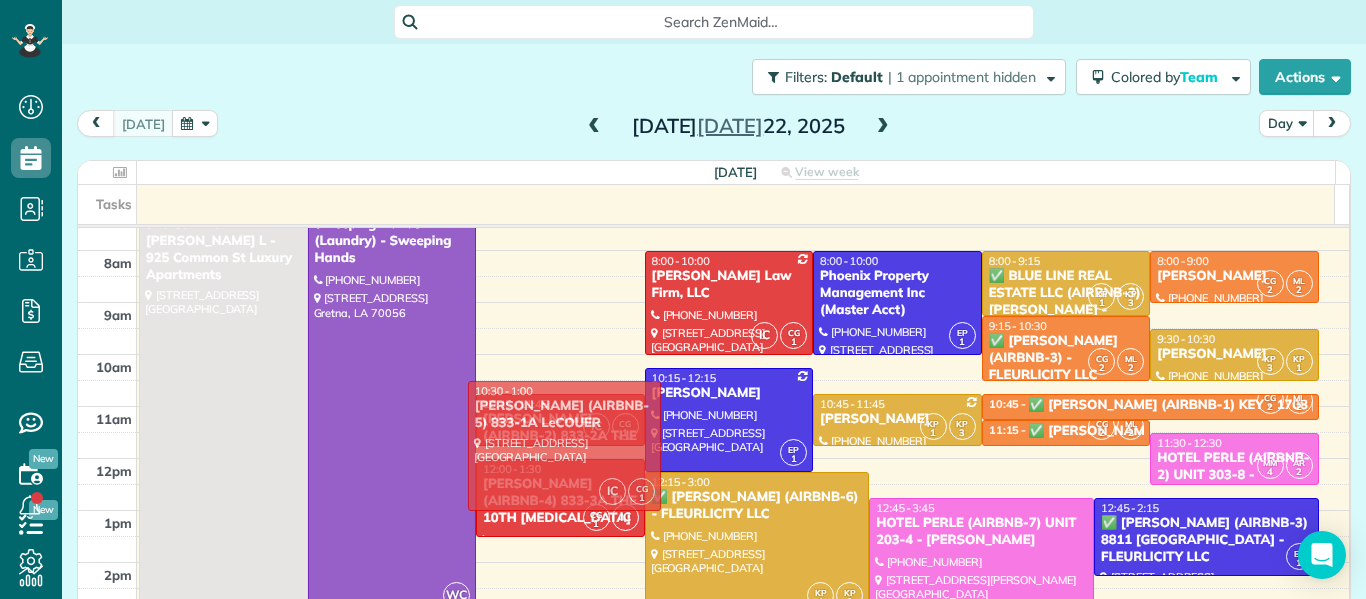 drag, startPoint x: 563, startPoint y: 308, endPoint x: 599, endPoint y: 436, distance: 132.96616 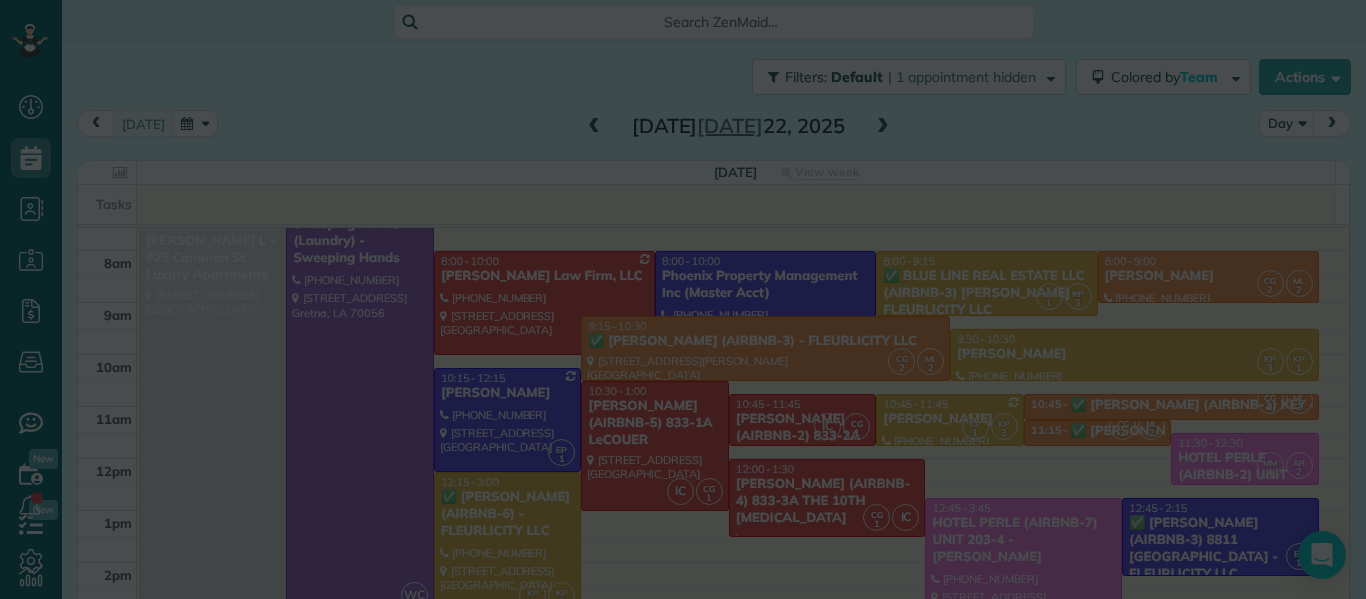scroll, scrollTop: 0, scrollLeft: 0, axis: both 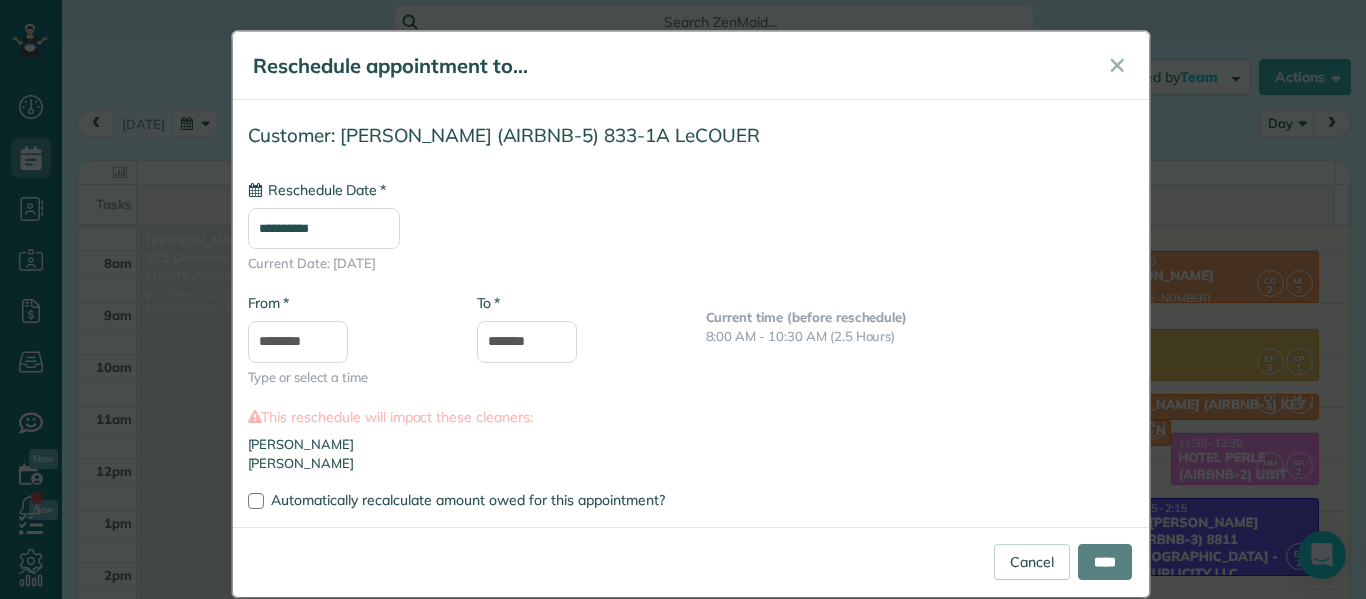 type on "**********" 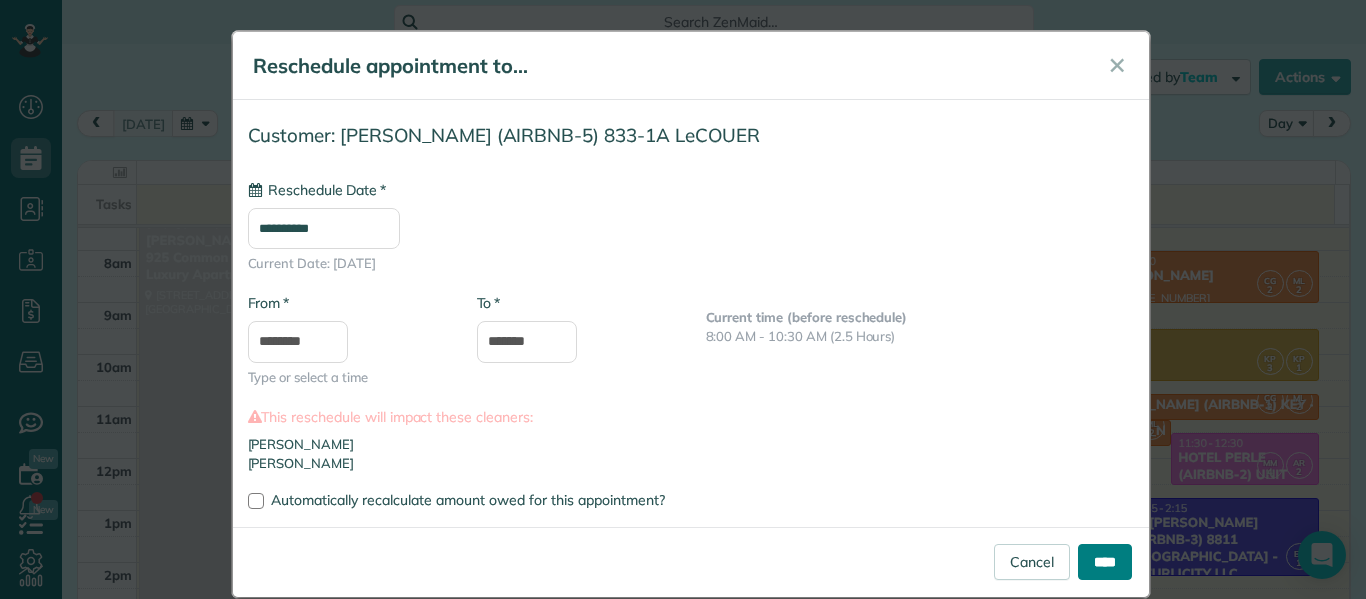 click on "****" at bounding box center [1105, 562] 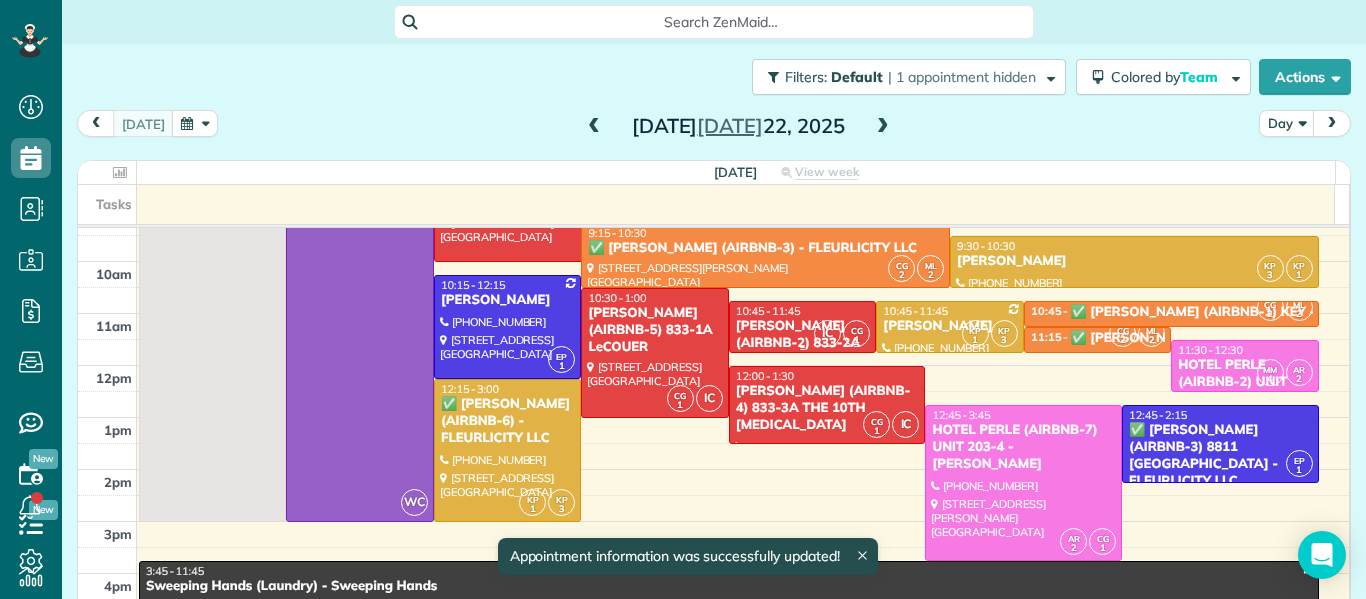 scroll, scrollTop: 125, scrollLeft: 0, axis: vertical 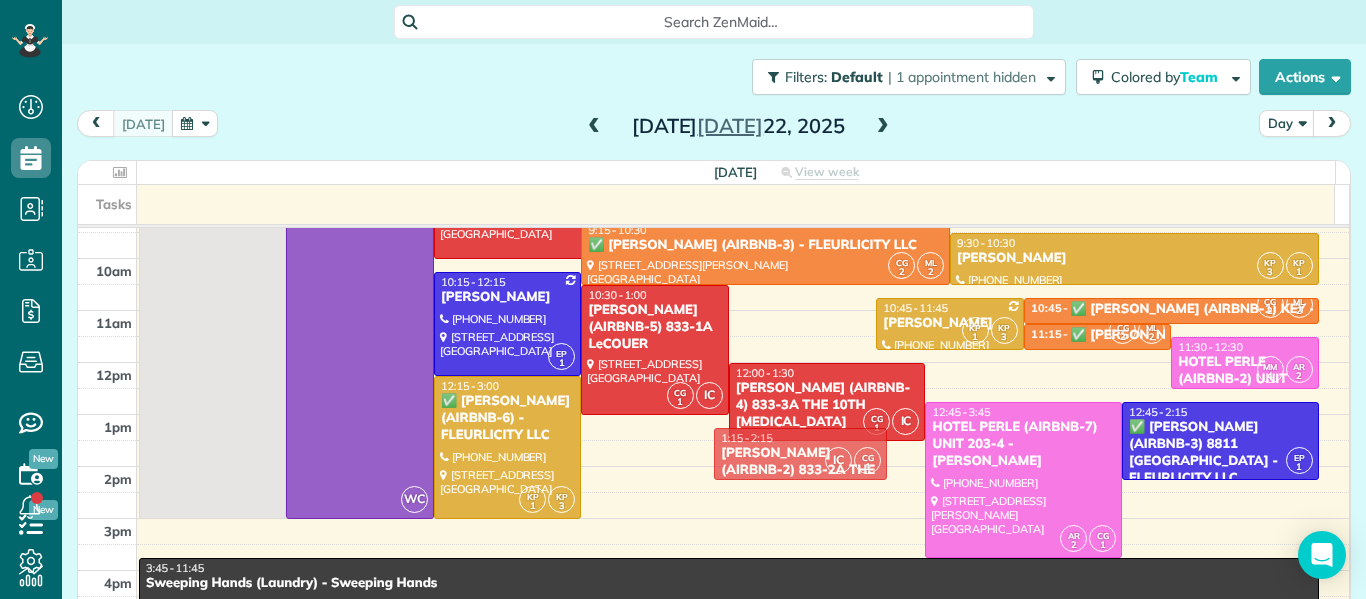 drag, startPoint x: 753, startPoint y: 324, endPoint x: 792, endPoint y: 452, distance: 133.80957 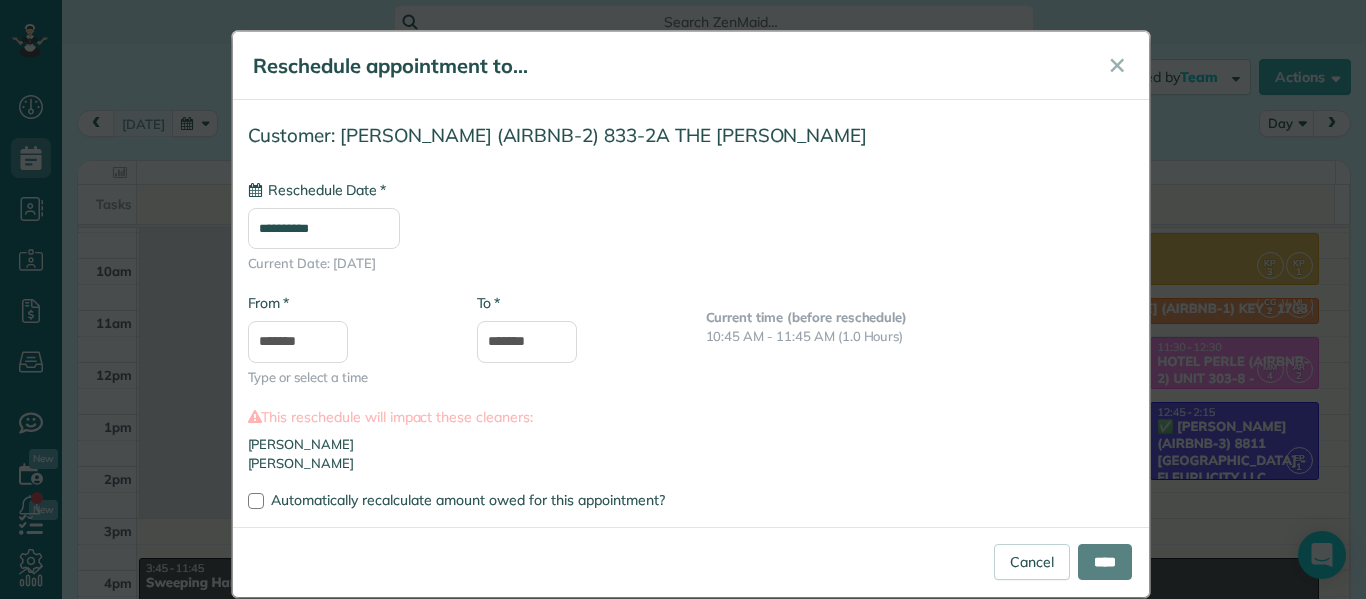 type on "**********" 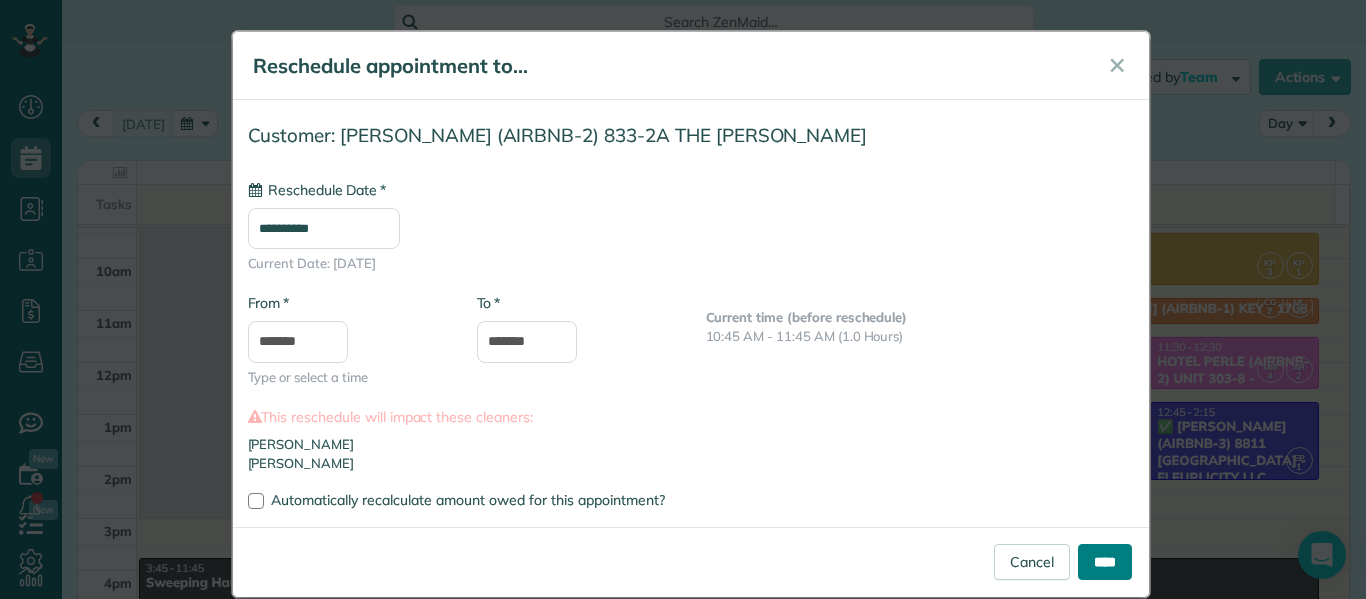 click on "****" at bounding box center (1105, 562) 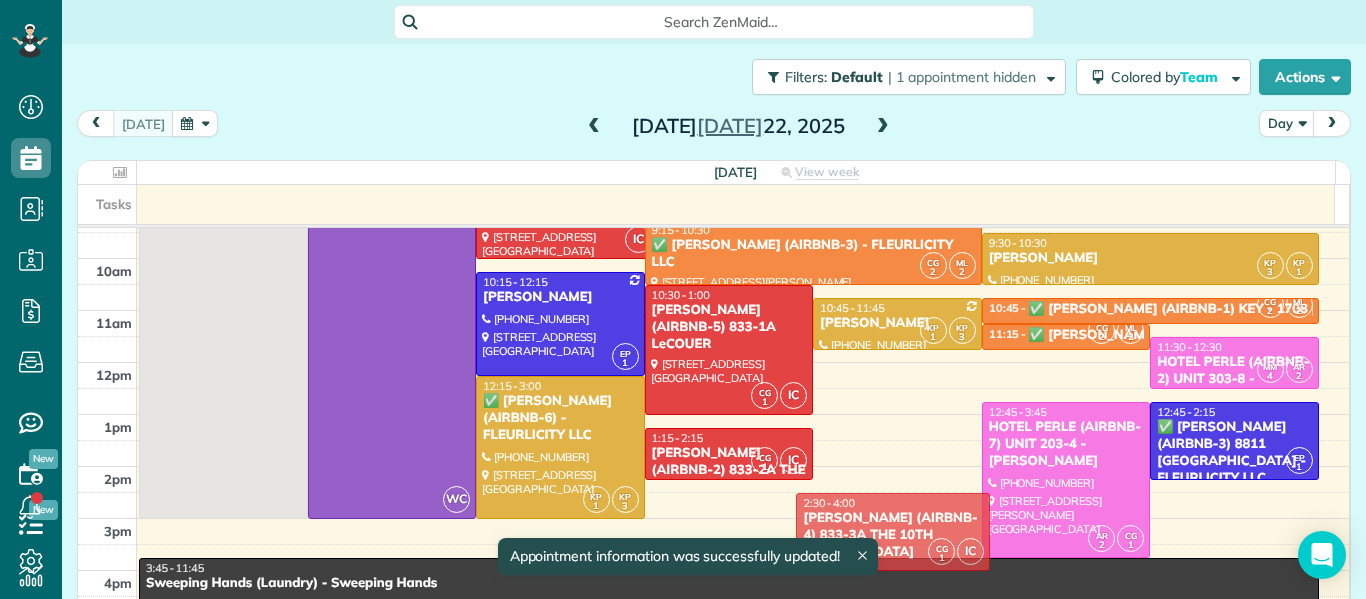 drag, startPoint x: 876, startPoint y: 393, endPoint x: 892, endPoint y: 520, distance: 128.0039 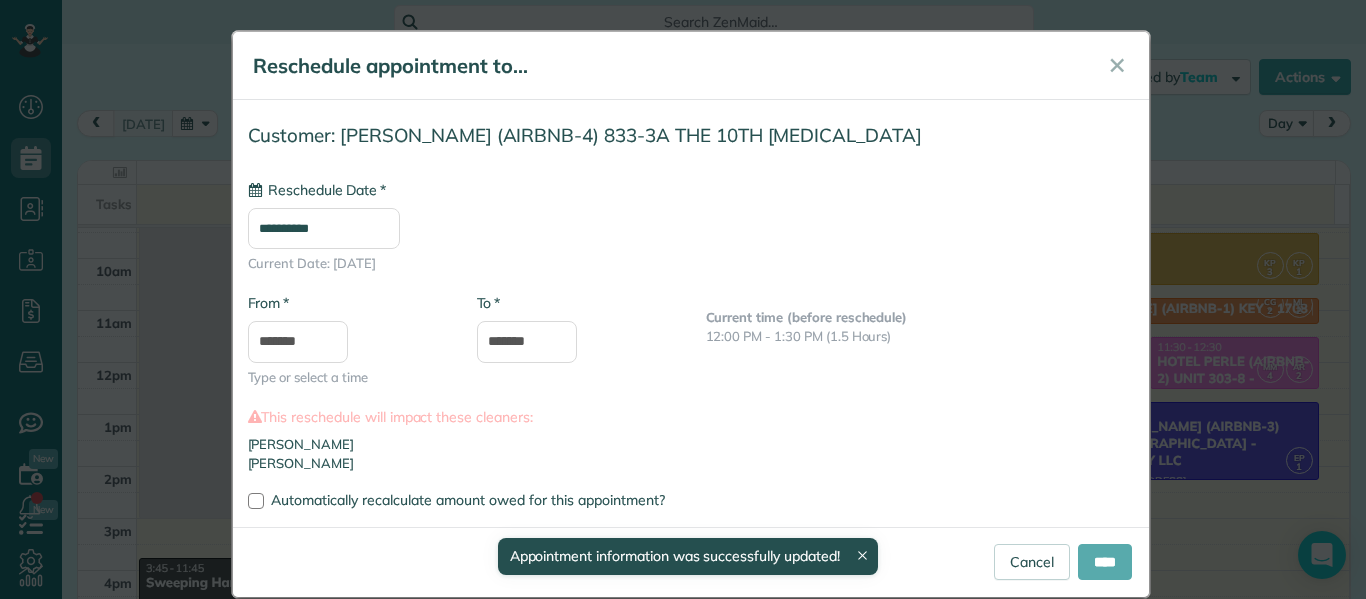 type on "**********" 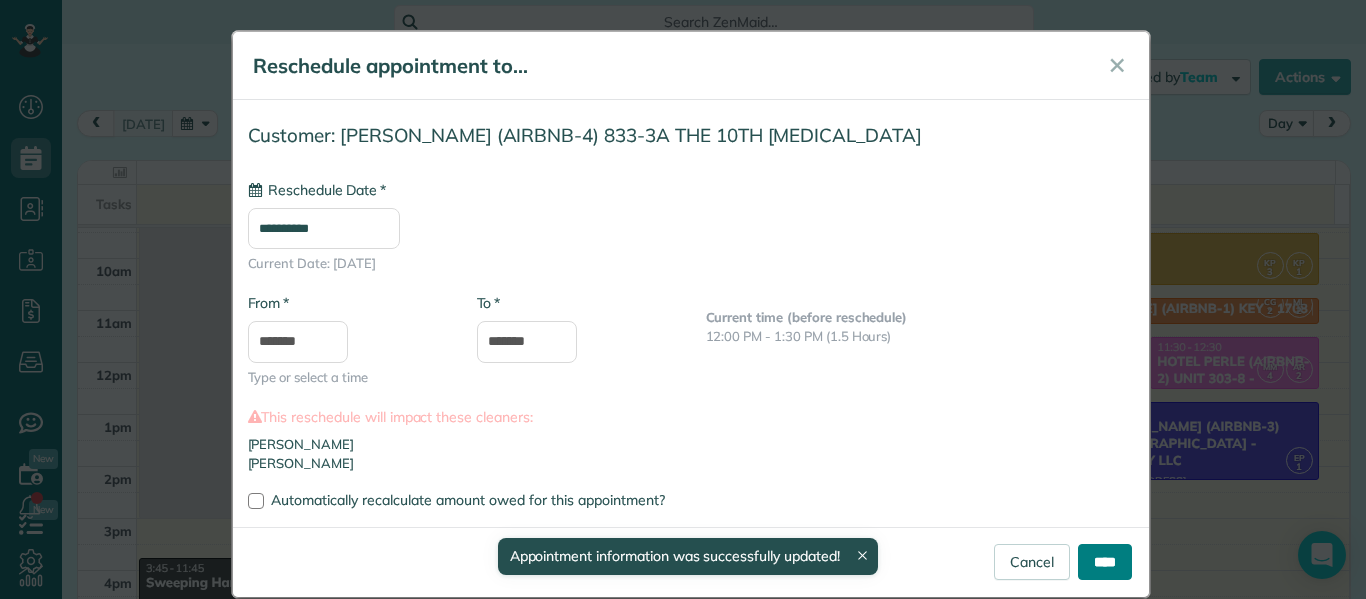 click on "****" at bounding box center (1105, 562) 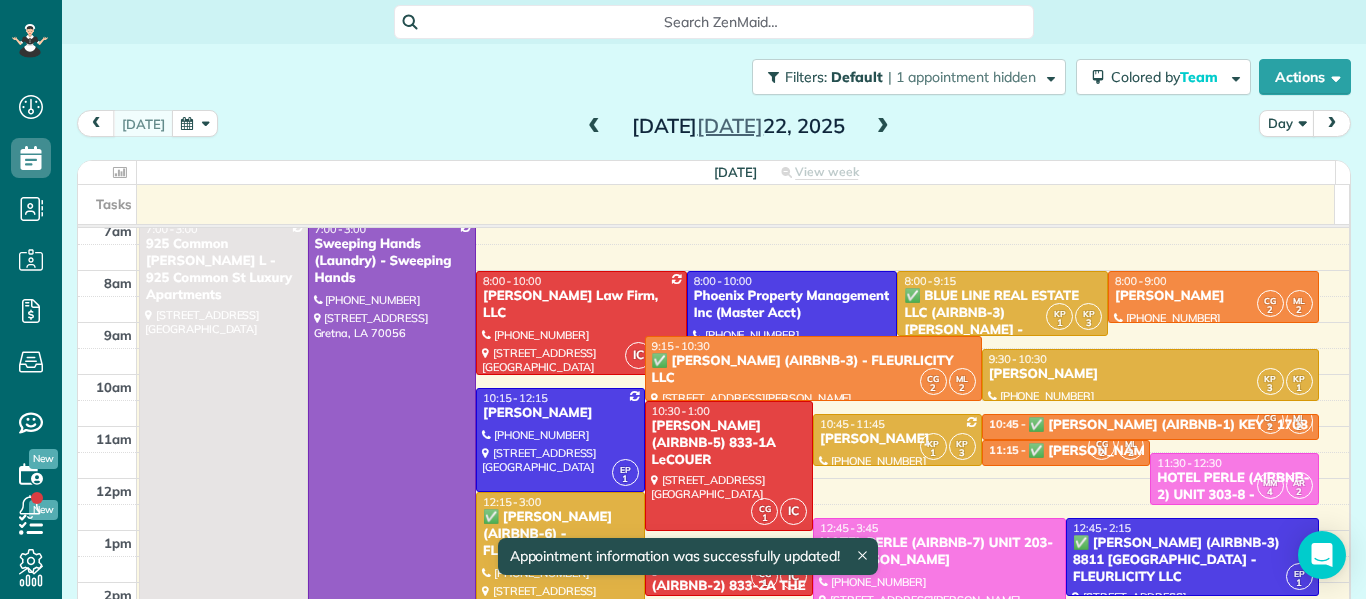 scroll, scrollTop: 8, scrollLeft: 0, axis: vertical 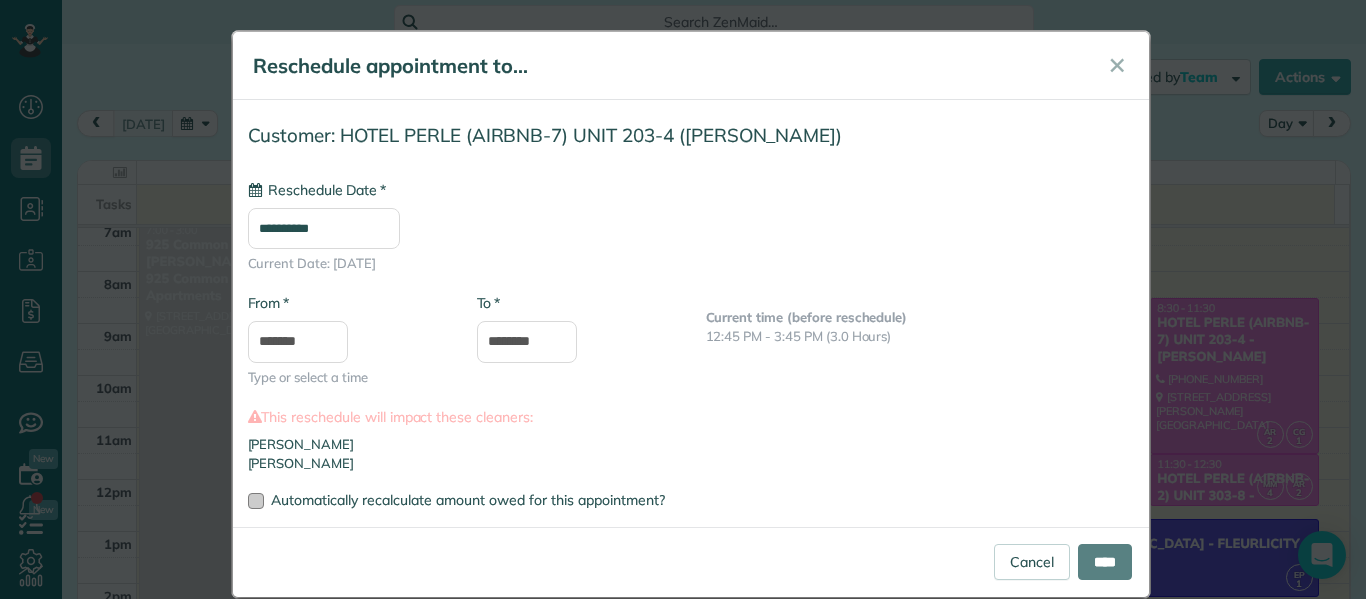 type on "**********" 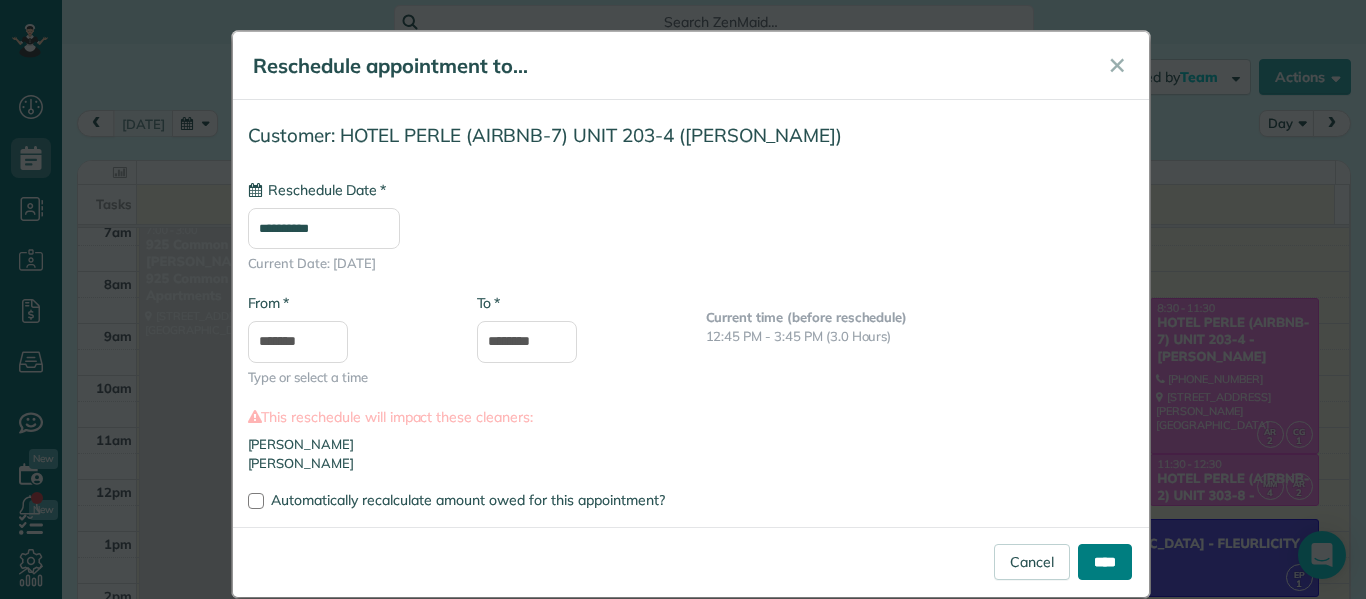 click on "****" at bounding box center [1105, 562] 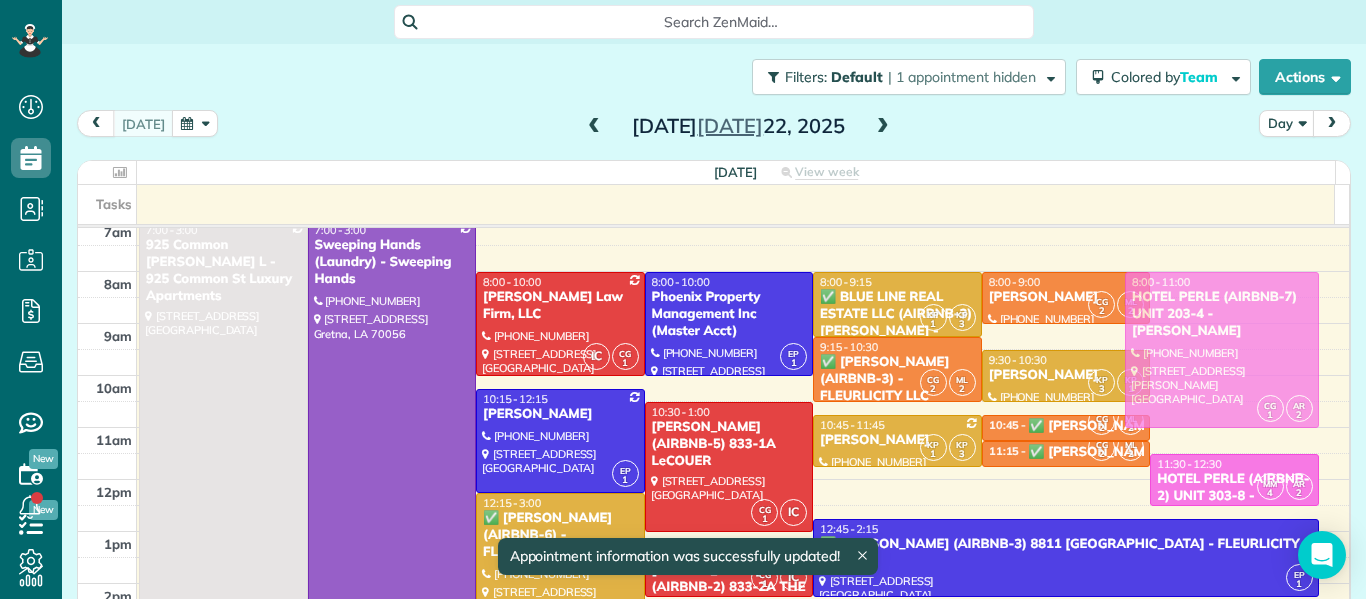 drag, startPoint x: 1212, startPoint y: 356, endPoint x: 1211, endPoint y: 326, distance: 30.016663 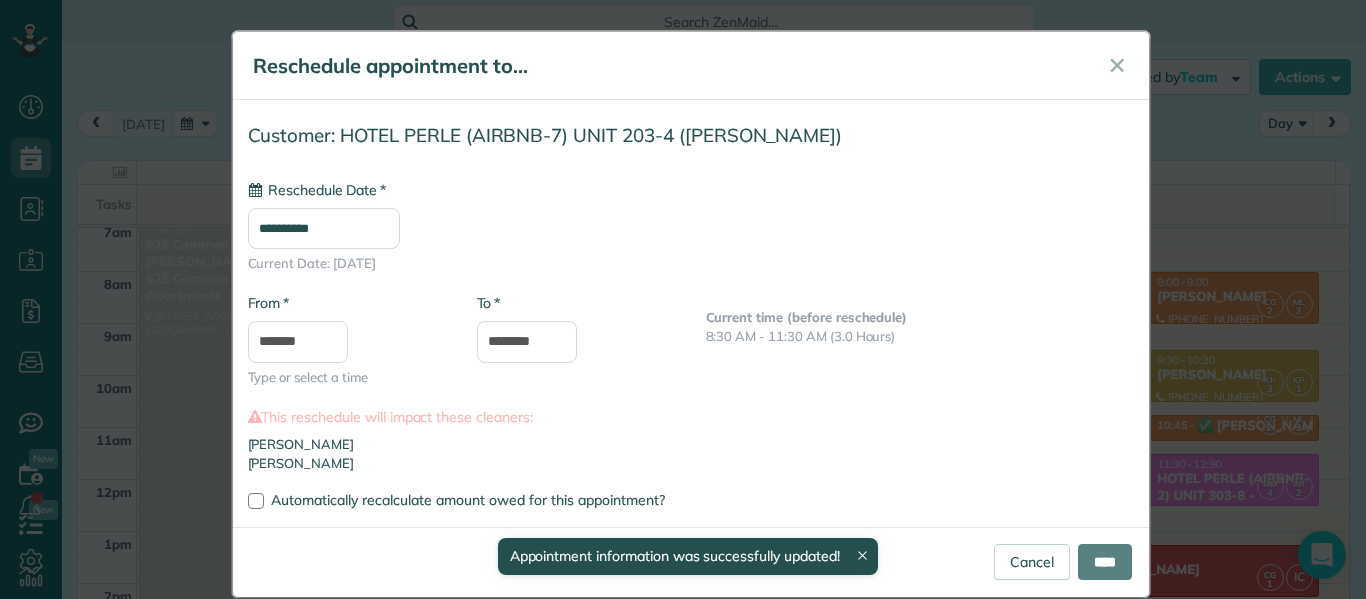 type on "**********" 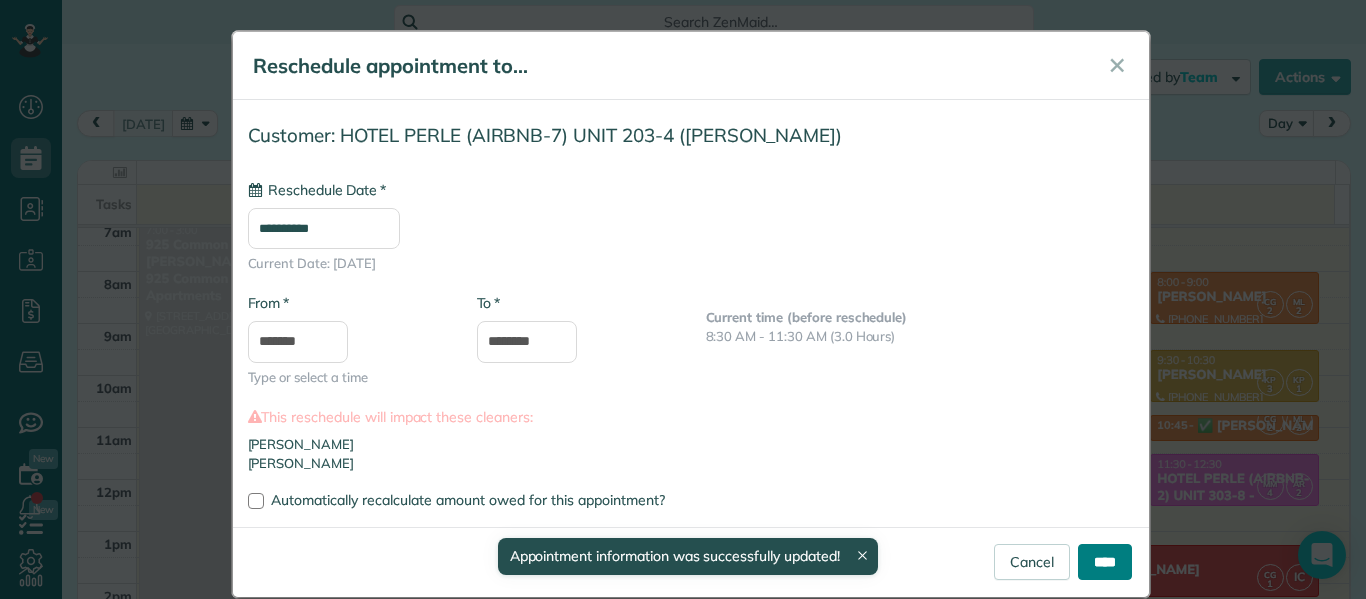 click on "****" at bounding box center (1105, 562) 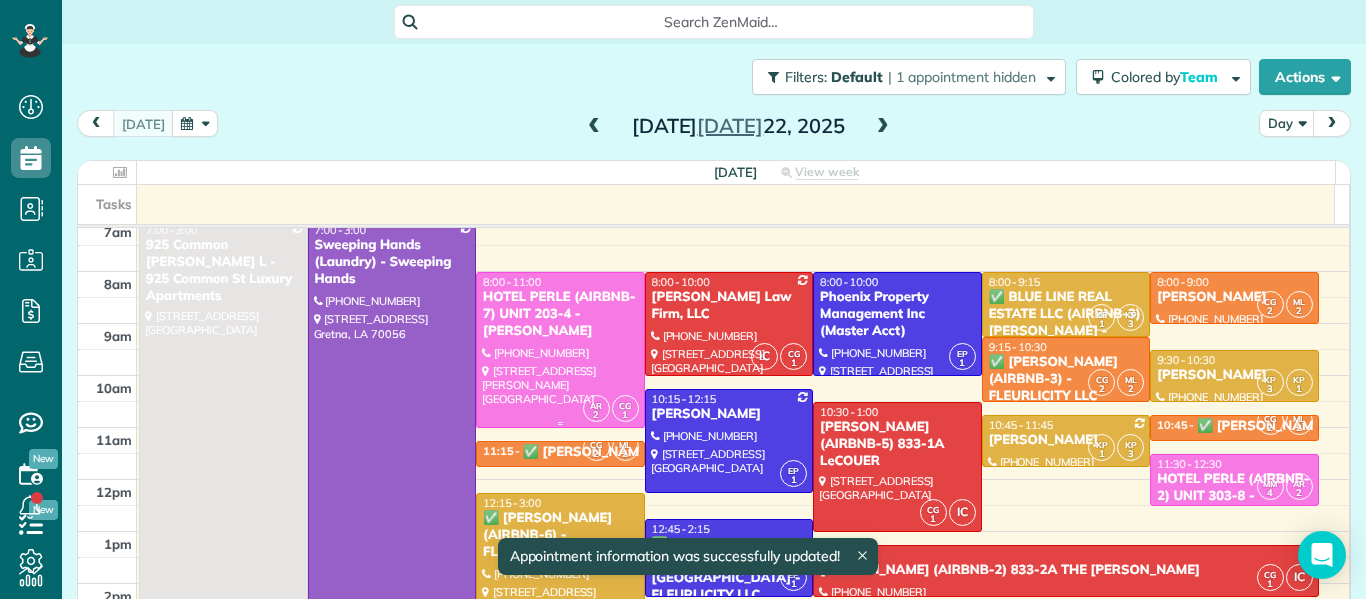 click on "HOTEL PERLE (AIRBNB-7) UNIT 203-4 - NICK BRUNO" at bounding box center (560, 314) 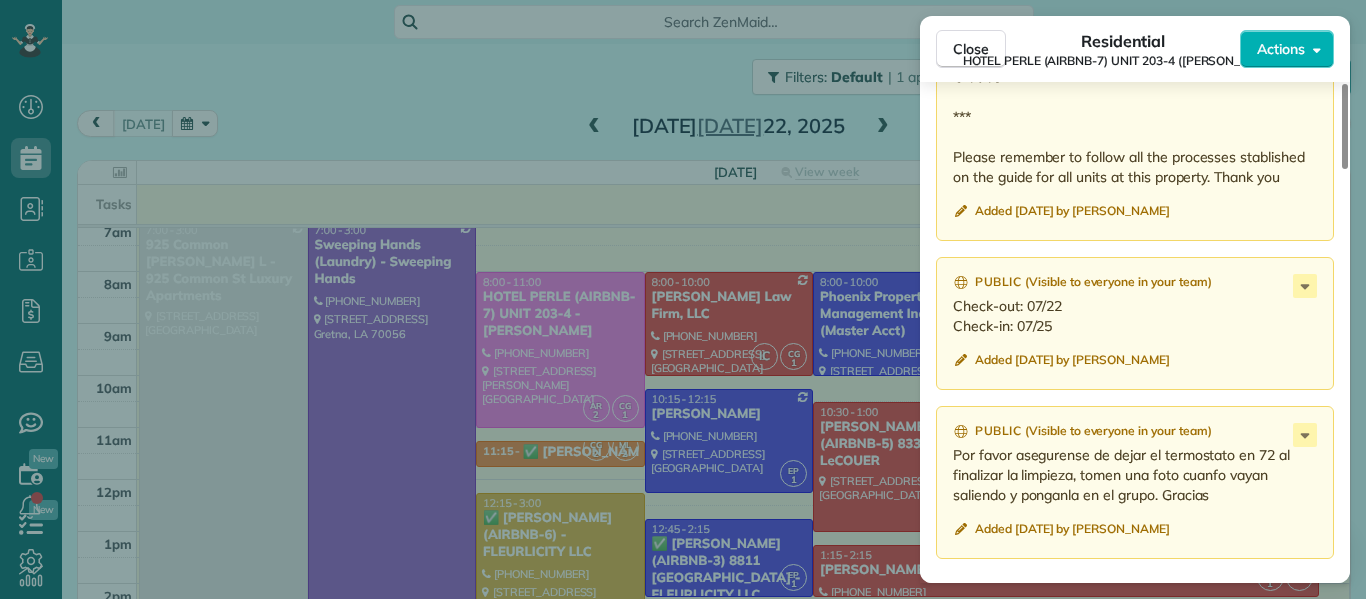 scroll, scrollTop: 1942, scrollLeft: 0, axis: vertical 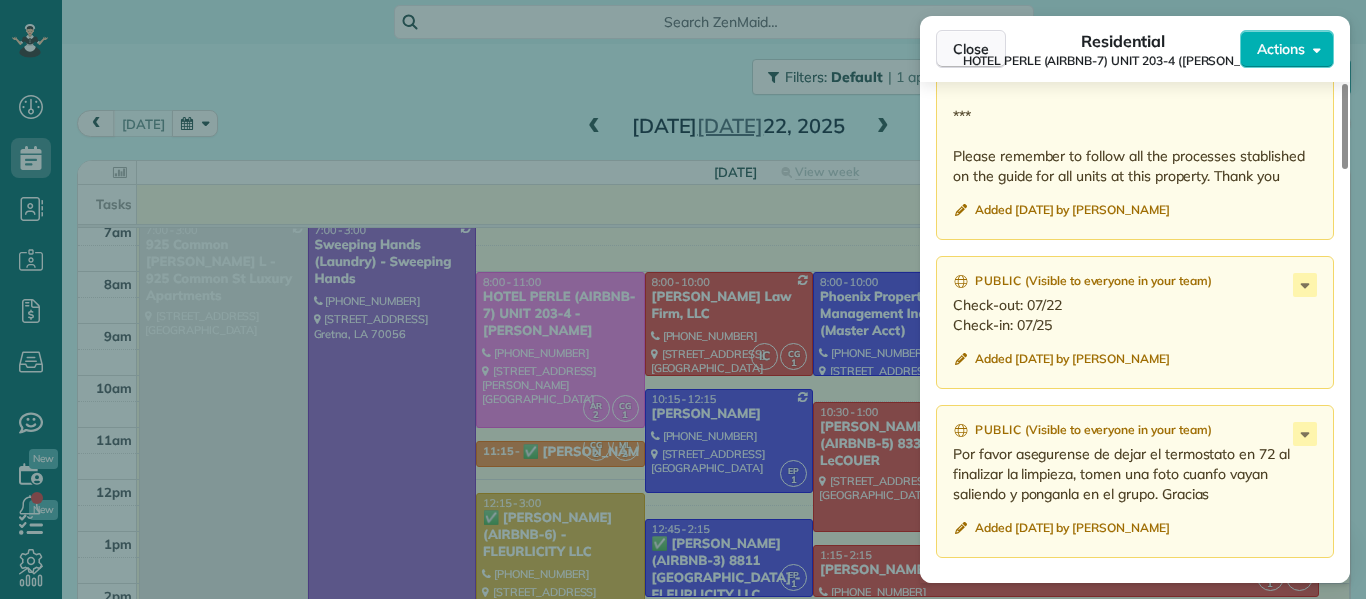 click on "Close" at bounding box center (971, 49) 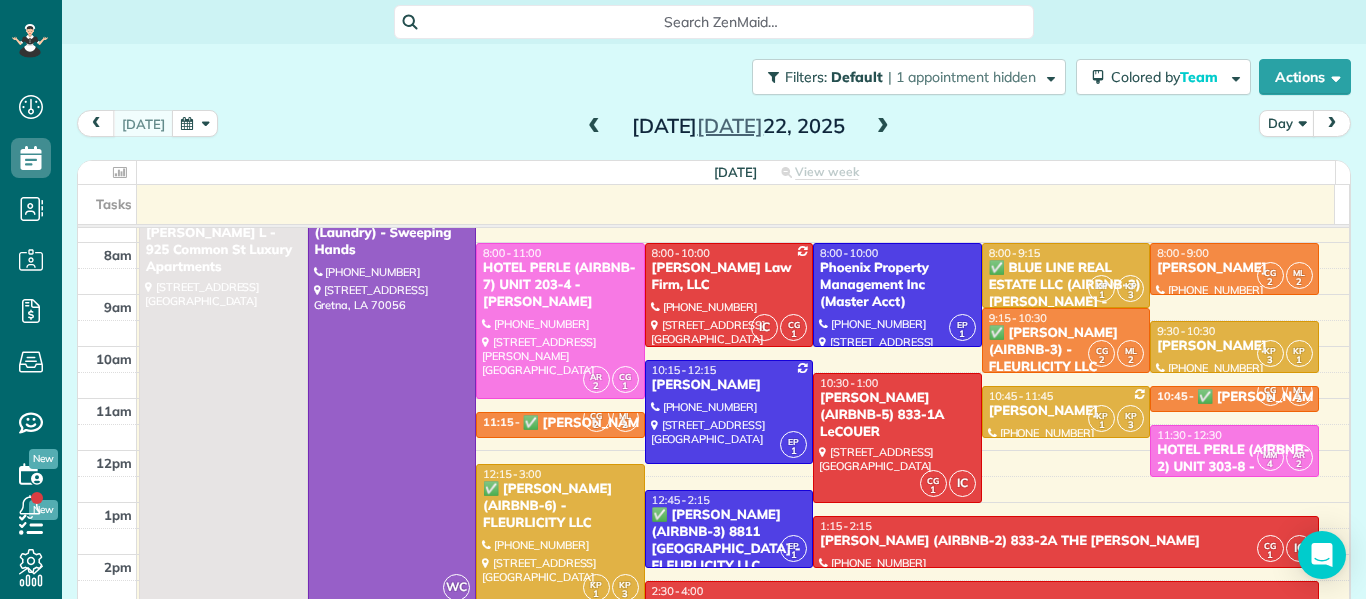scroll, scrollTop: 38, scrollLeft: 0, axis: vertical 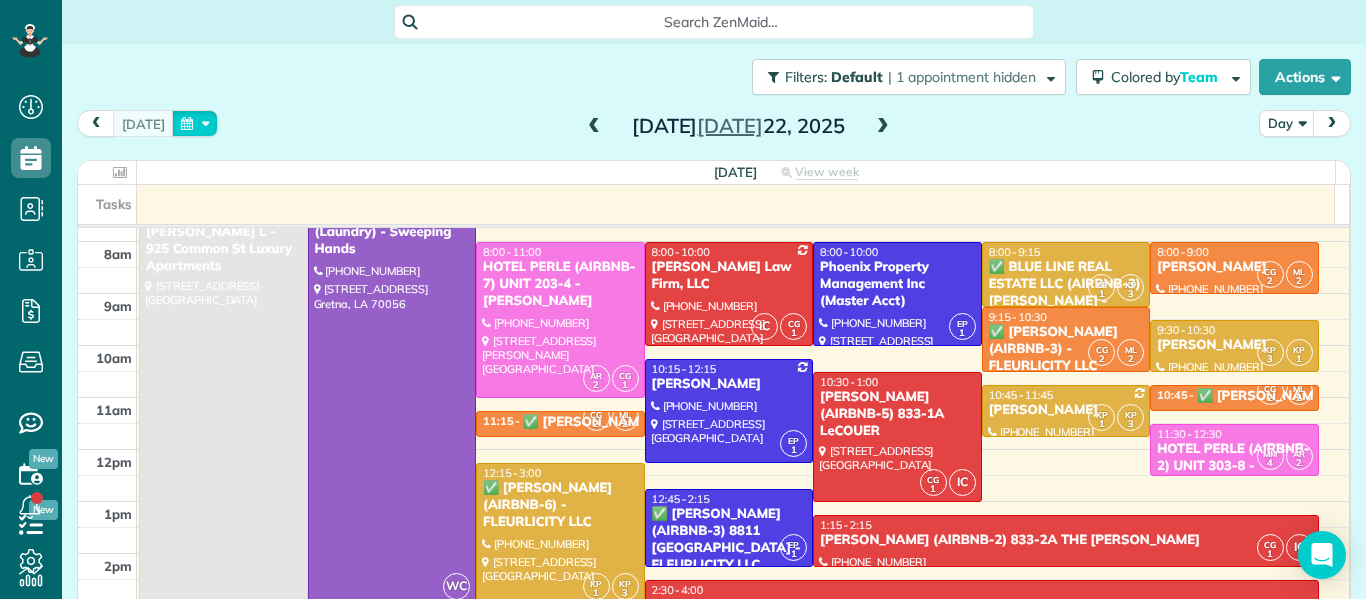 click at bounding box center [195, 123] 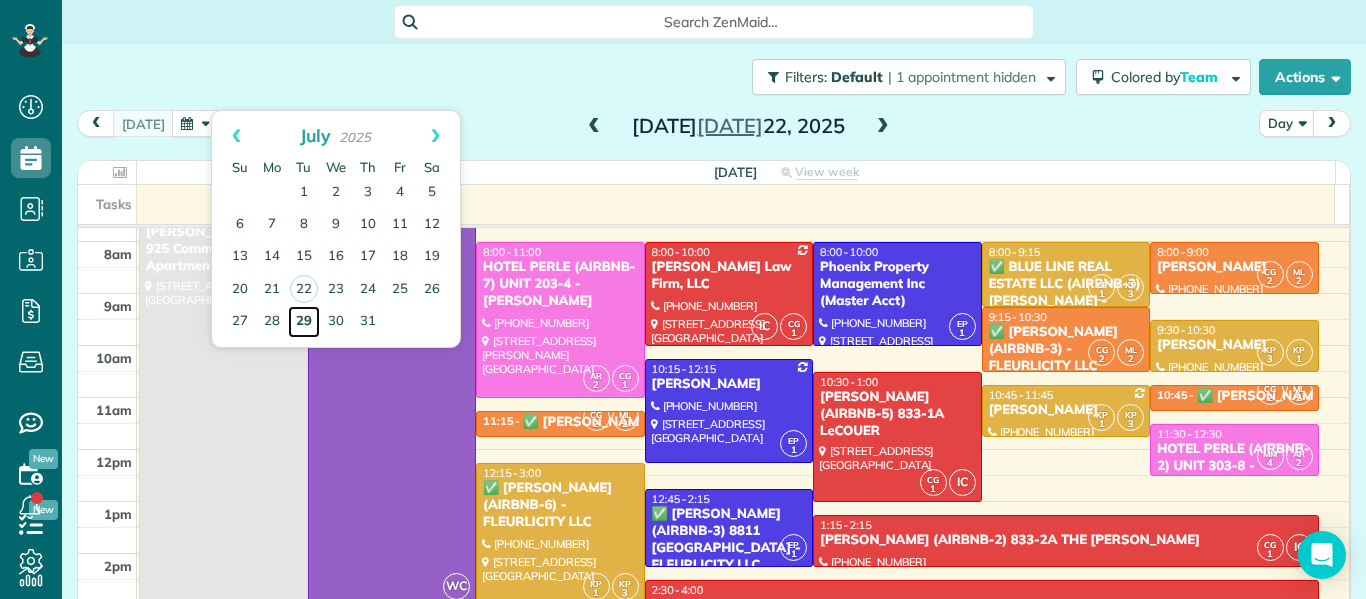 click on "29" at bounding box center (304, 322) 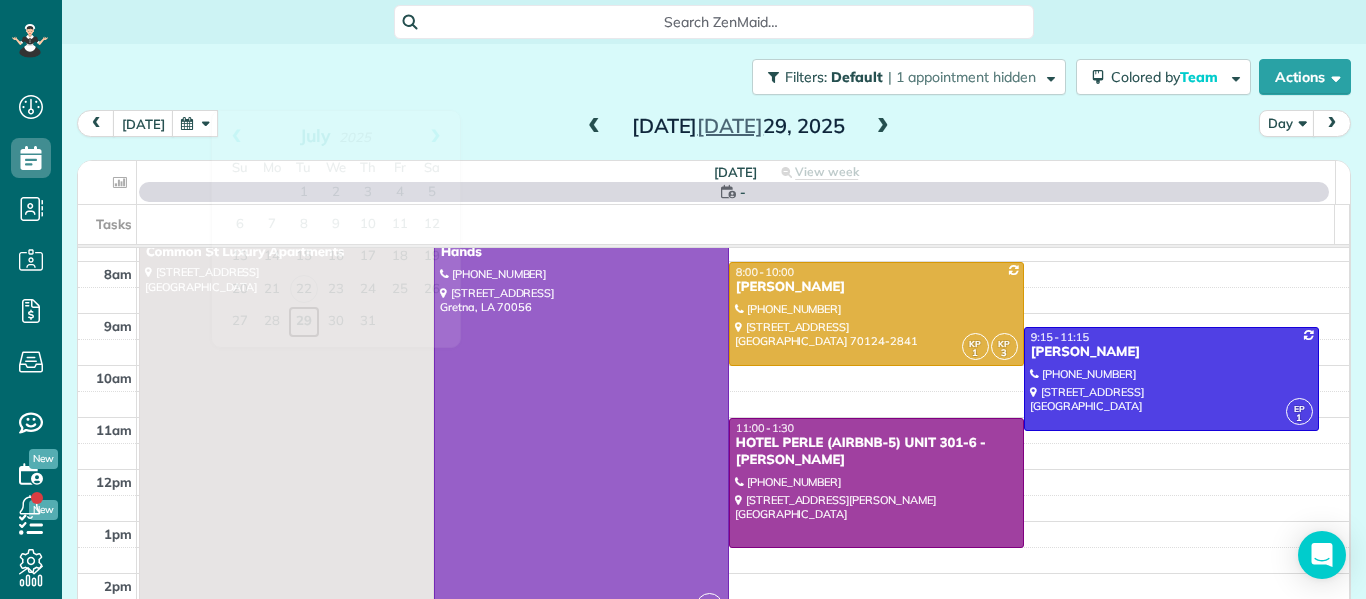 scroll, scrollTop: 0, scrollLeft: 0, axis: both 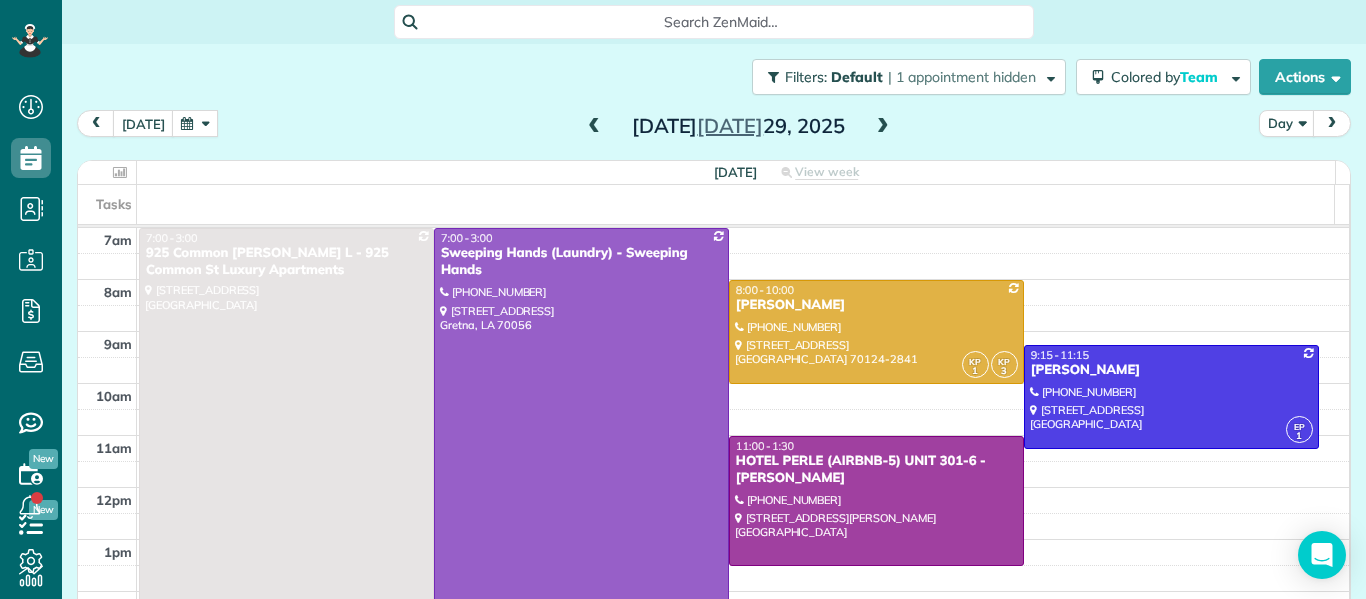 click at bounding box center [195, 123] 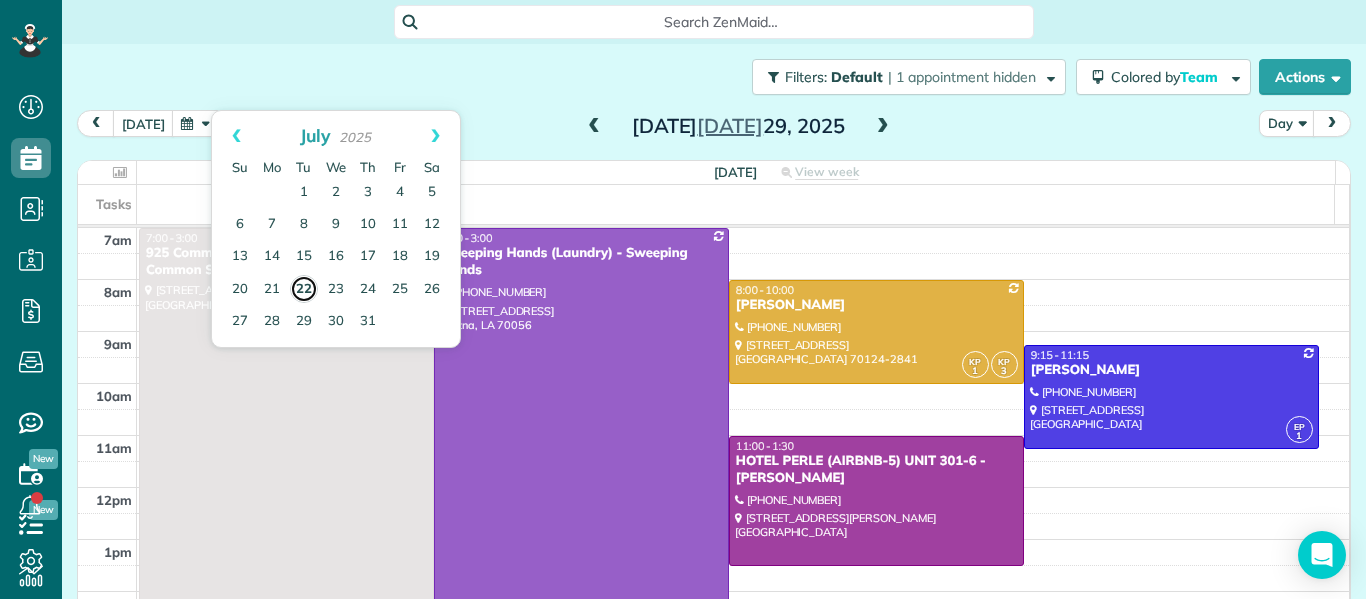 click on "22" at bounding box center (304, 289) 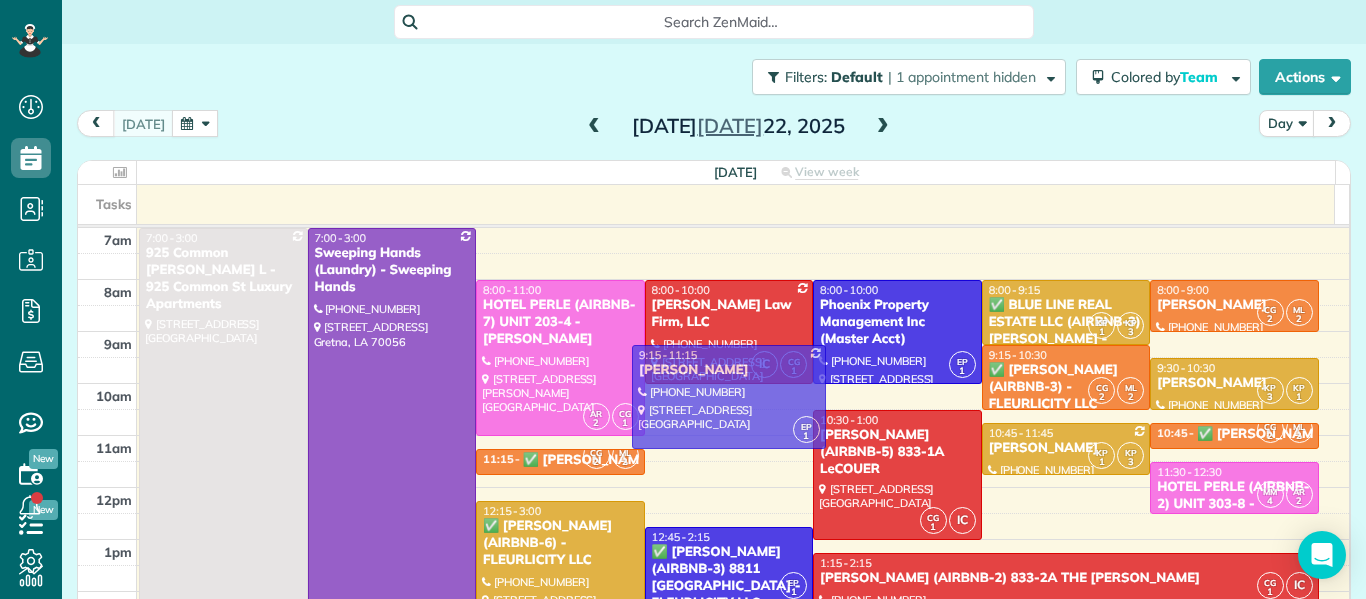 drag, startPoint x: 708, startPoint y: 441, endPoint x: 705, endPoint y: 392, distance: 49.09175 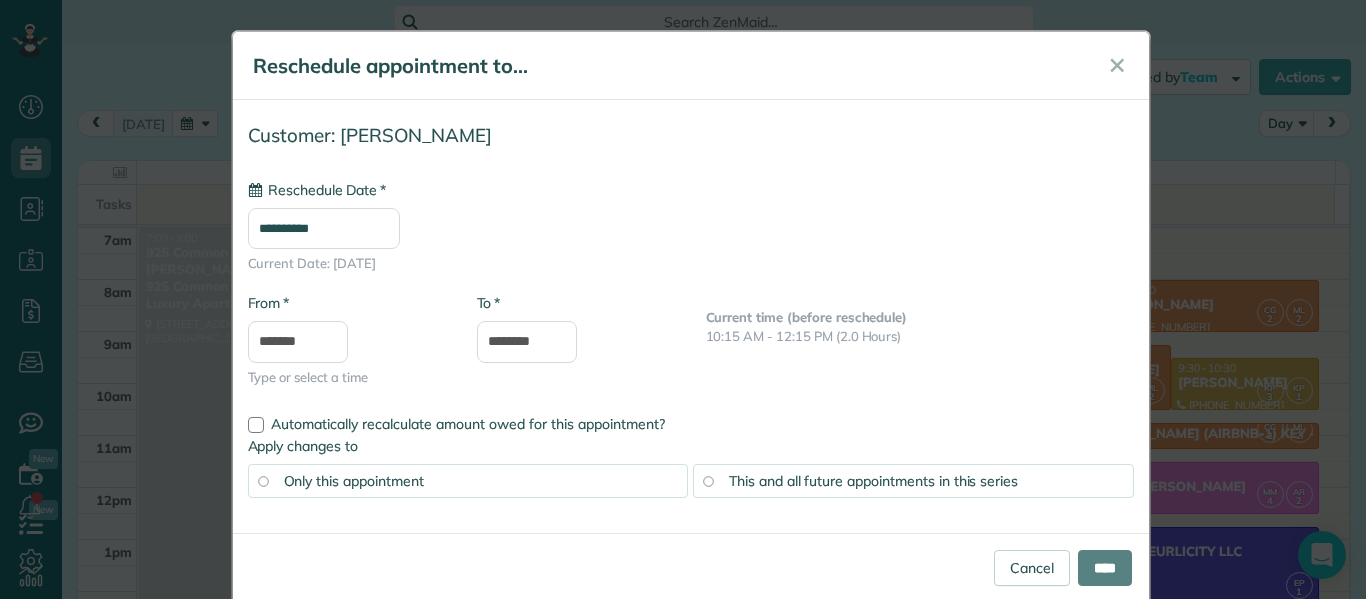 type on "**********" 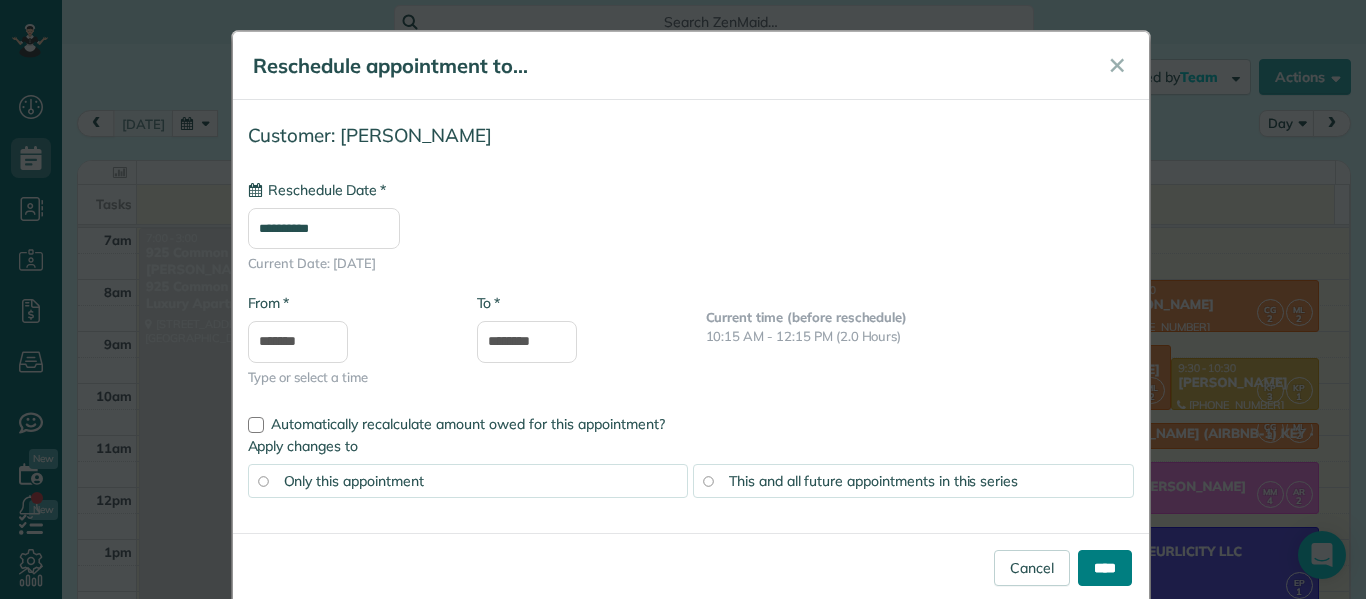 click on "****" at bounding box center (1105, 568) 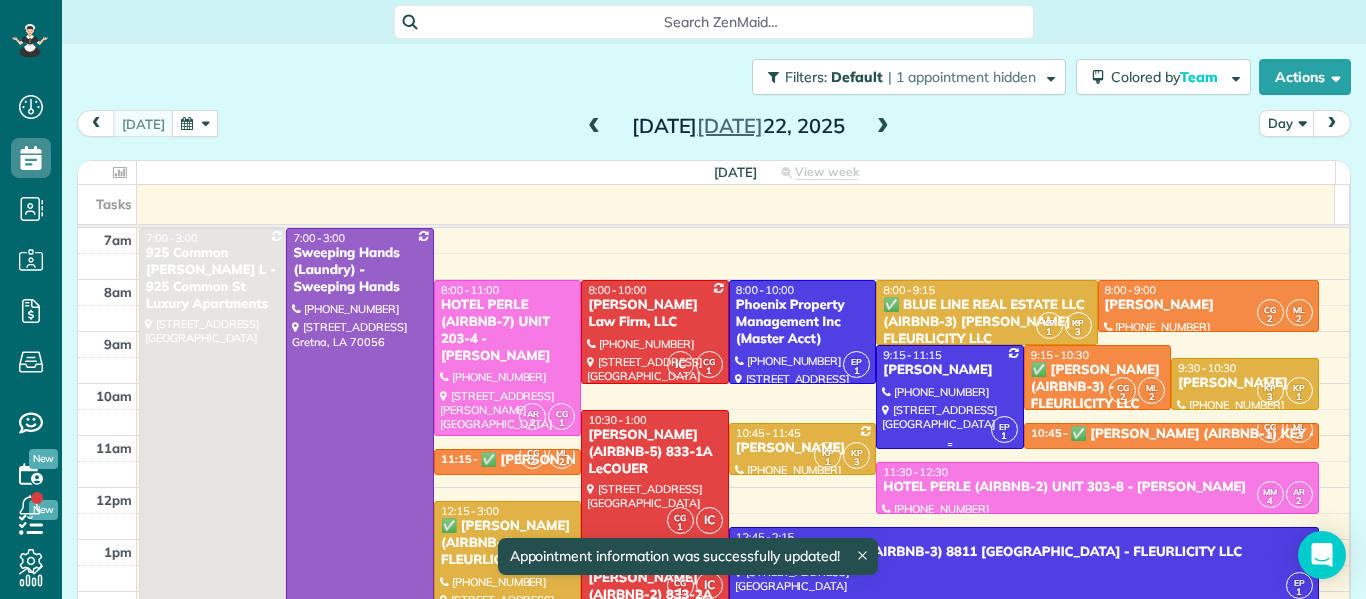 click on "COURTENAY MILLER" at bounding box center (949, 370) 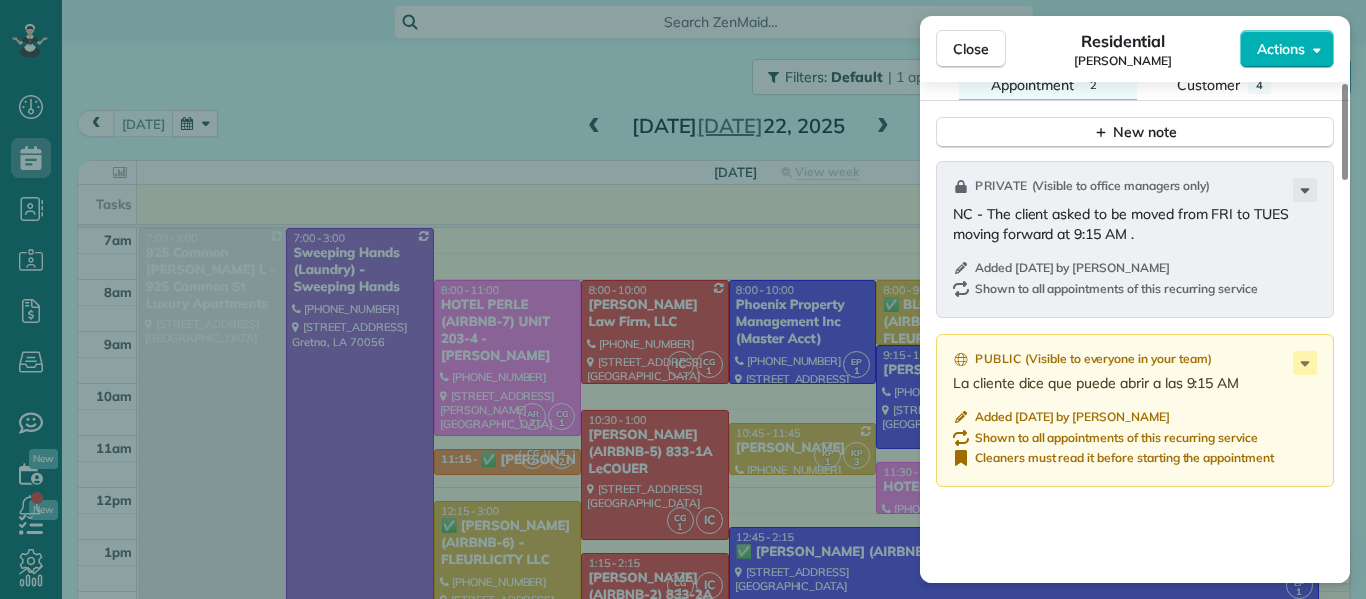 scroll, scrollTop: 1715, scrollLeft: 0, axis: vertical 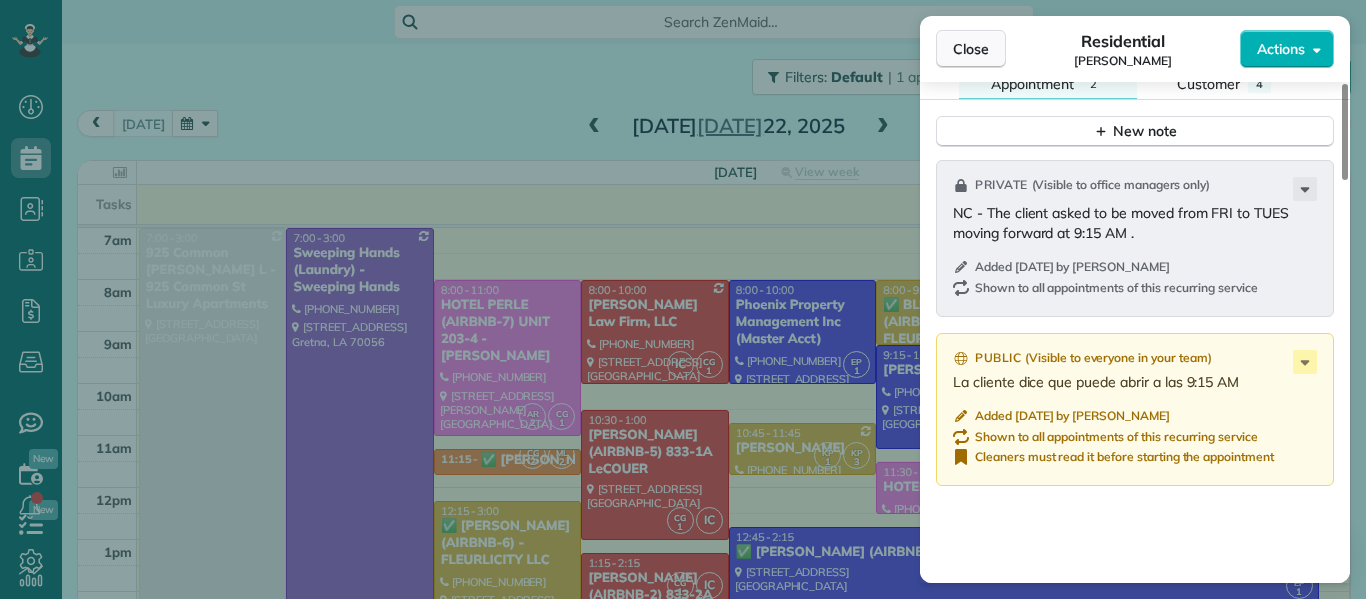 click on "Close" at bounding box center (971, 49) 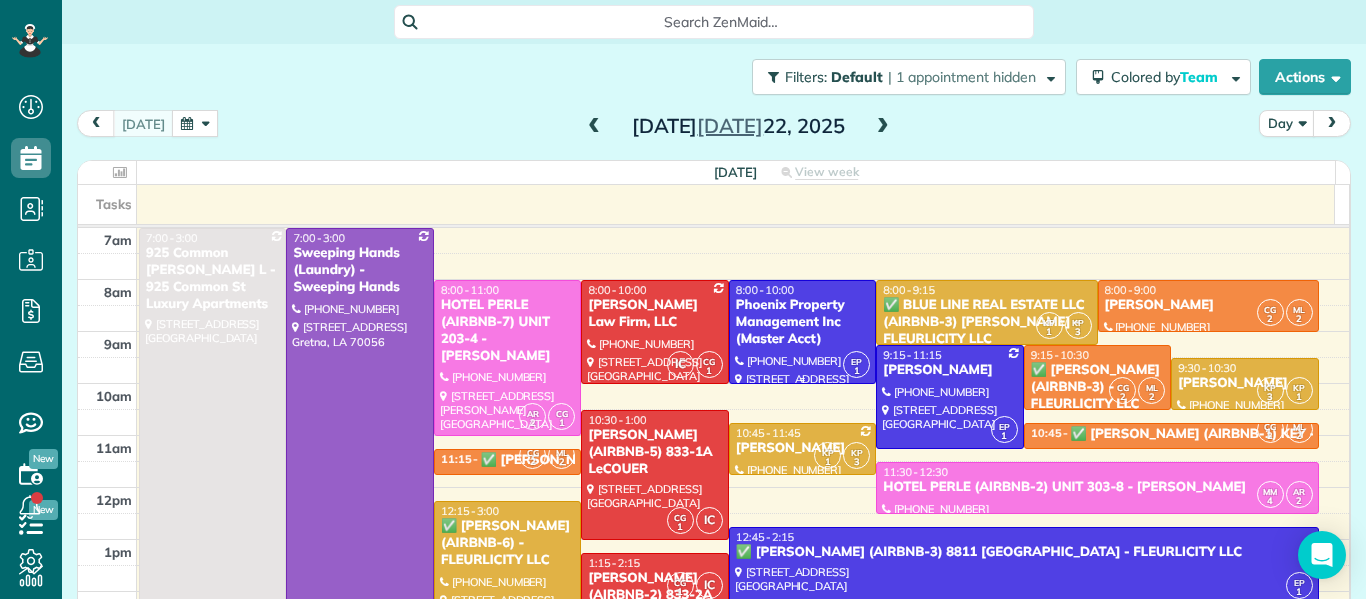 click on "Phoenix Property Management Inc (Master Acct)" at bounding box center (802, 322) 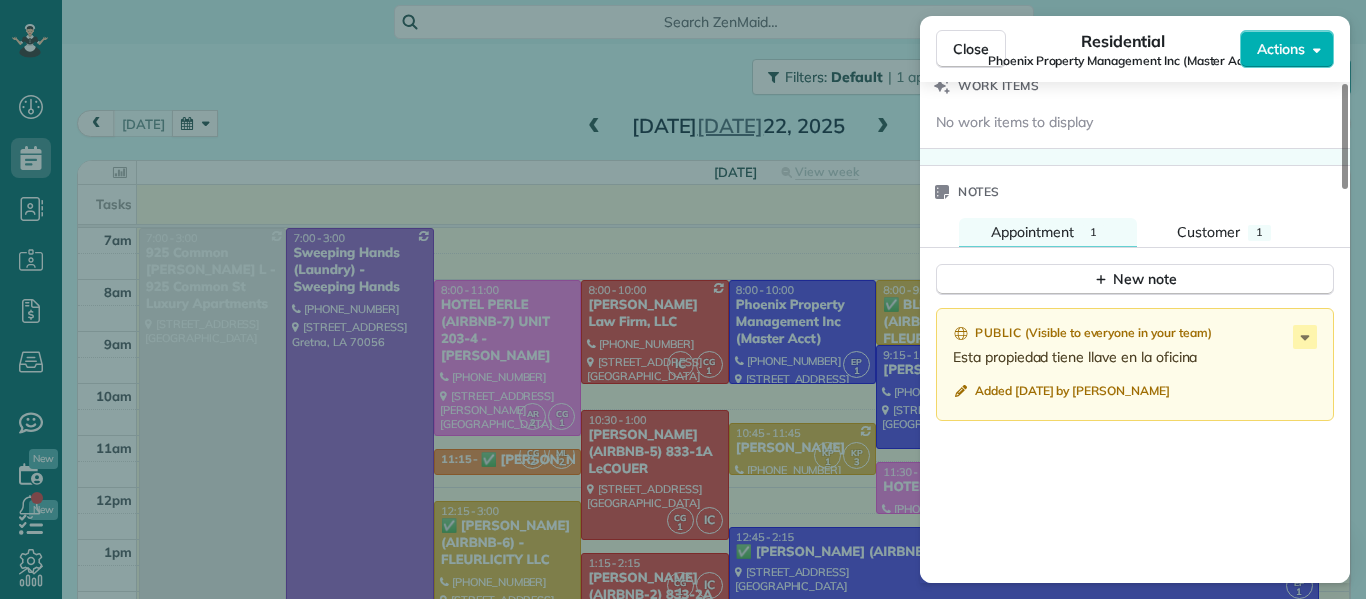 scroll, scrollTop: 1570, scrollLeft: 0, axis: vertical 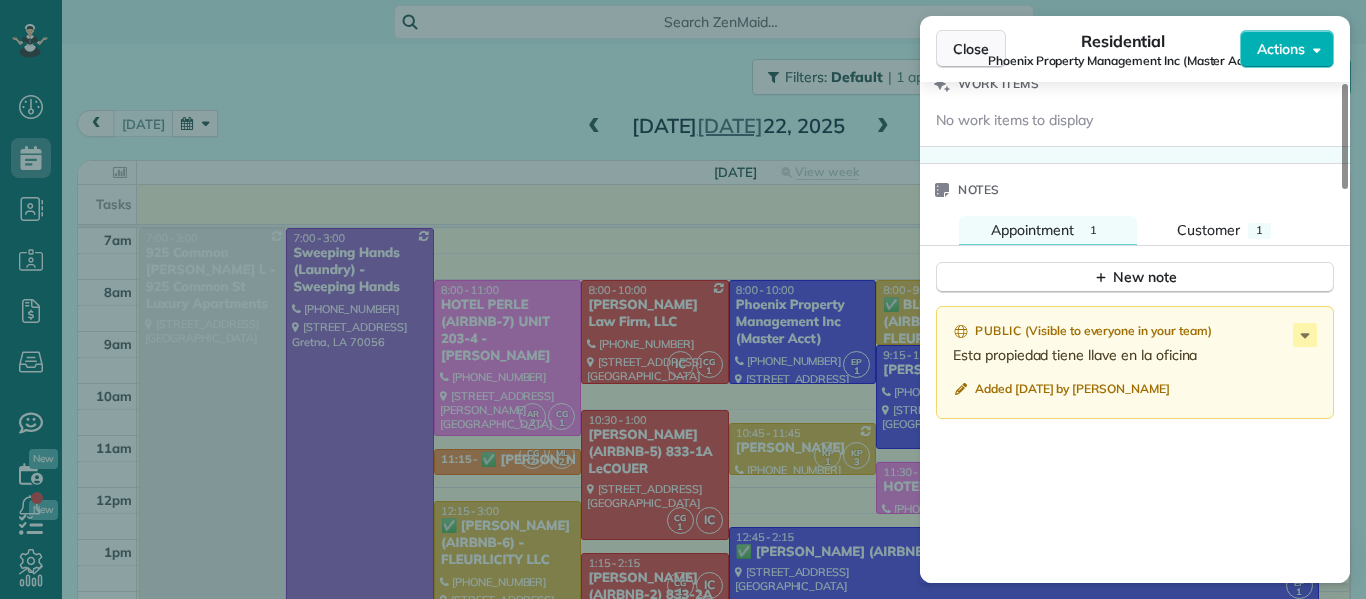 click on "Close" at bounding box center [971, 49] 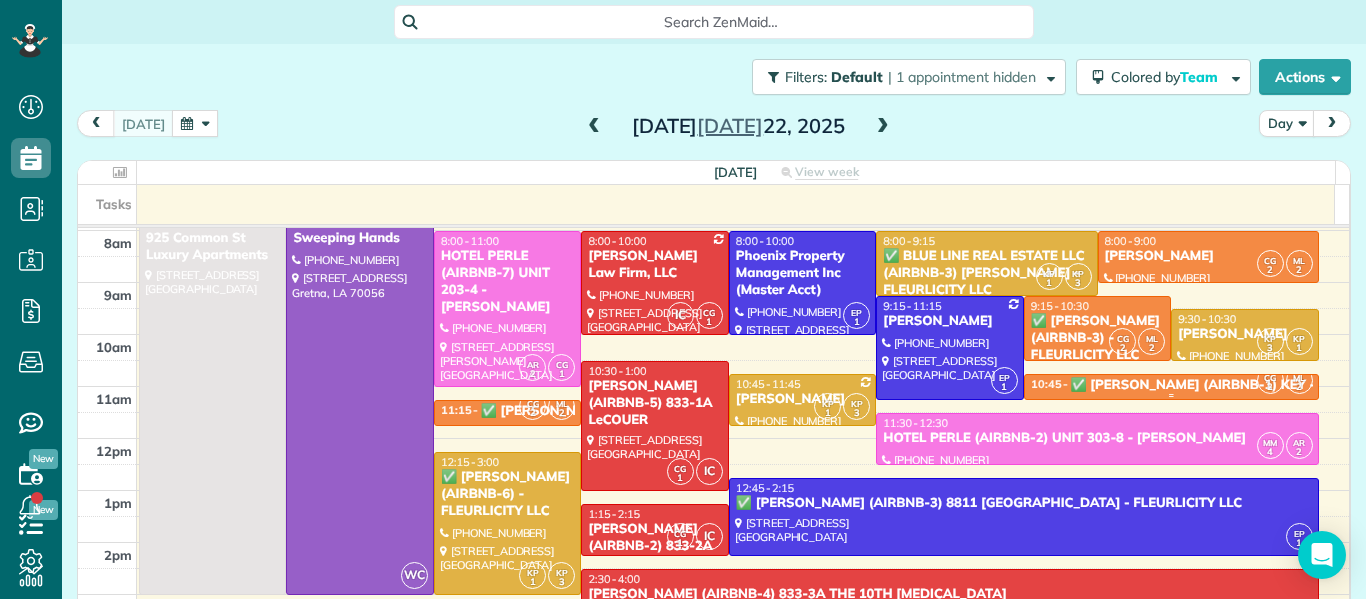 scroll, scrollTop: 50, scrollLeft: 0, axis: vertical 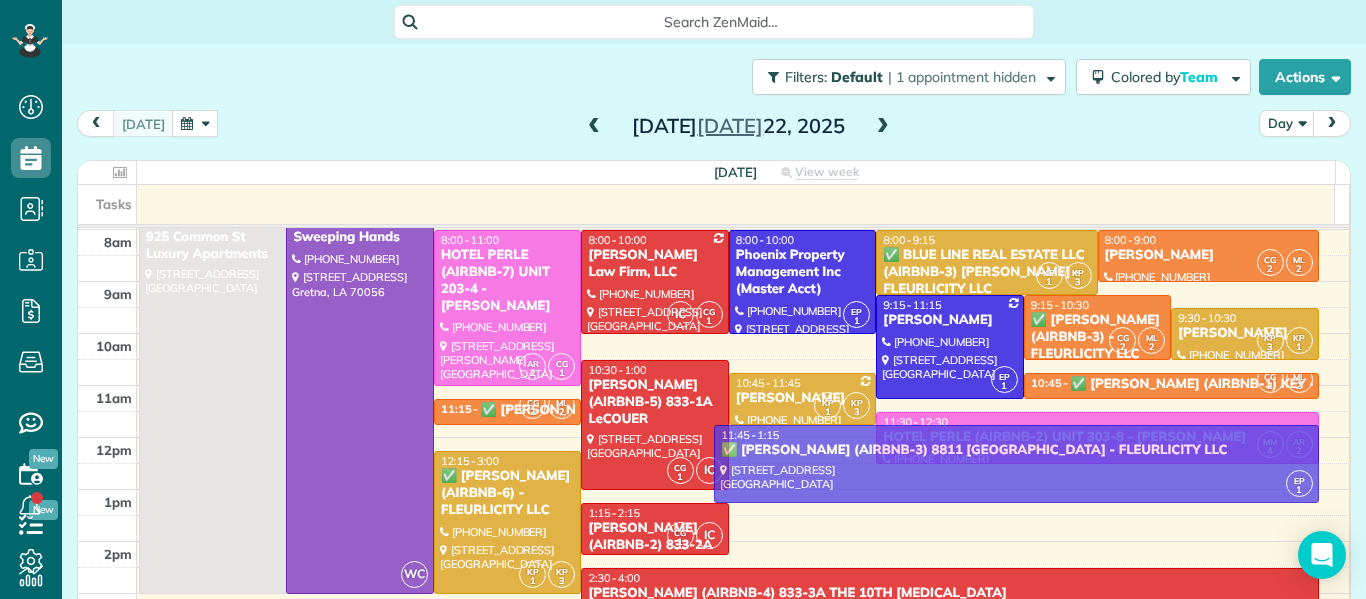 drag, startPoint x: 989, startPoint y: 506, endPoint x: 982, endPoint y: 448, distance: 58.420887 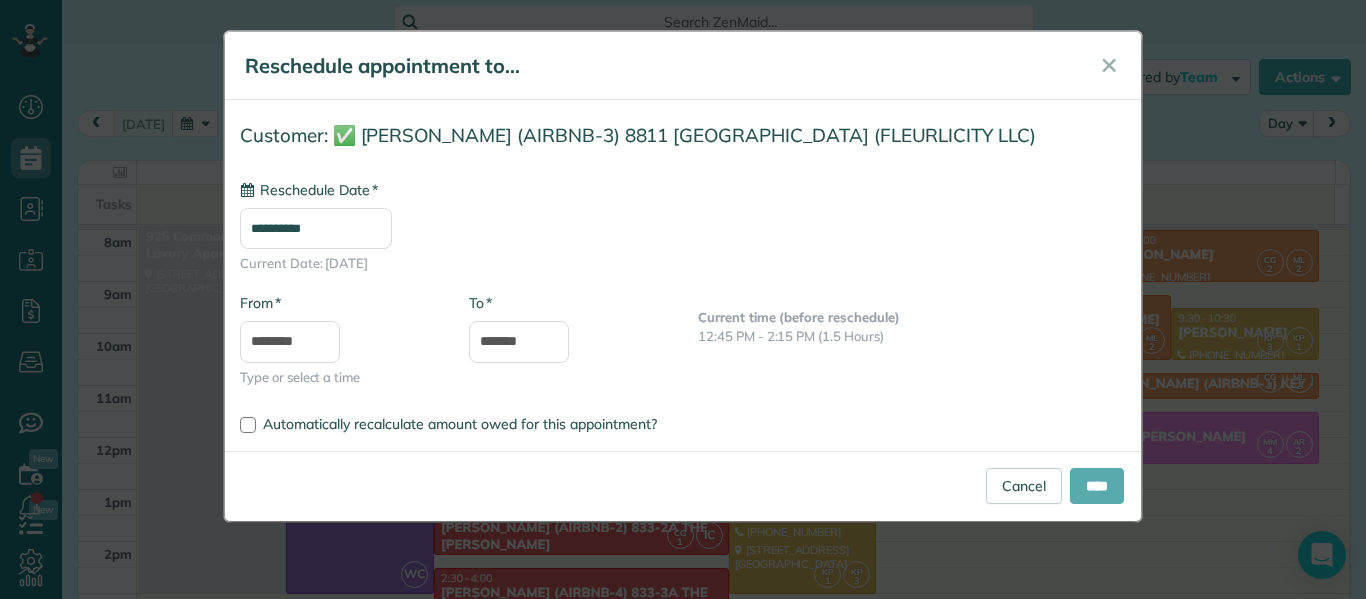 type on "**********" 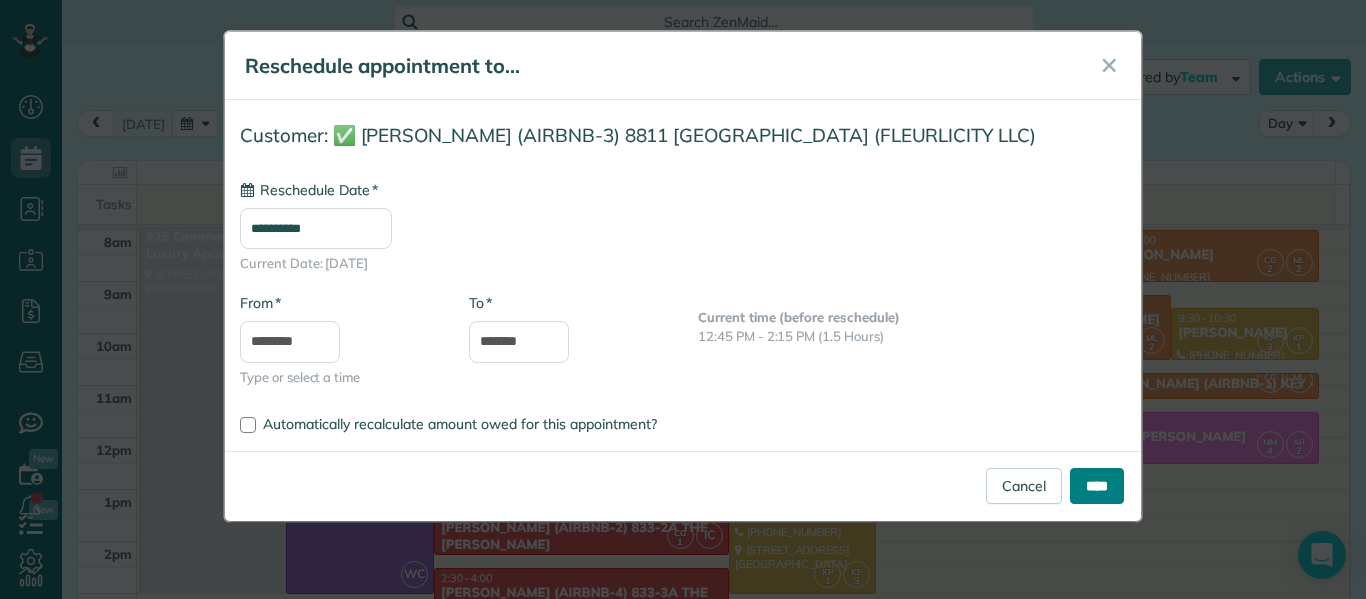 click on "****" at bounding box center [1097, 486] 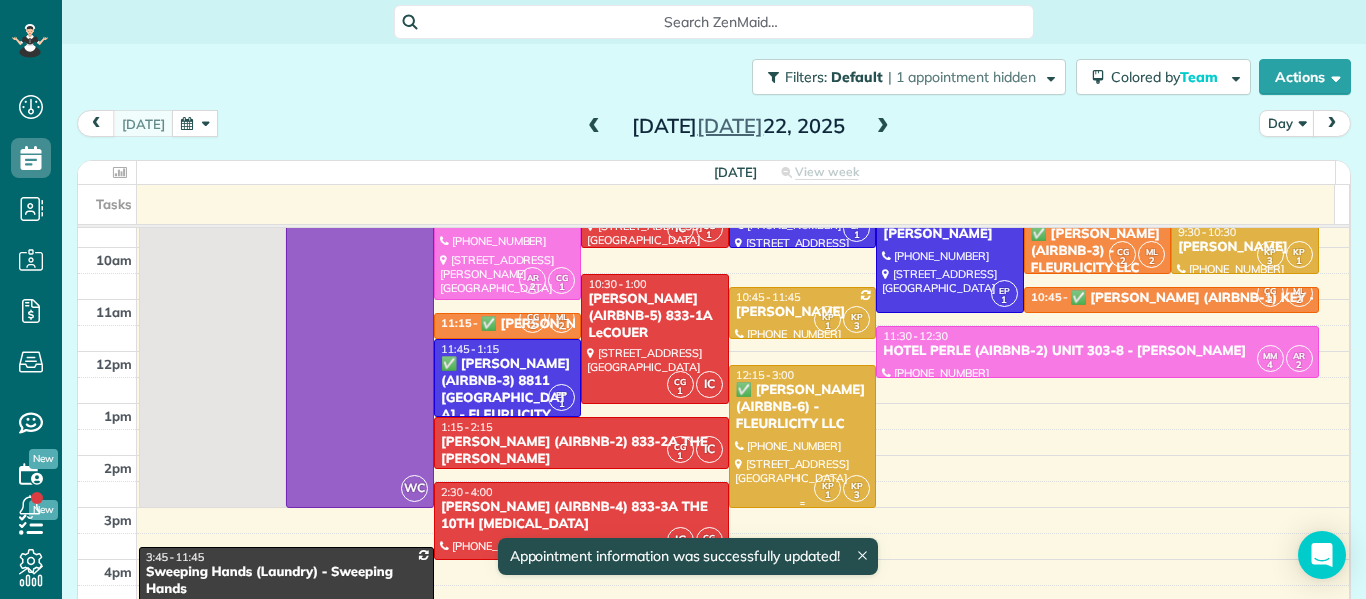 scroll, scrollTop: 138, scrollLeft: 0, axis: vertical 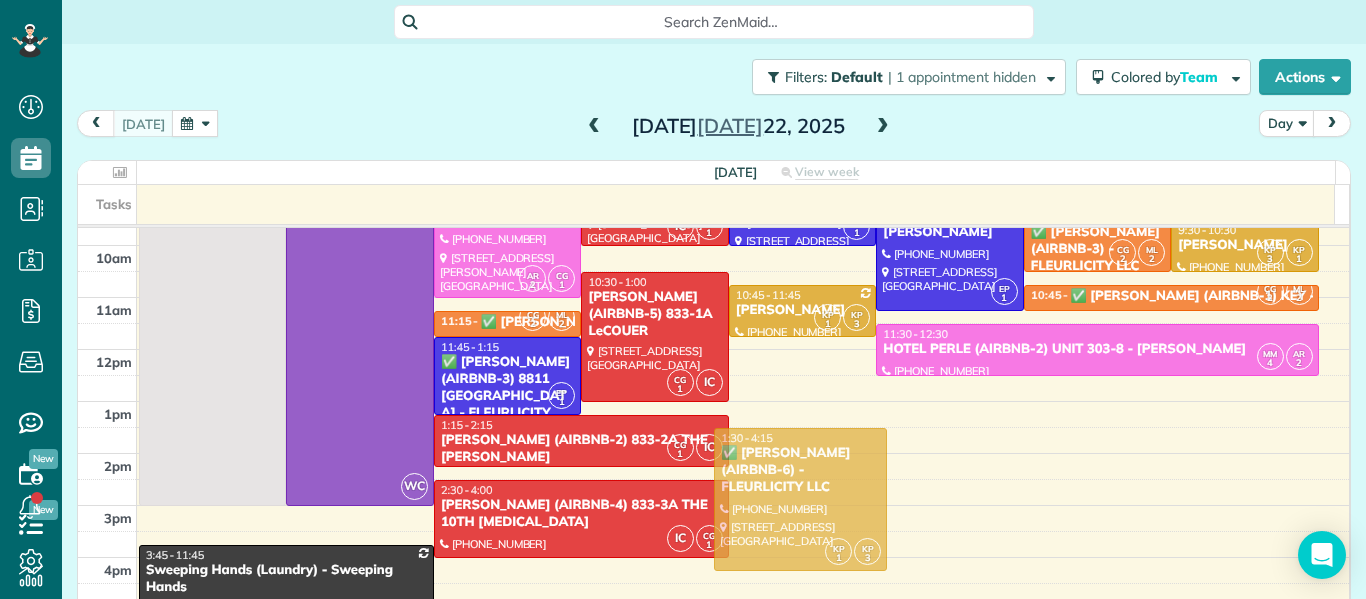 drag, startPoint x: 742, startPoint y: 440, endPoint x: 761, endPoint y: 500, distance: 62.936478 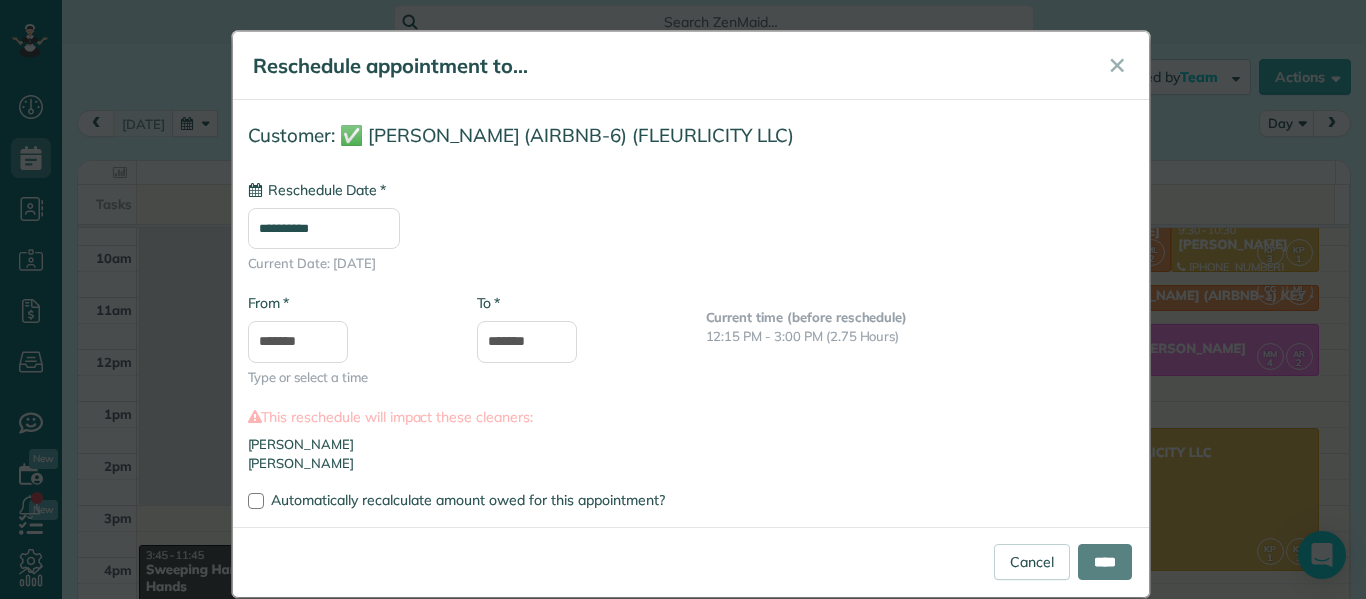 type on "**********" 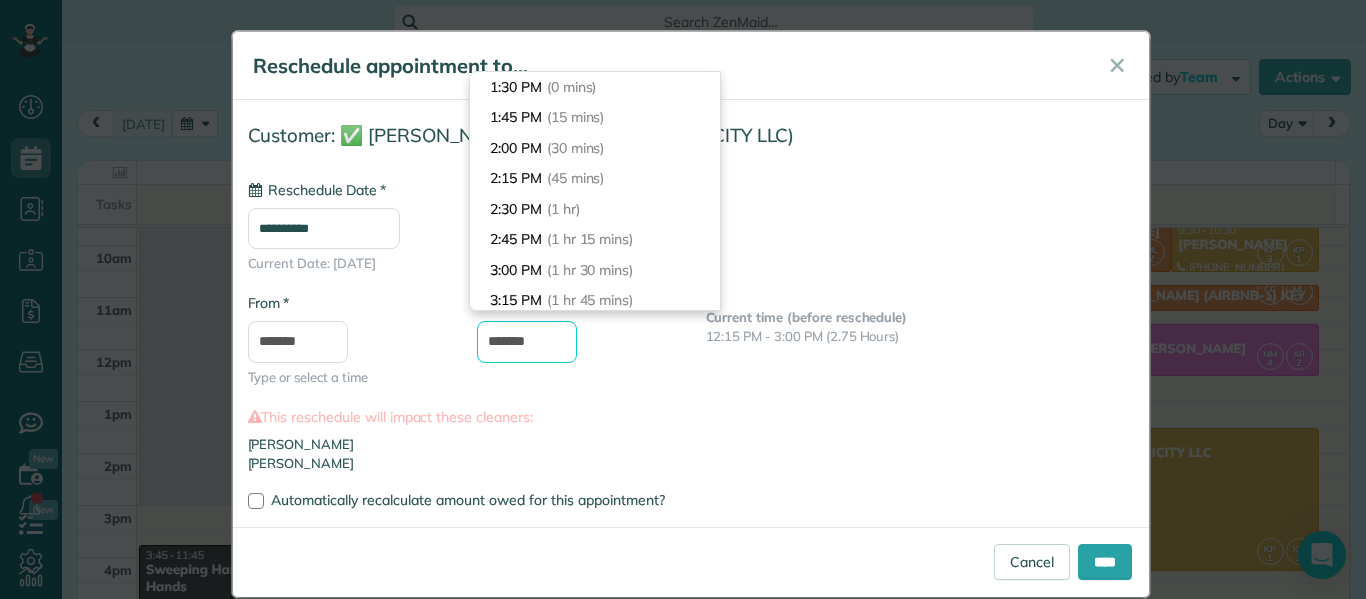 click on "*******" at bounding box center [527, 342] 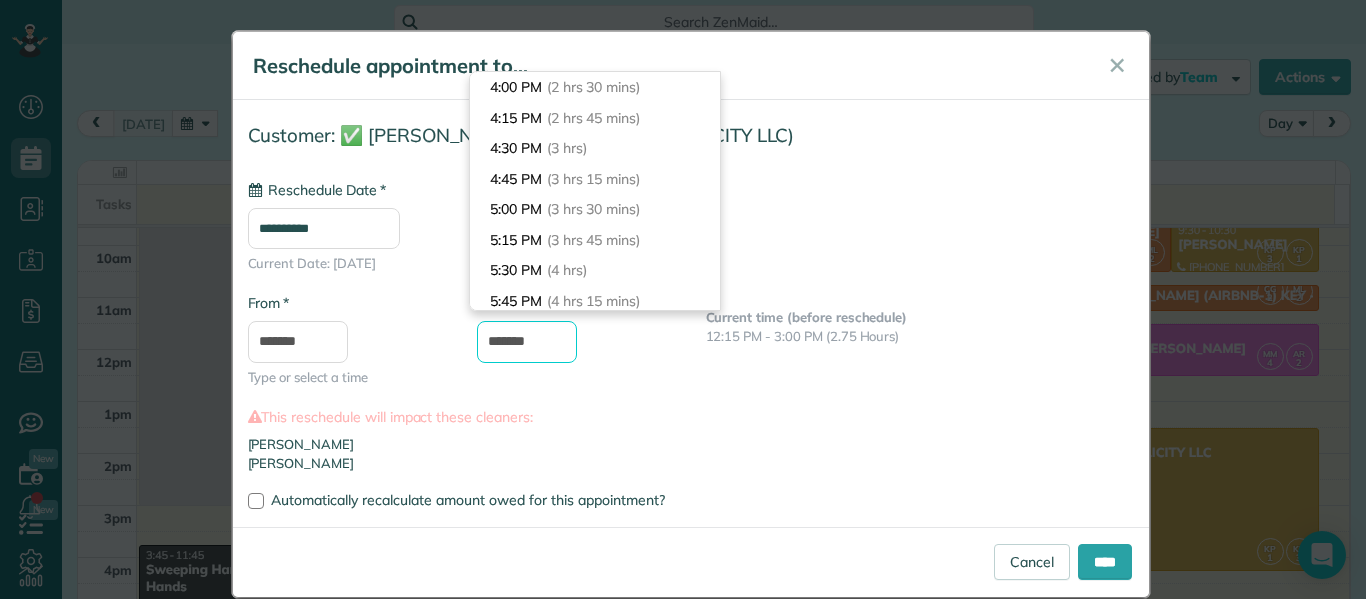 click on "*******" at bounding box center (527, 342) 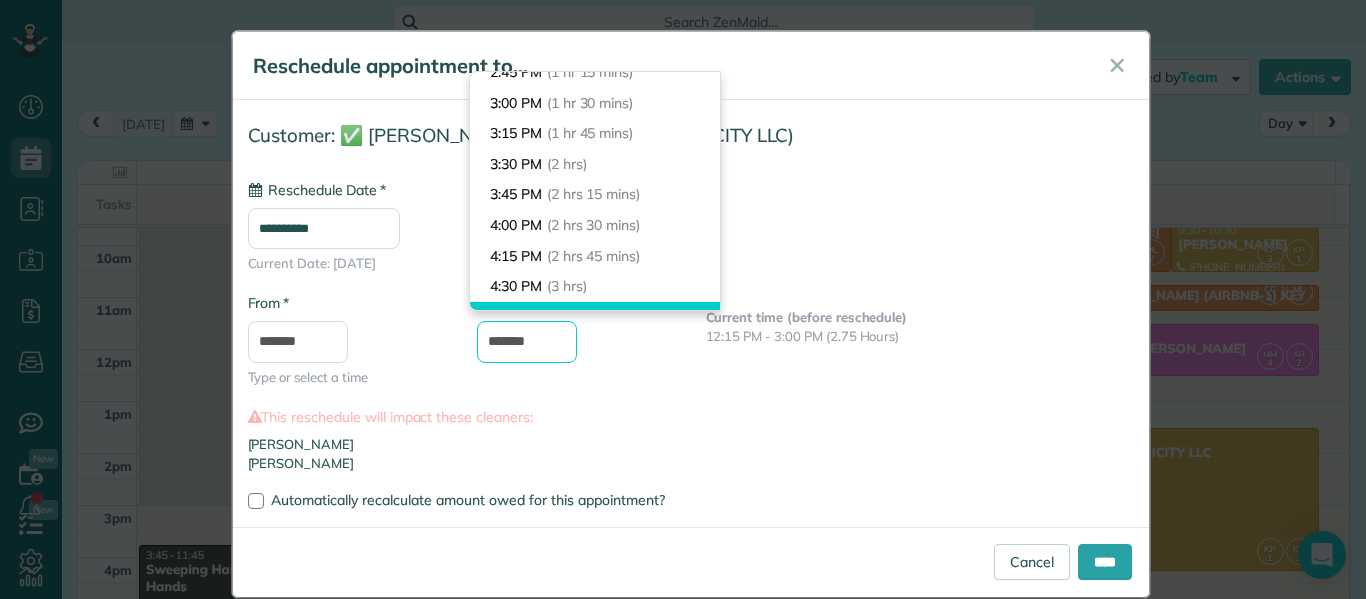 scroll, scrollTop: 78, scrollLeft: 0, axis: vertical 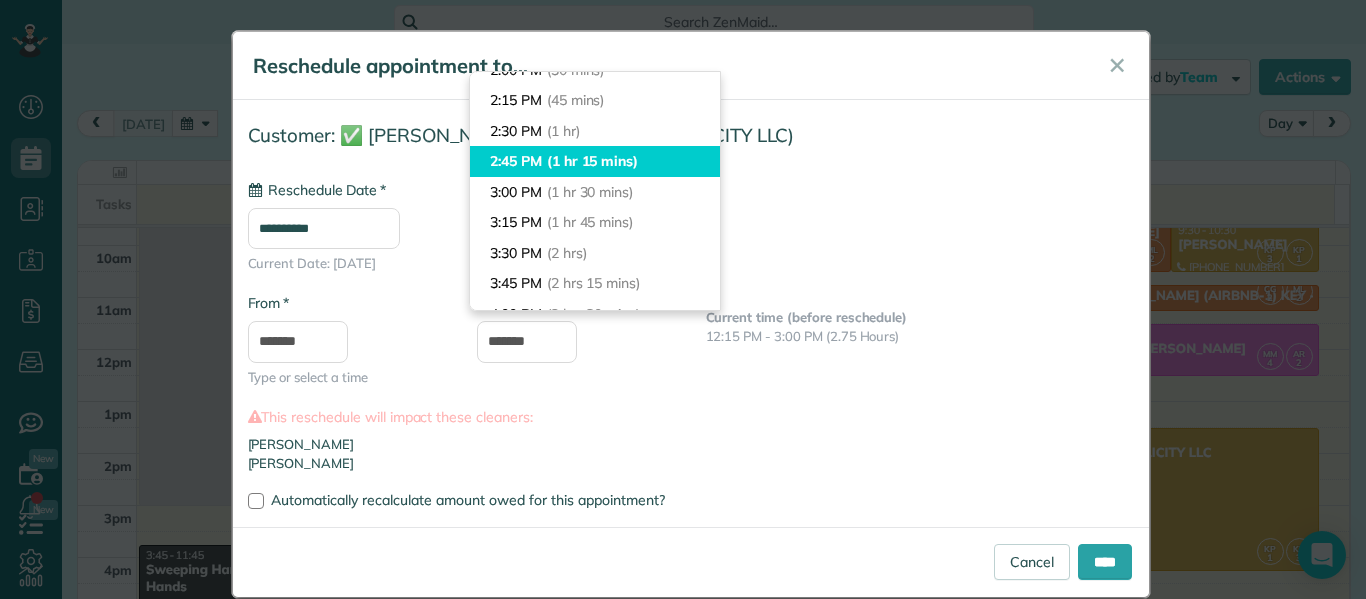 type on "*******" 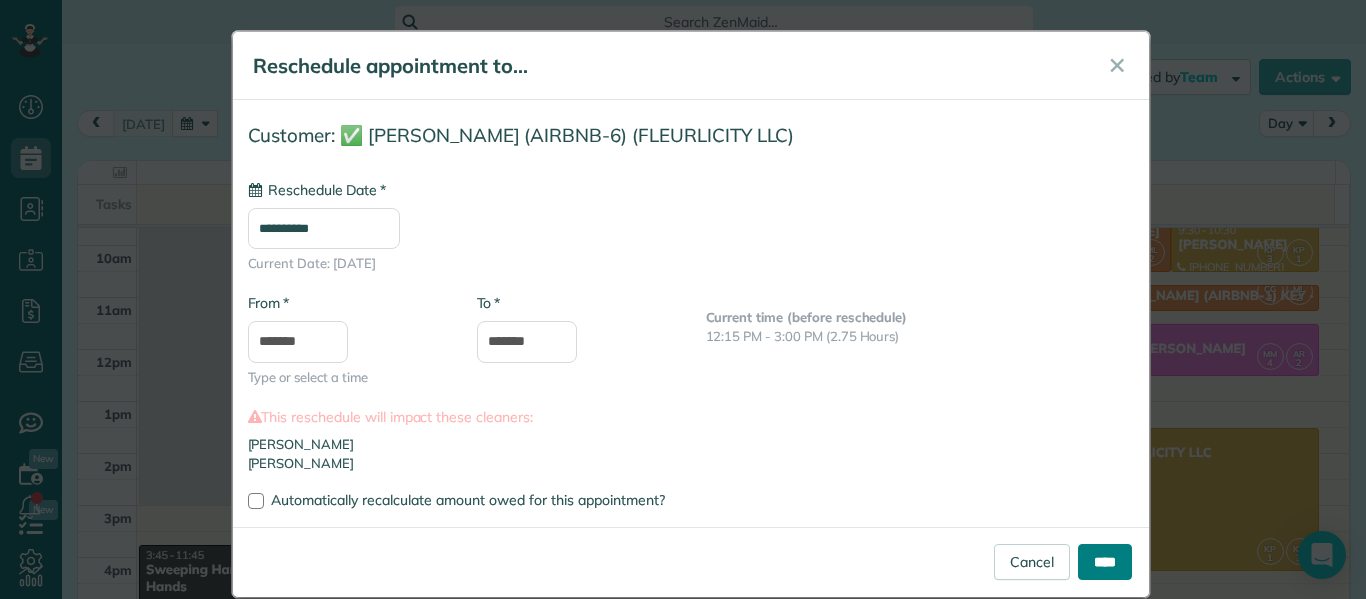 click on "****" at bounding box center (1105, 562) 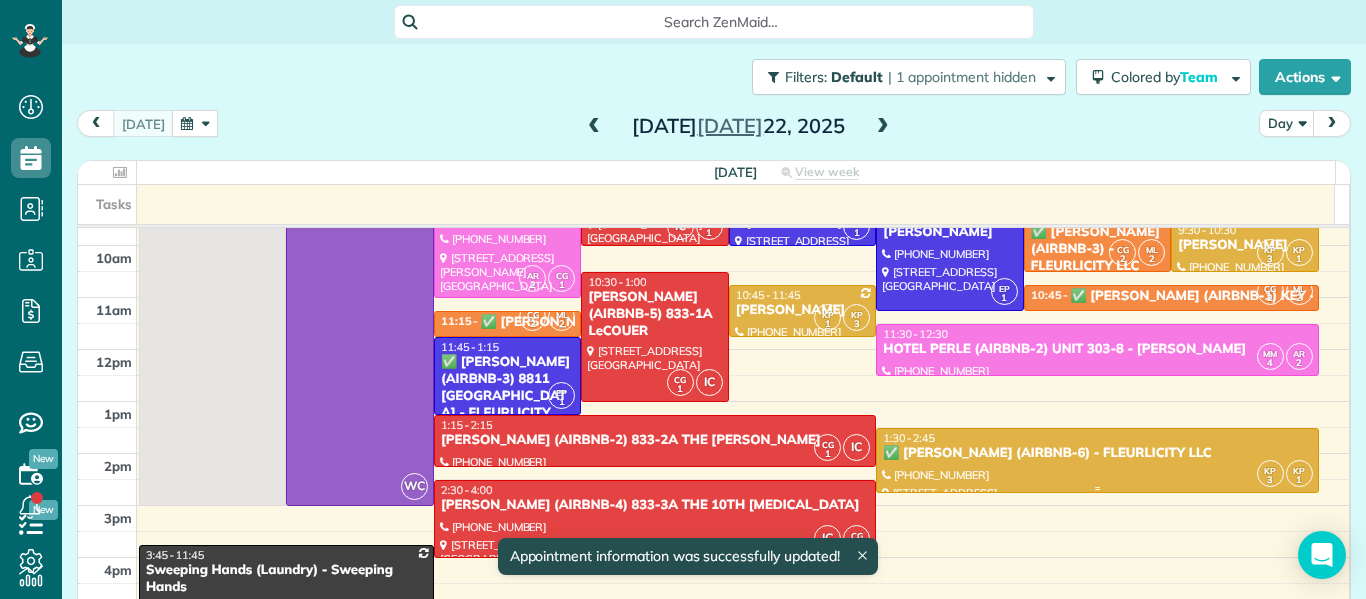 click at bounding box center [1097, 460] 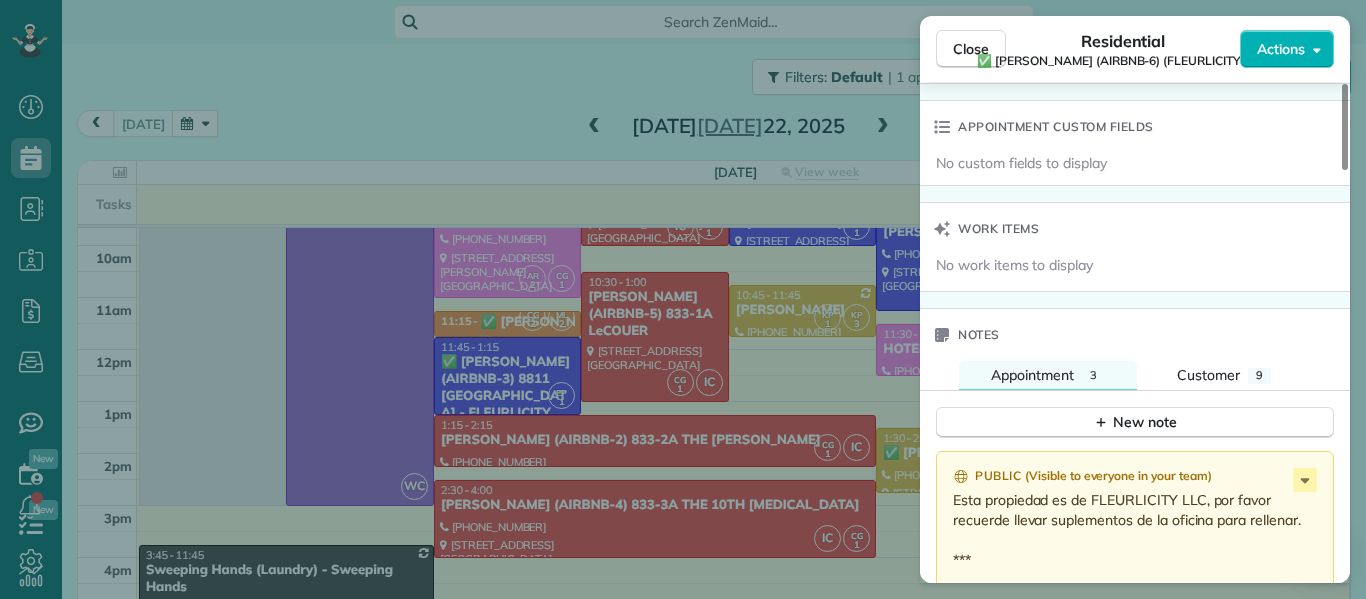 scroll, scrollTop: 1511, scrollLeft: 0, axis: vertical 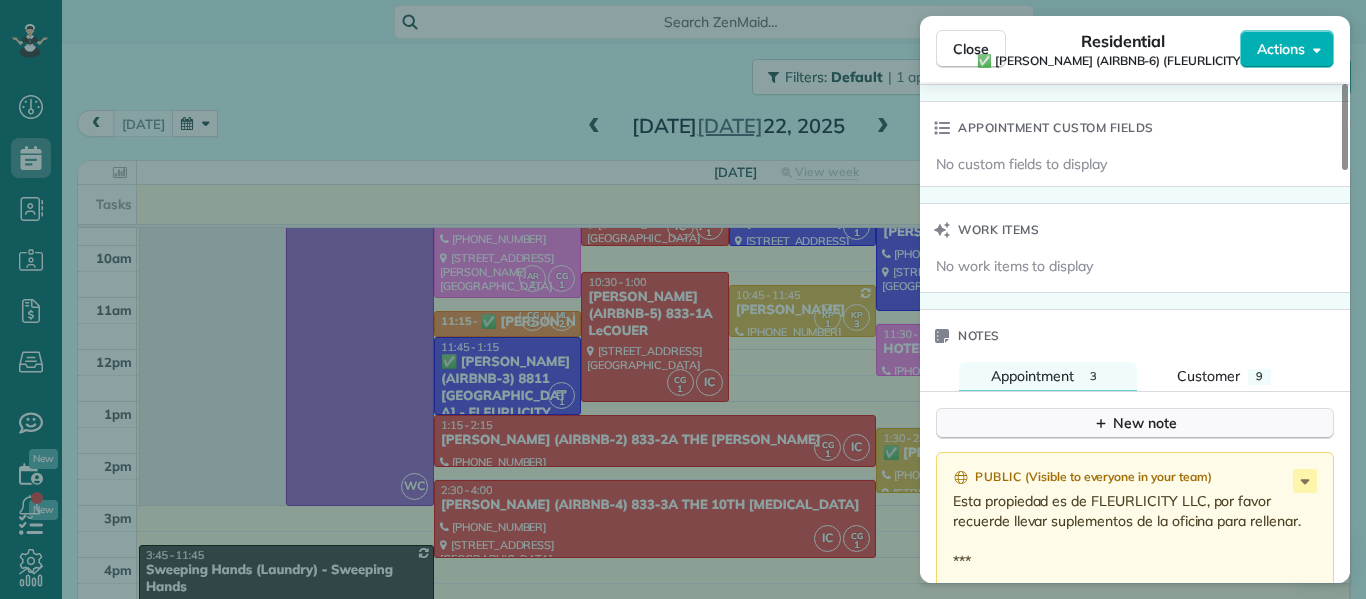 click on "New note" at bounding box center (1135, 423) 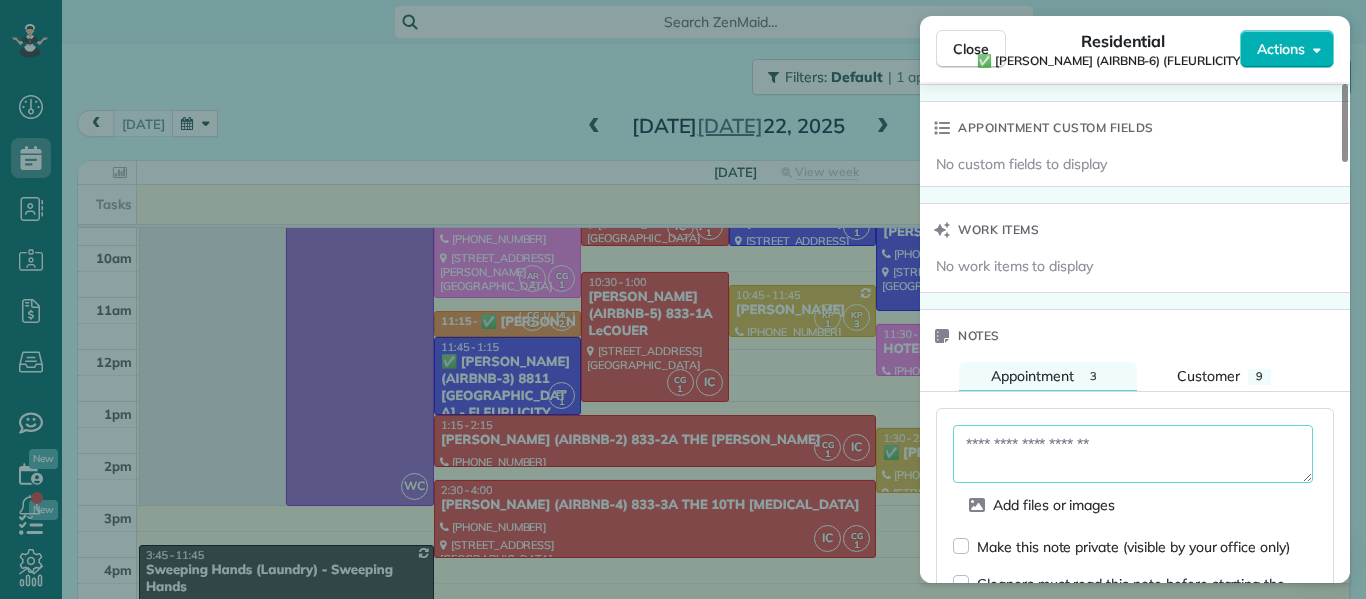 click at bounding box center [1133, 454] 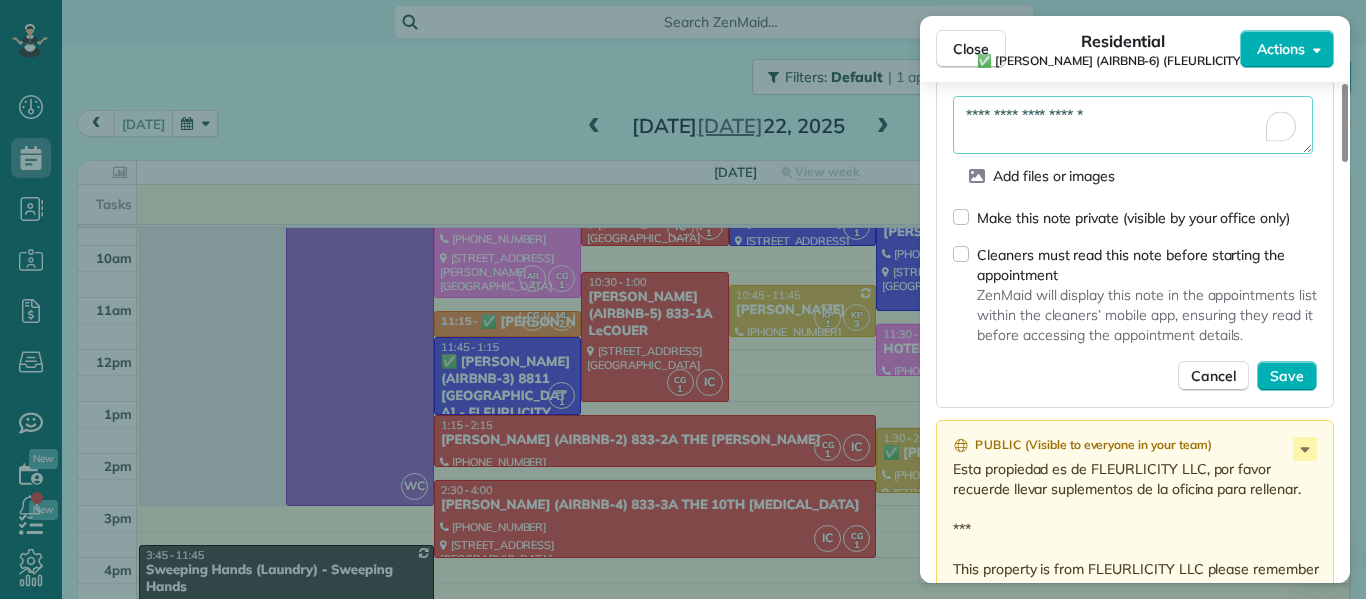 scroll, scrollTop: 1841, scrollLeft: 0, axis: vertical 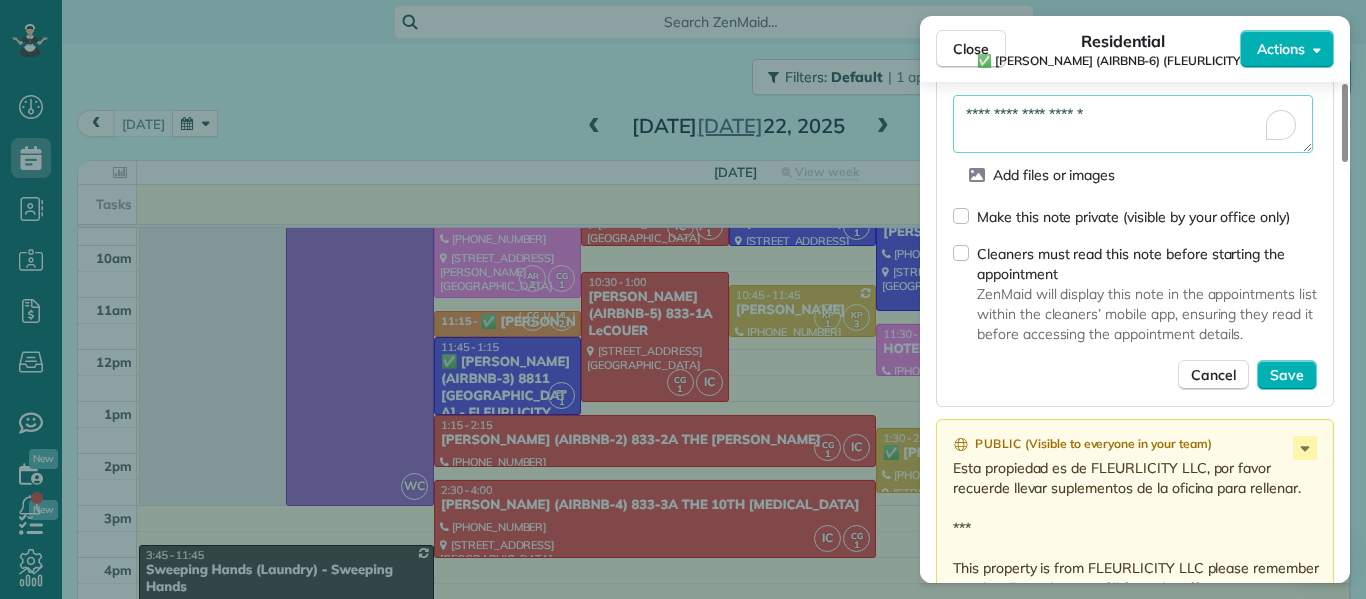 type on "**********" 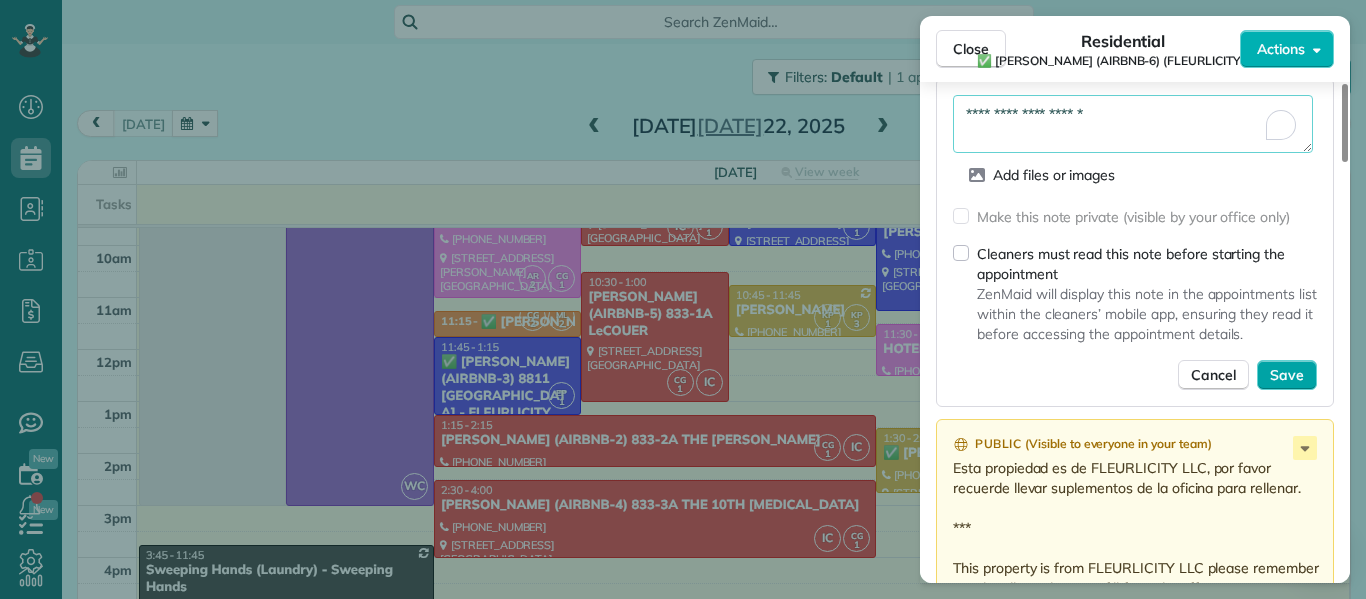 click on "Save" at bounding box center (1287, 375) 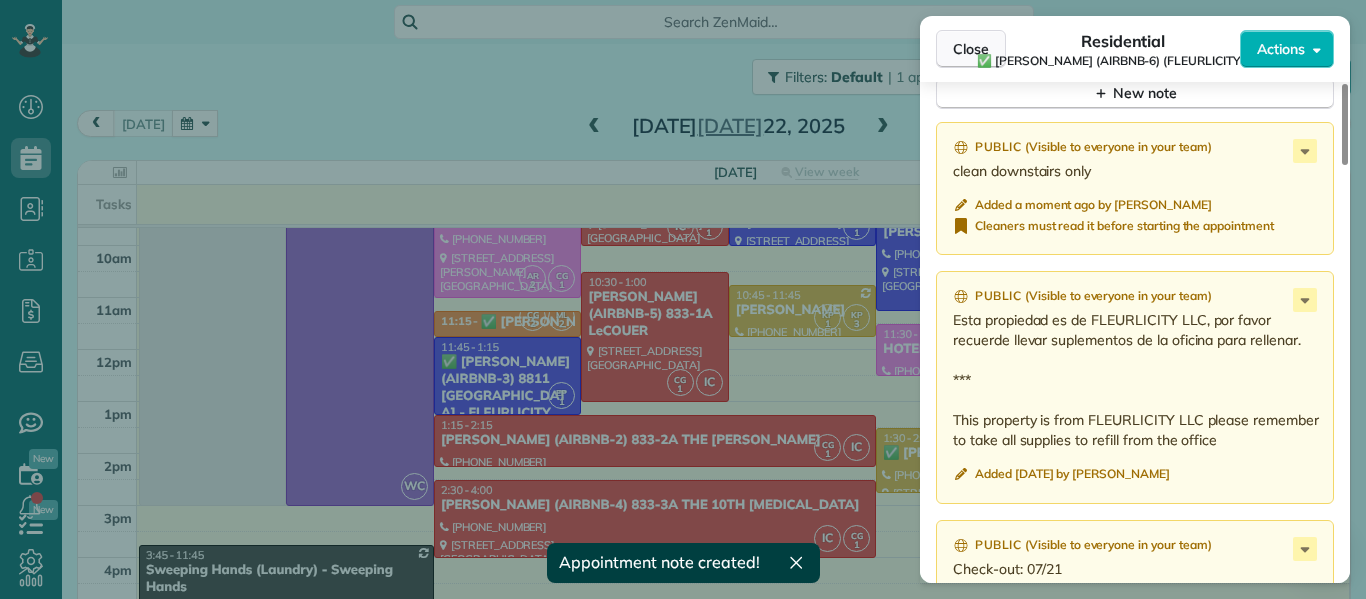 click on "Close" at bounding box center (971, 49) 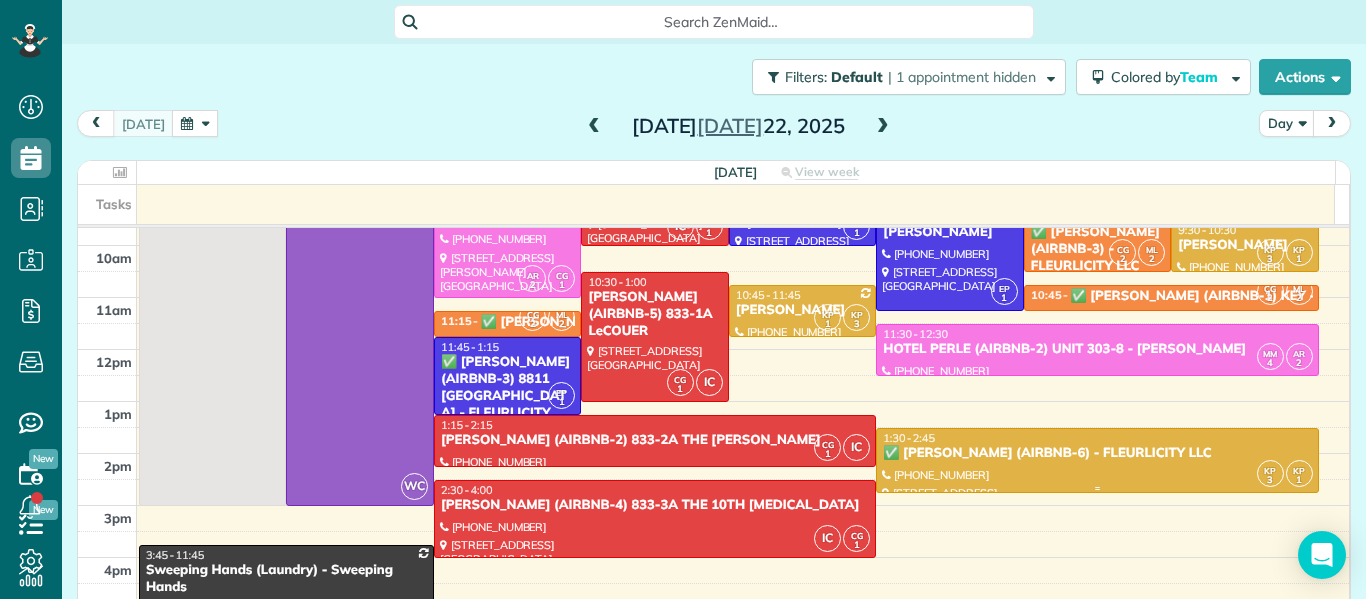 click on "✅ SHALONDRIA SIMPSON (AIRBNB-6) - FLEURLICITY LLC" at bounding box center (1097, 453) 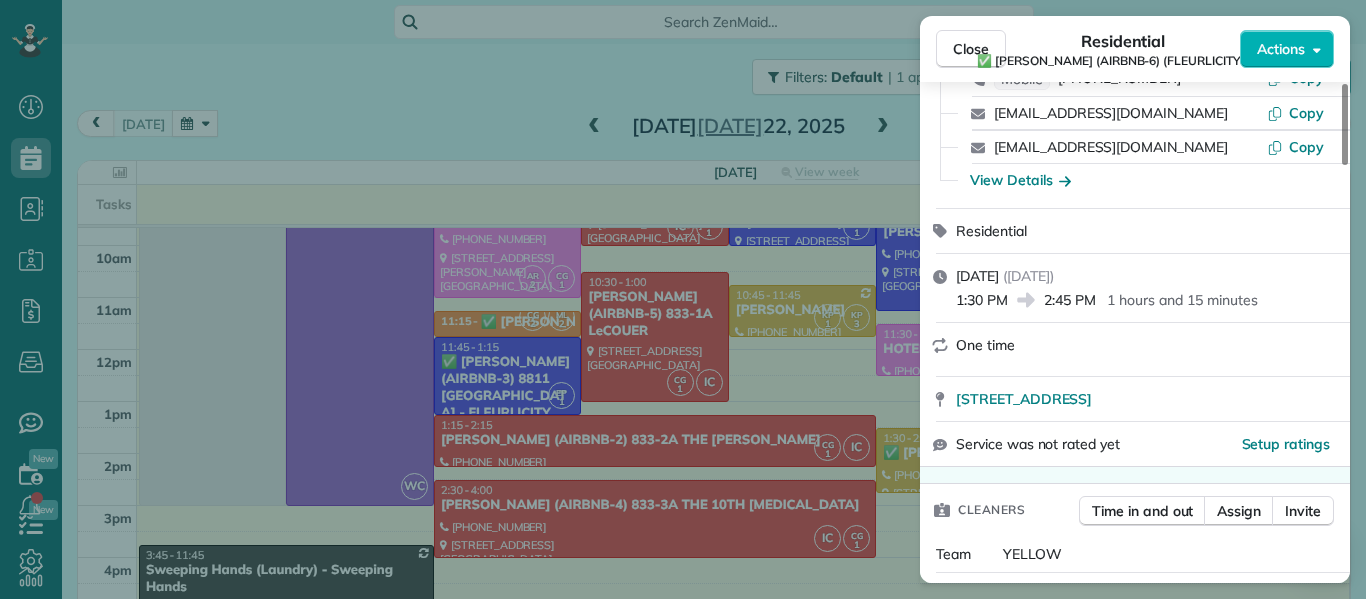 scroll, scrollTop: 206, scrollLeft: 0, axis: vertical 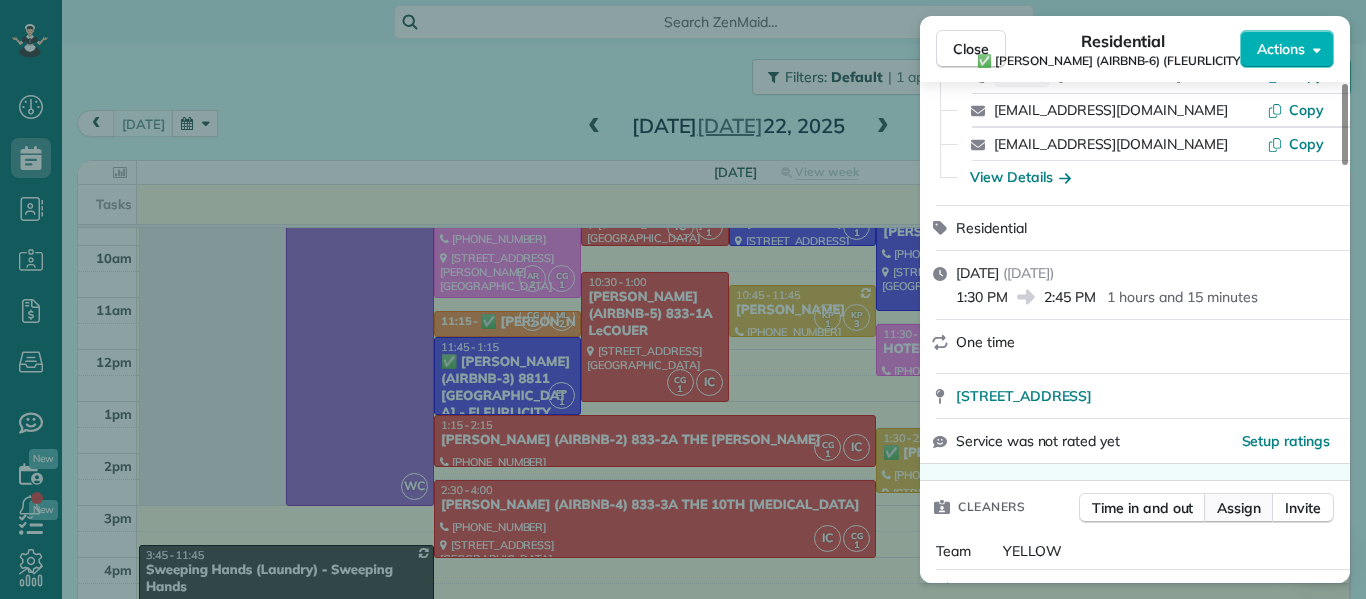 click on "Assign" at bounding box center (1239, 508) 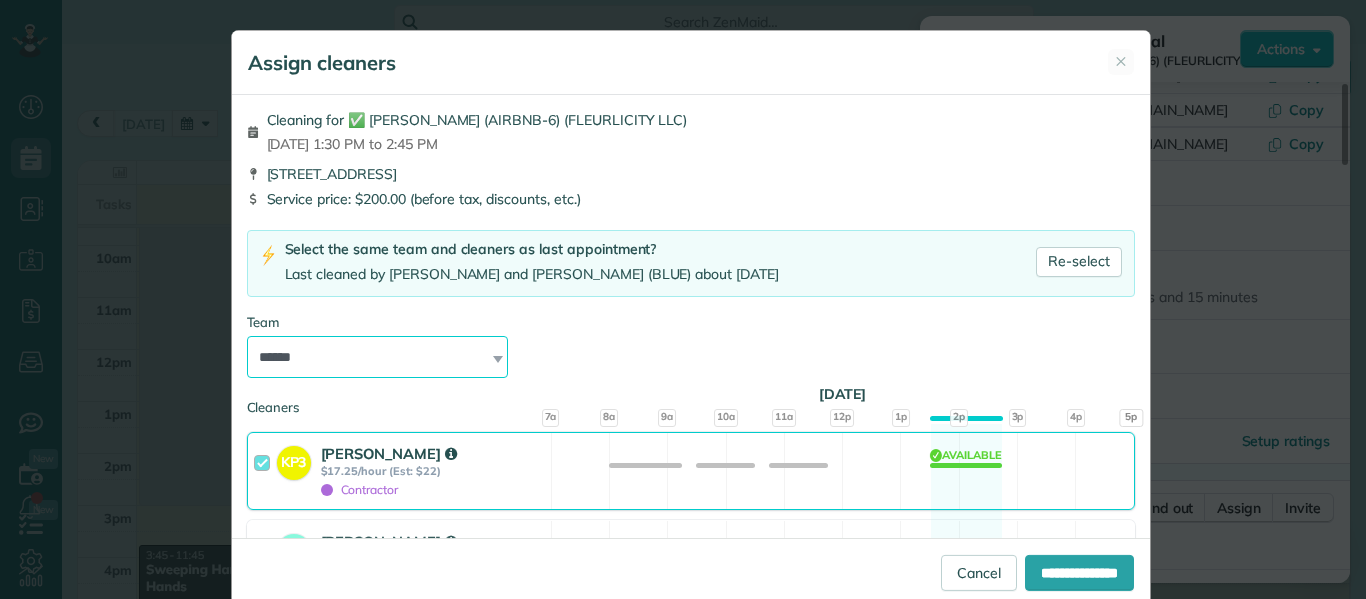 click on "**********" at bounding box center (378, 357) 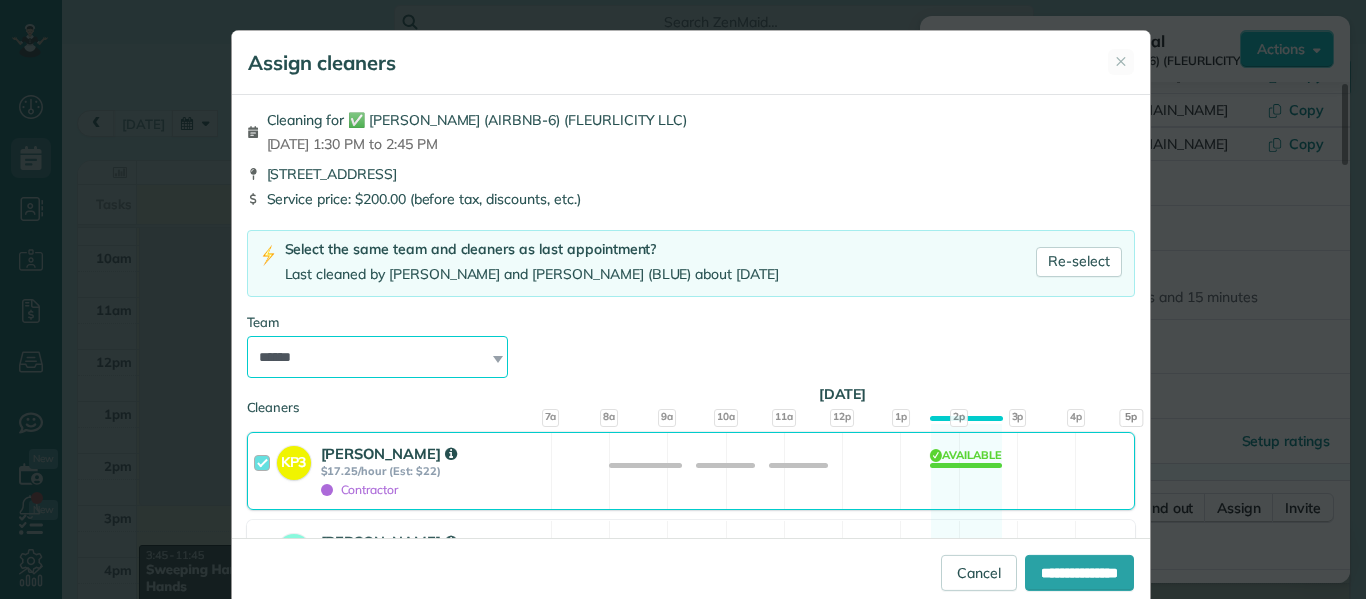 select on "*****" 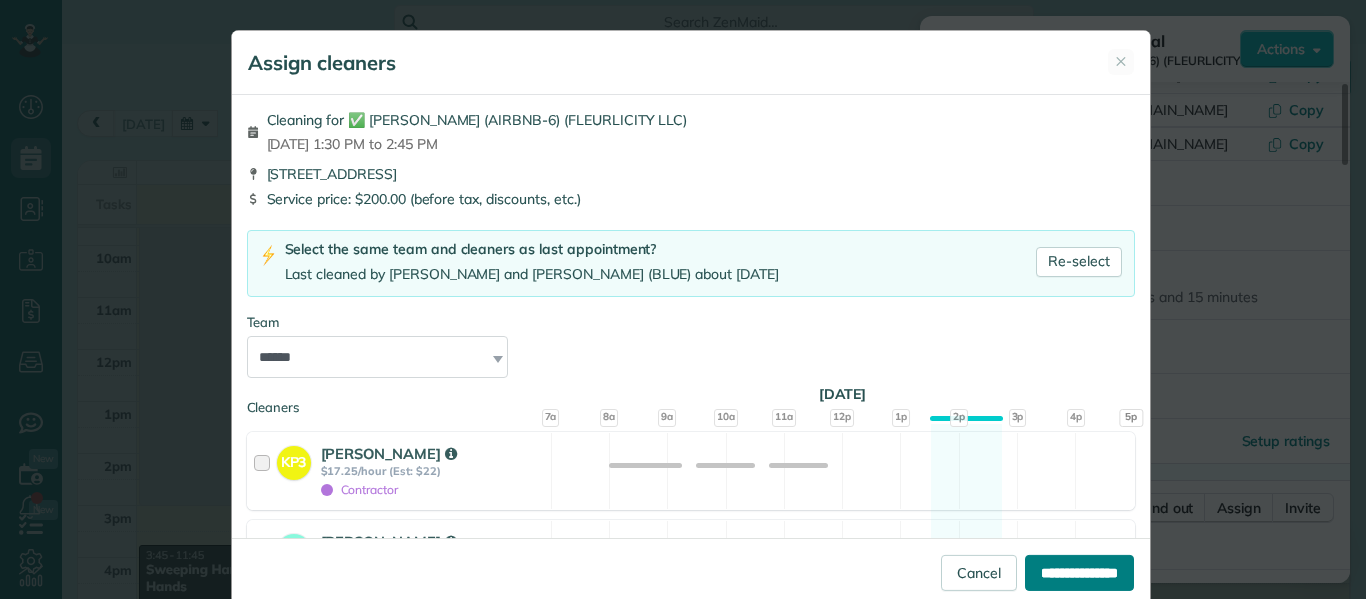 click on "**********" at bounding box center [1079, 573] 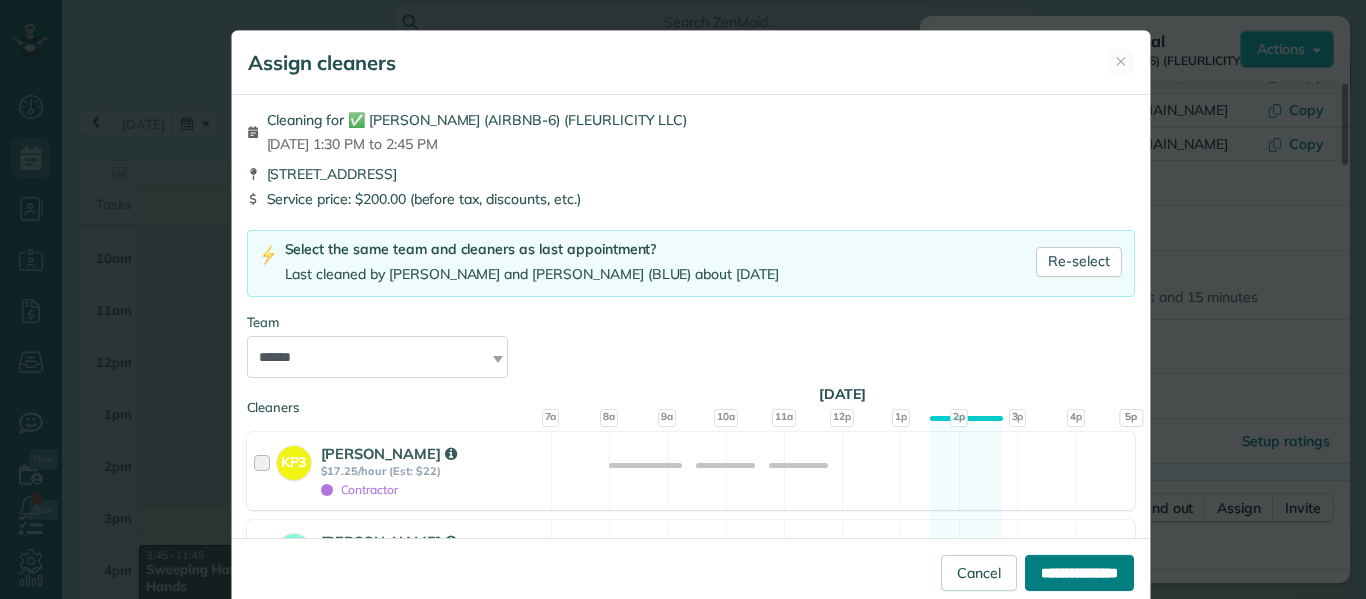 type on "**********" 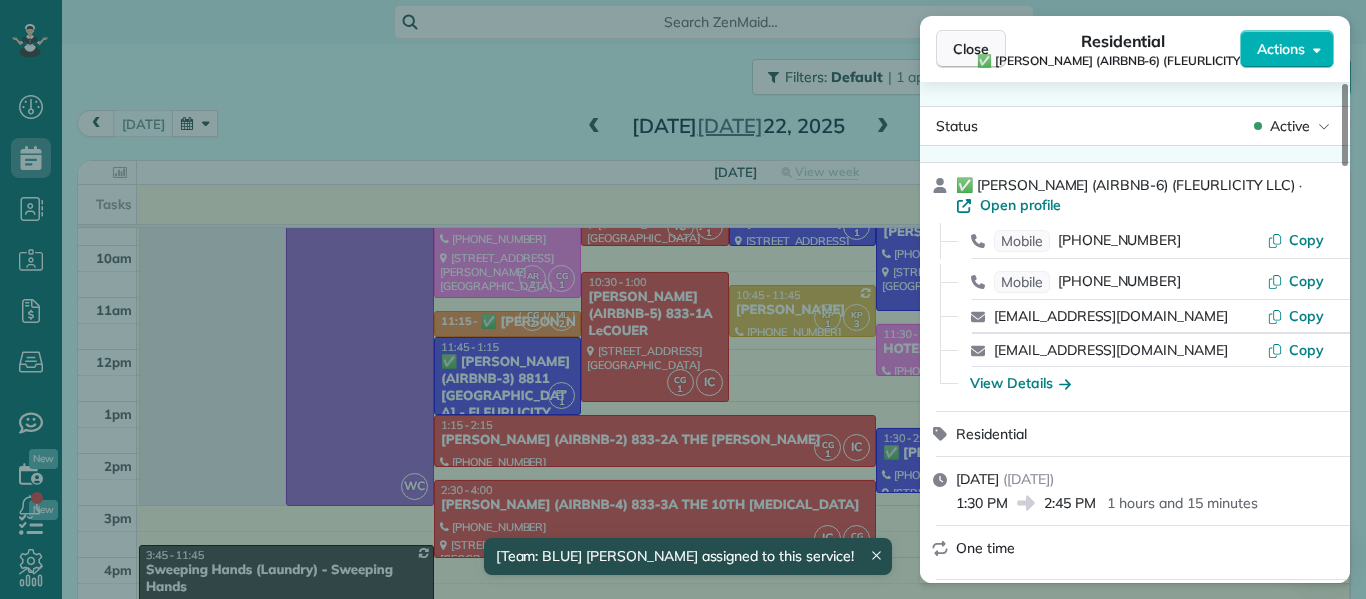 click on "Close" at bounding box center (971, 49) 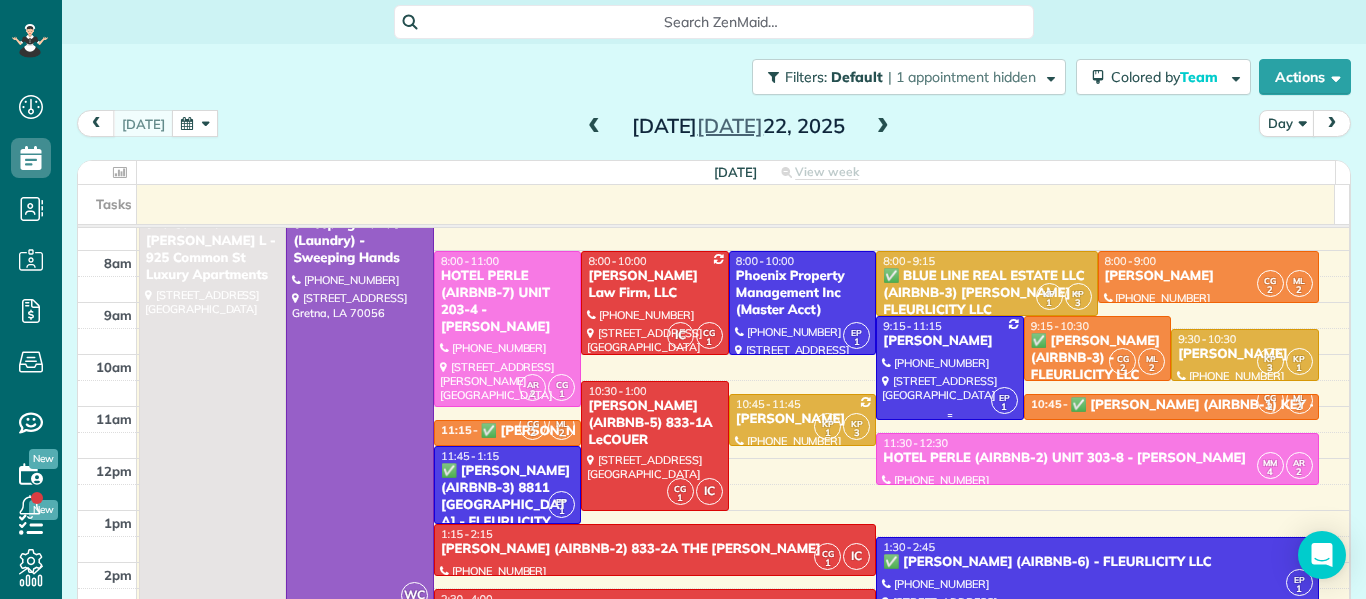 scroll, scrollTop: 28, scrollLeft: 0, axis: vertical 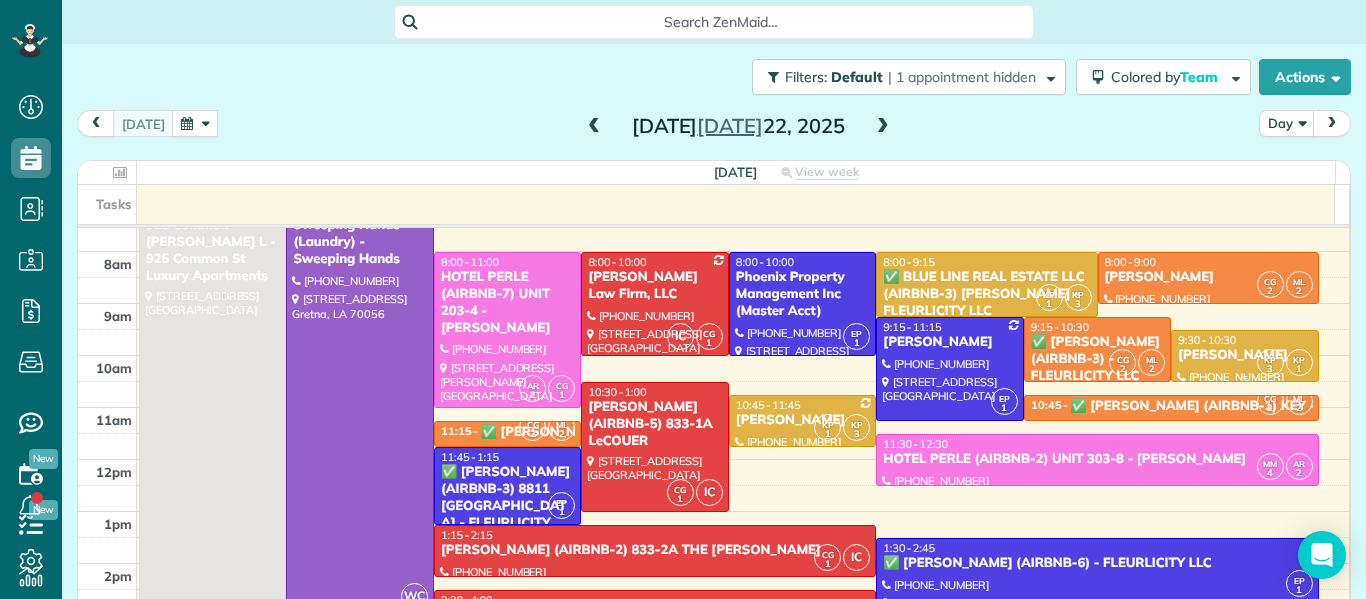 click on "Claire Crosby" at bounding box center (1244, 355) 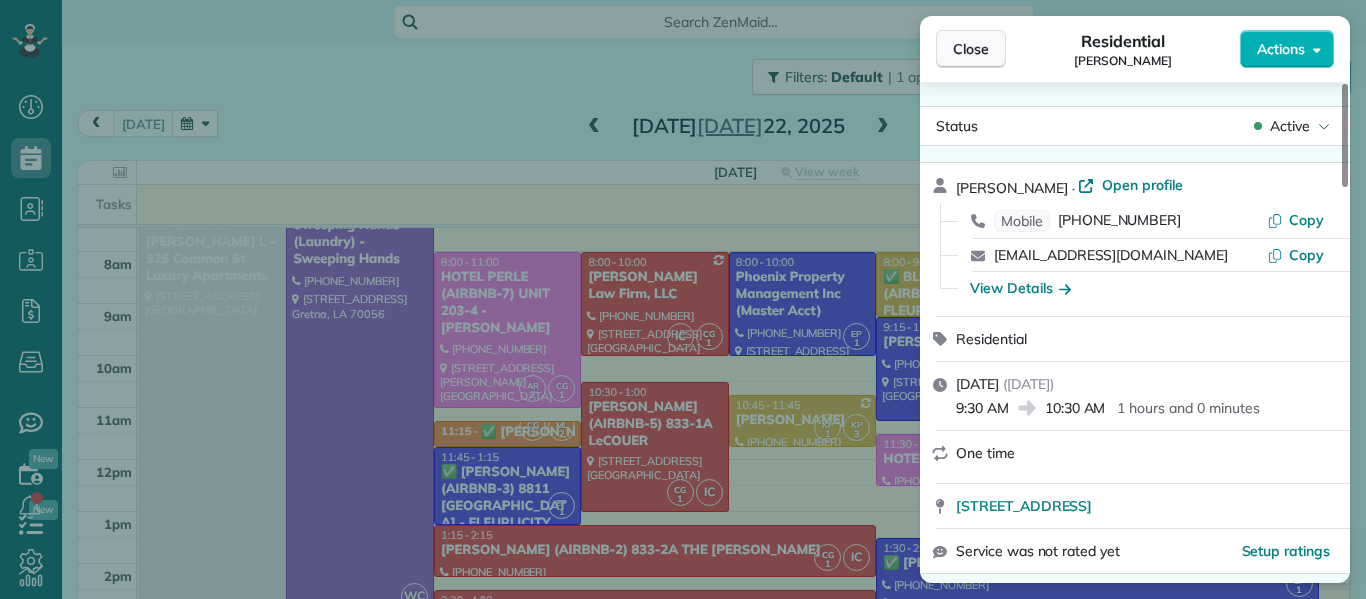 click on "Close" at bounding box center (971, 49) 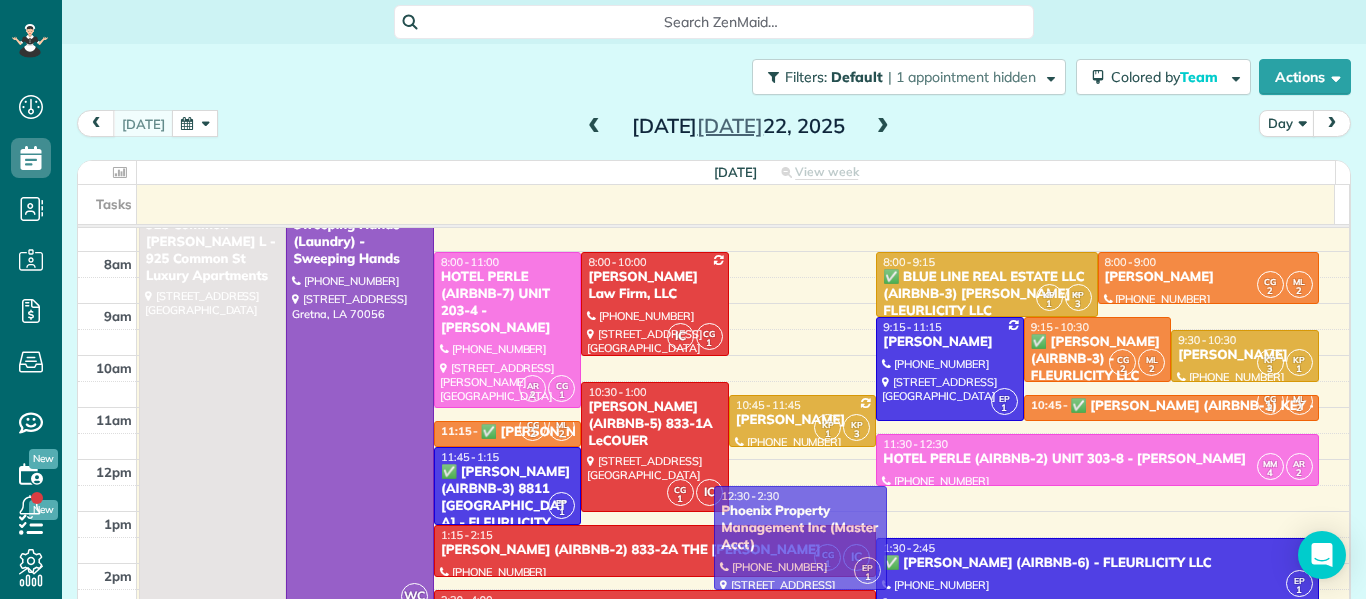 drag, startPoint x: 769, startPoint y: 305, endPoint x: 897, endPoint y: 534, distance: 262.34518 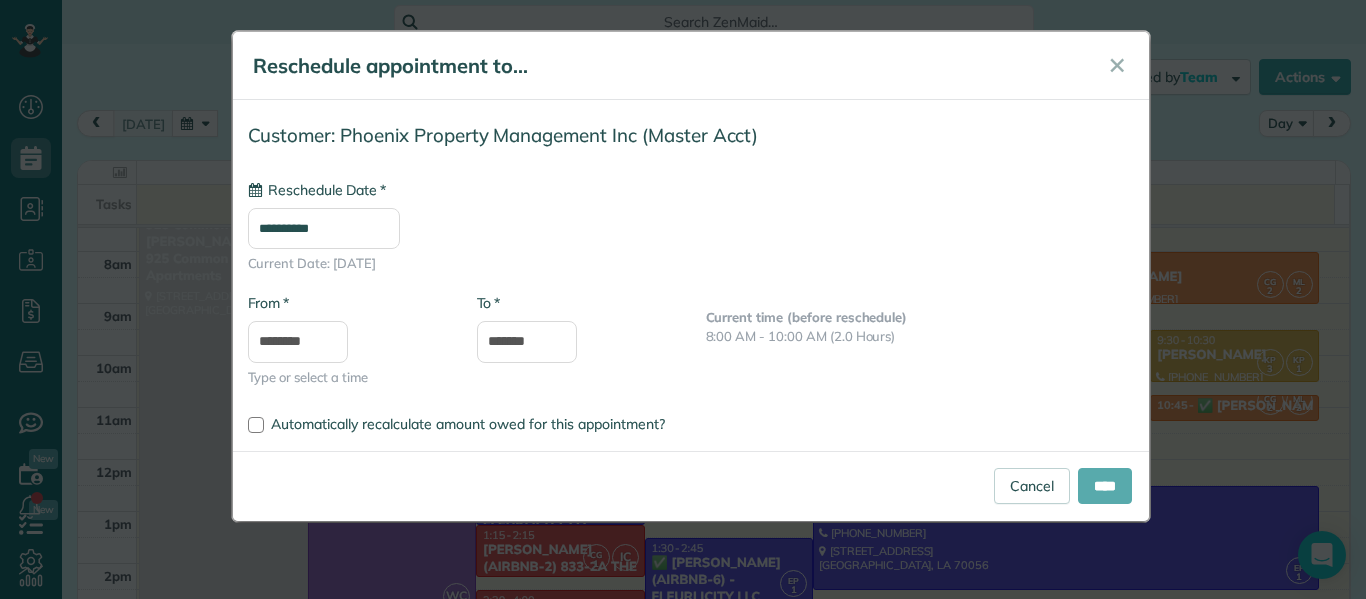 type on "**********" 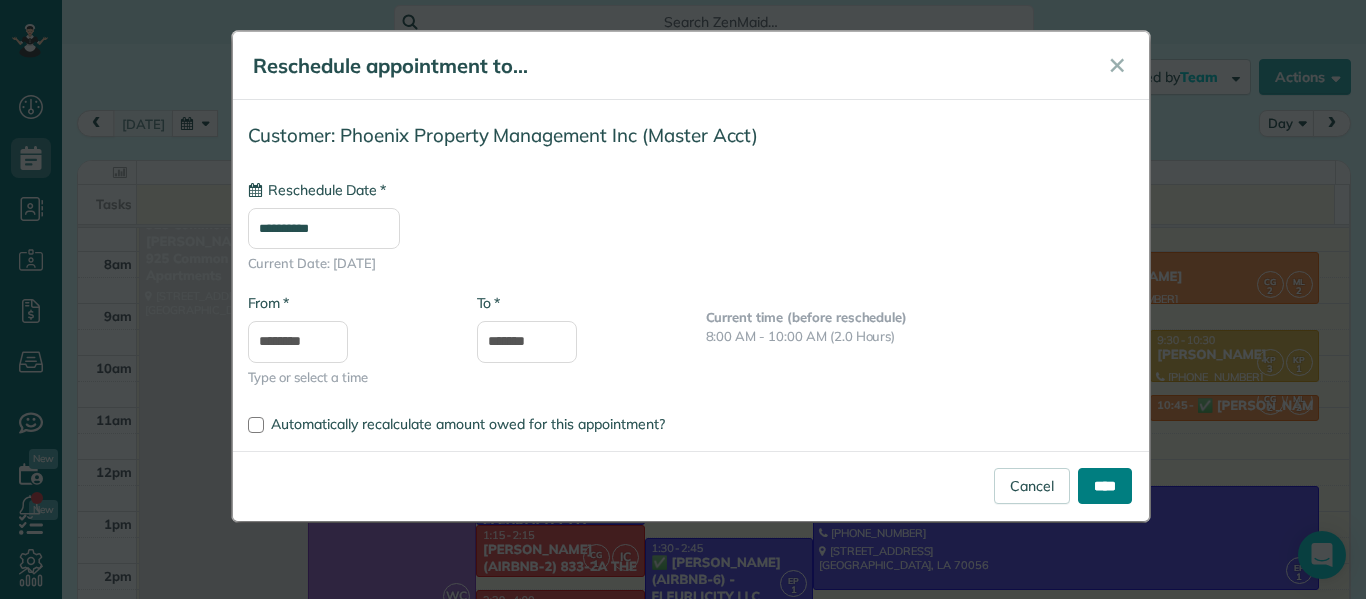 click on "****" at bounding box center [1105, 486] 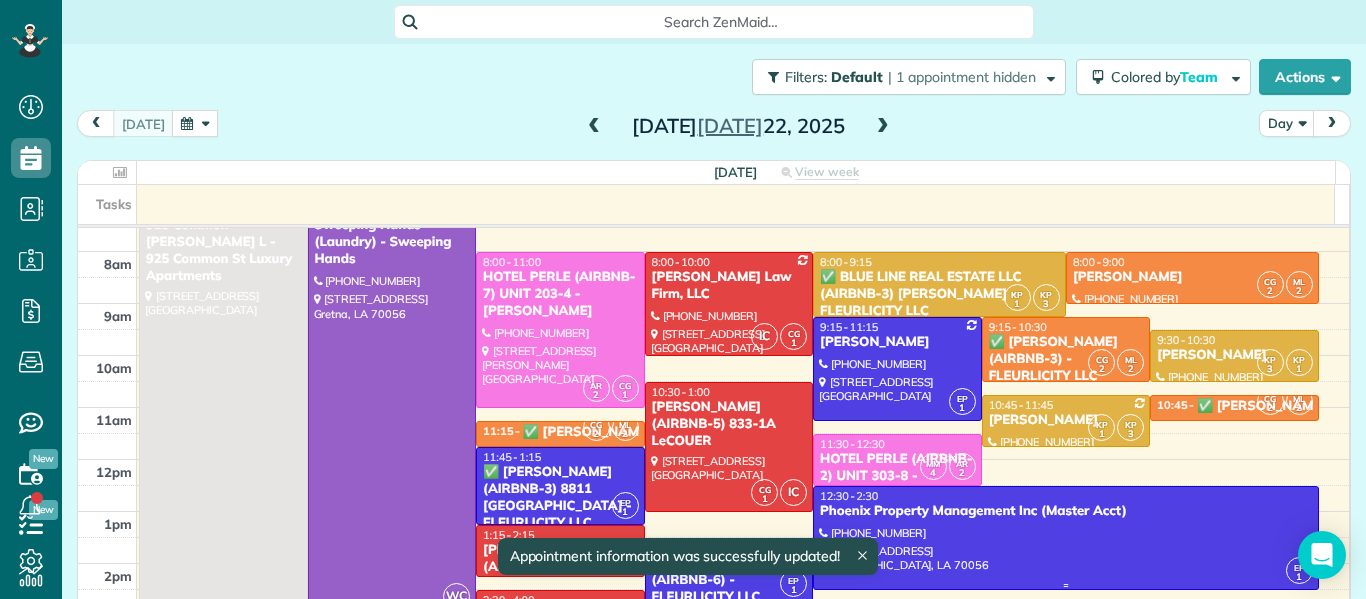 click at bounding box center (1066, 538) 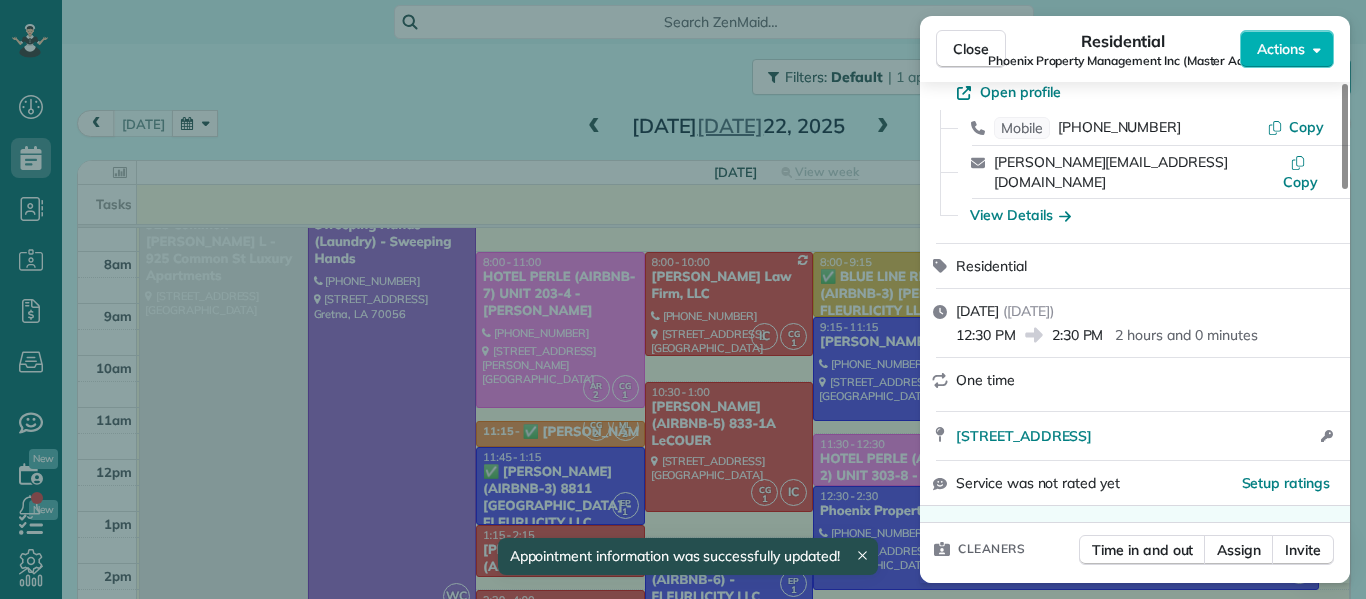 scroll, scrollTop: 114, scrollLeft: 0, axis: vertical 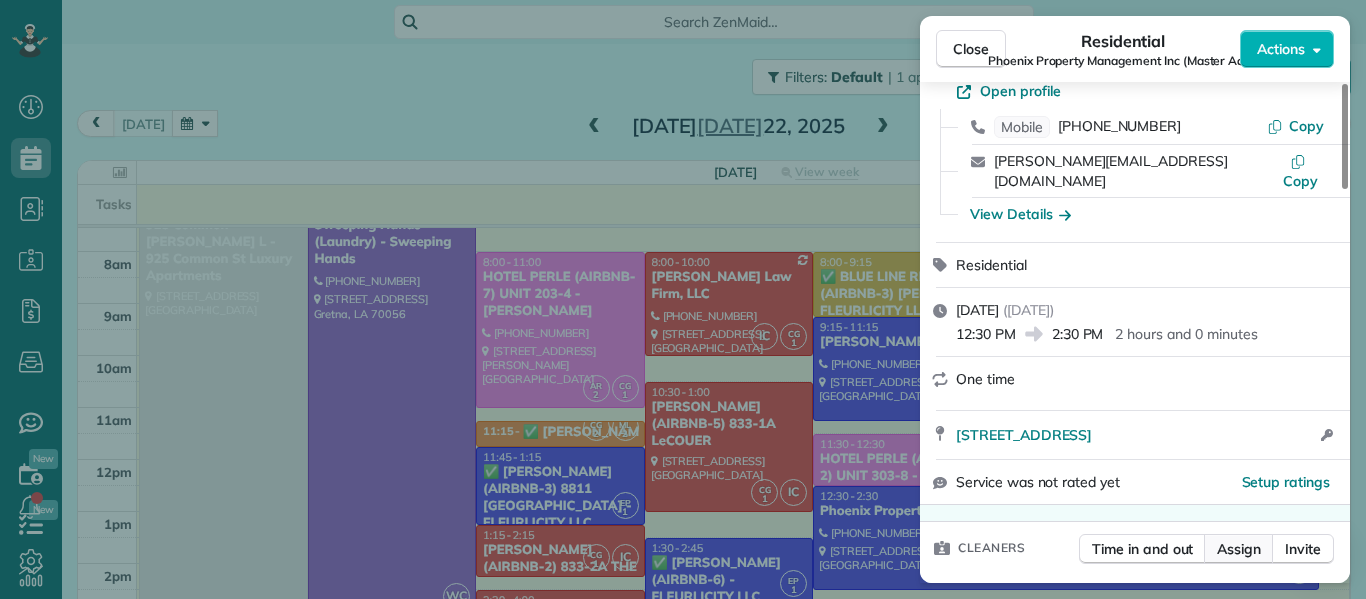 click on "Assign" at bounding box center (1239, 549) 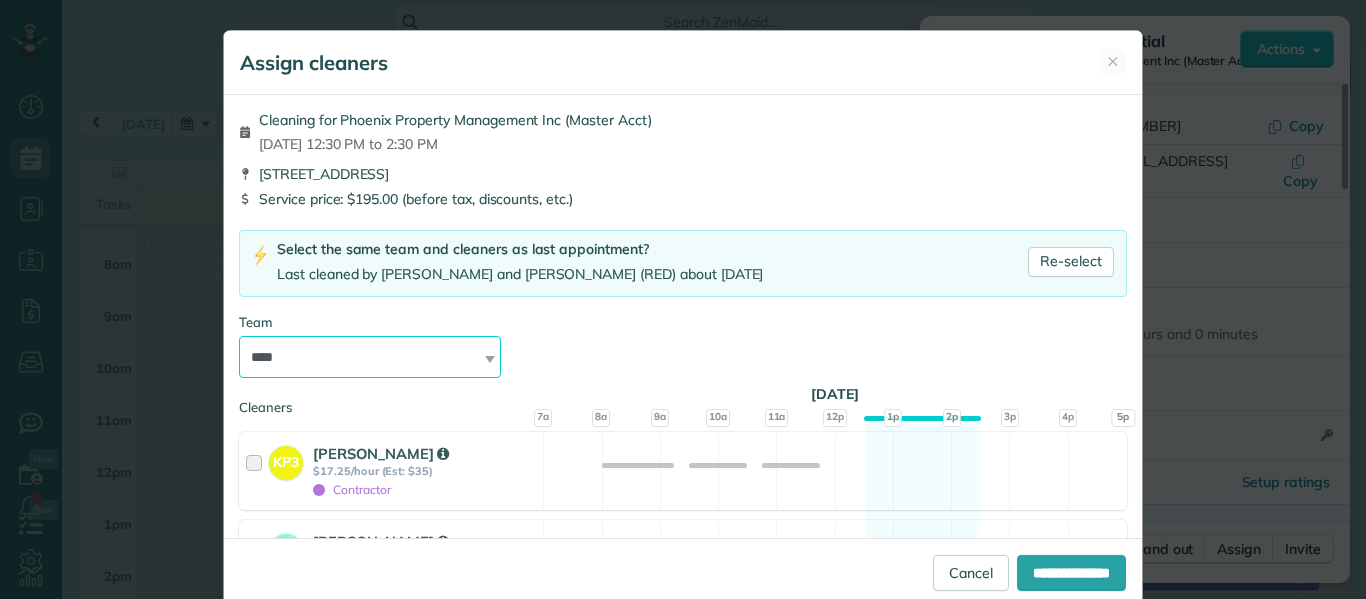click on "**********" at bounding box center [370, 357] 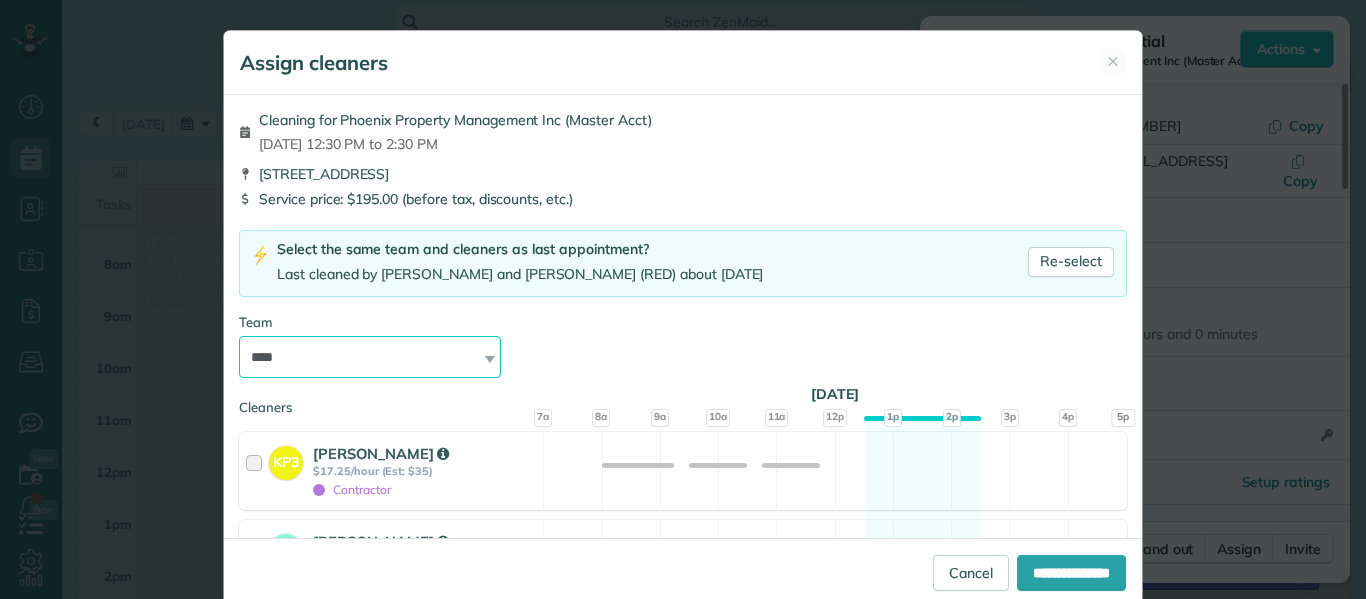 select on "*****" 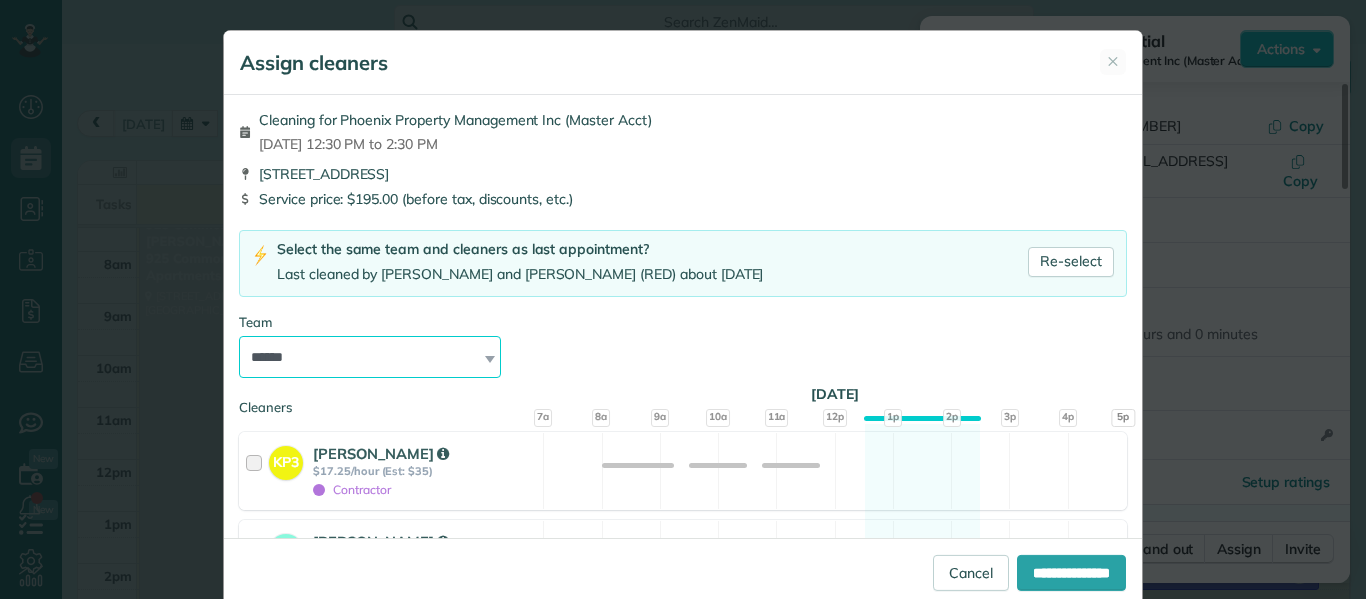 click on "**********" at bounding box center (370, 357) 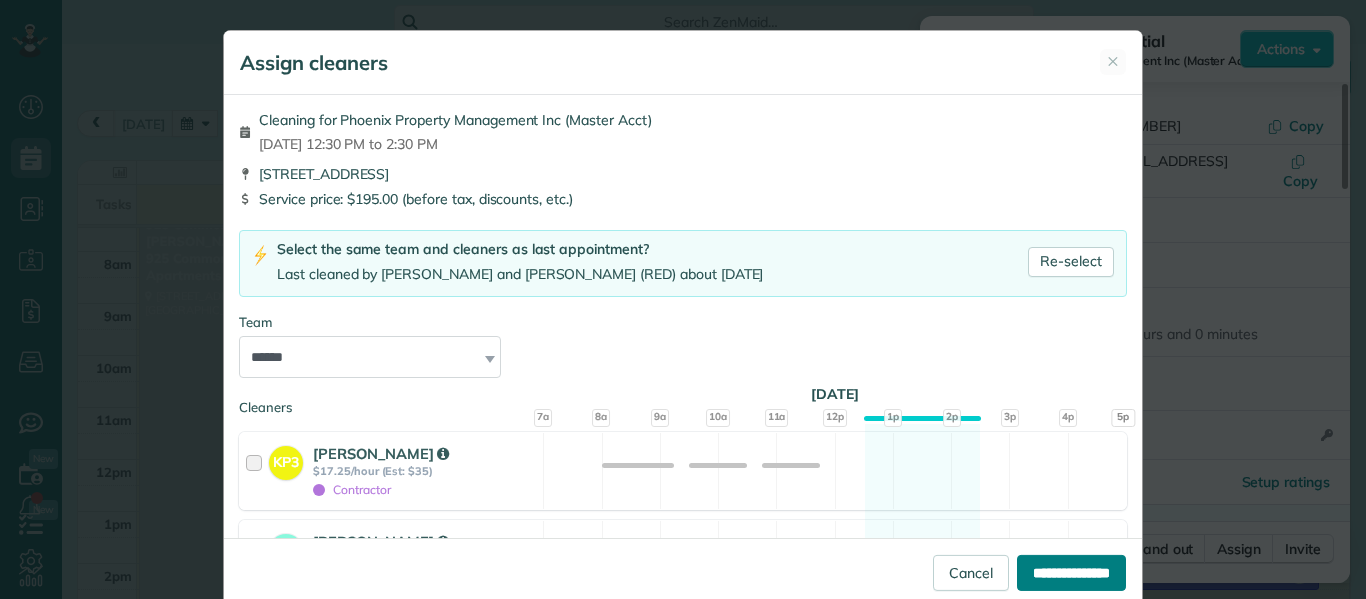 click on "**********" at bounding box center [1071, 573] 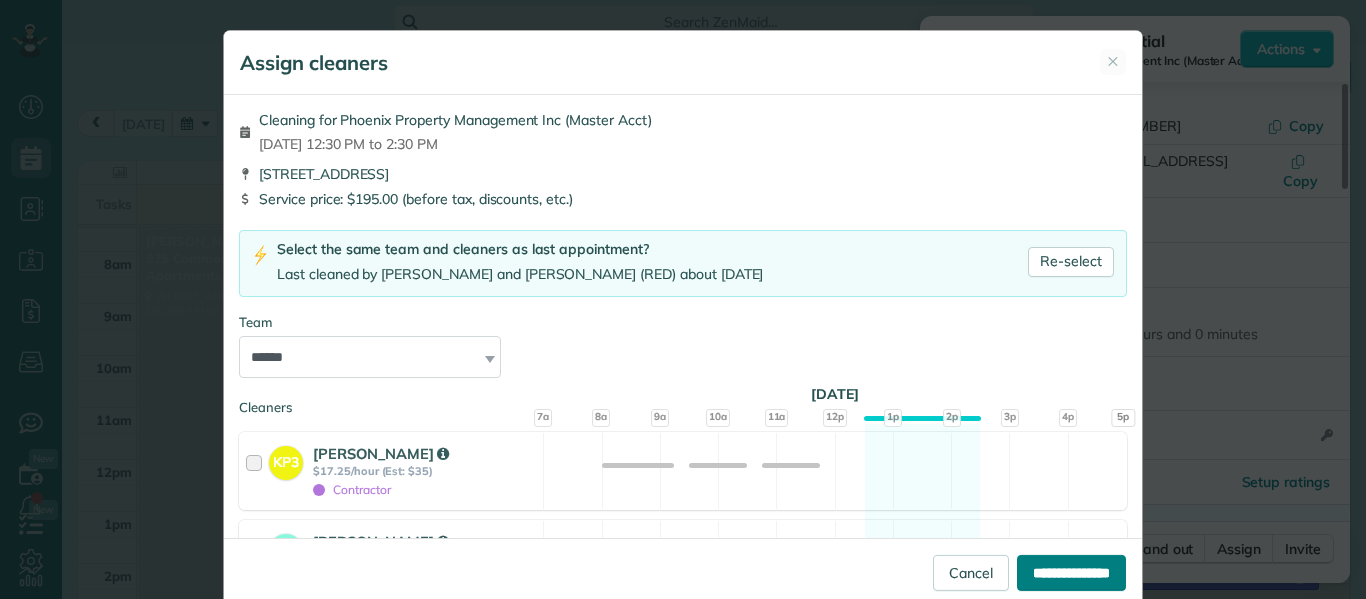 type on "**********" 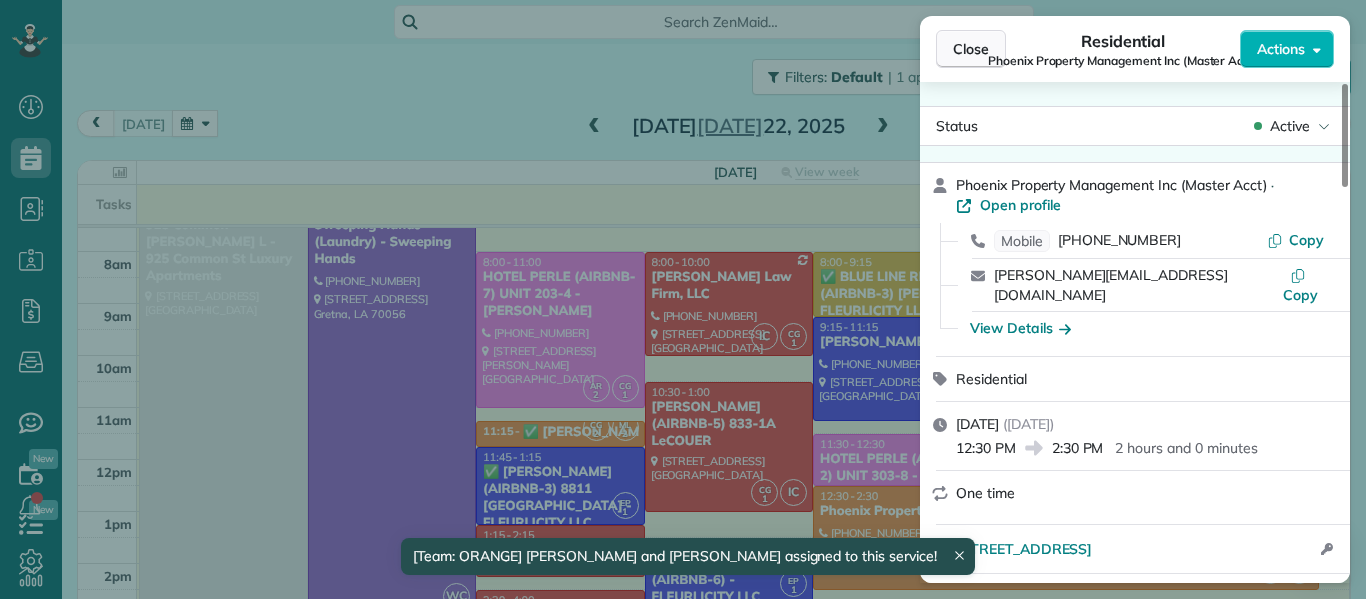 click on "Close" at bounding box center (971, 49) 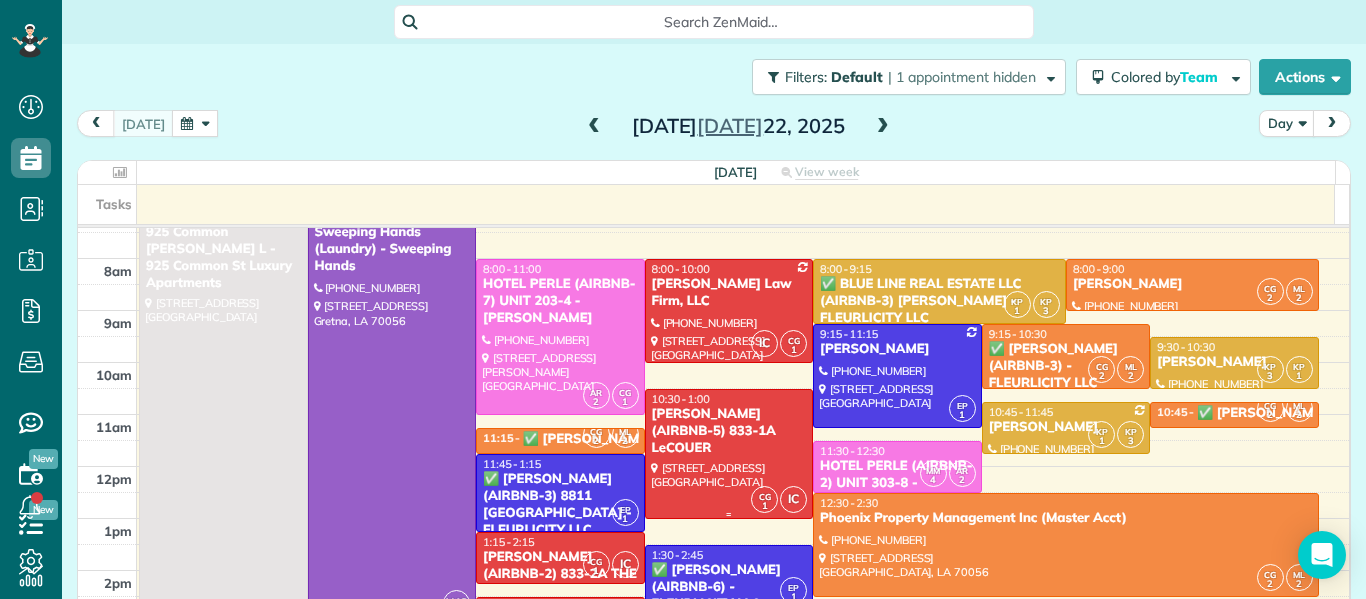 scroll, scrollTop: 12, scrollLeft: 0, axis: vertical 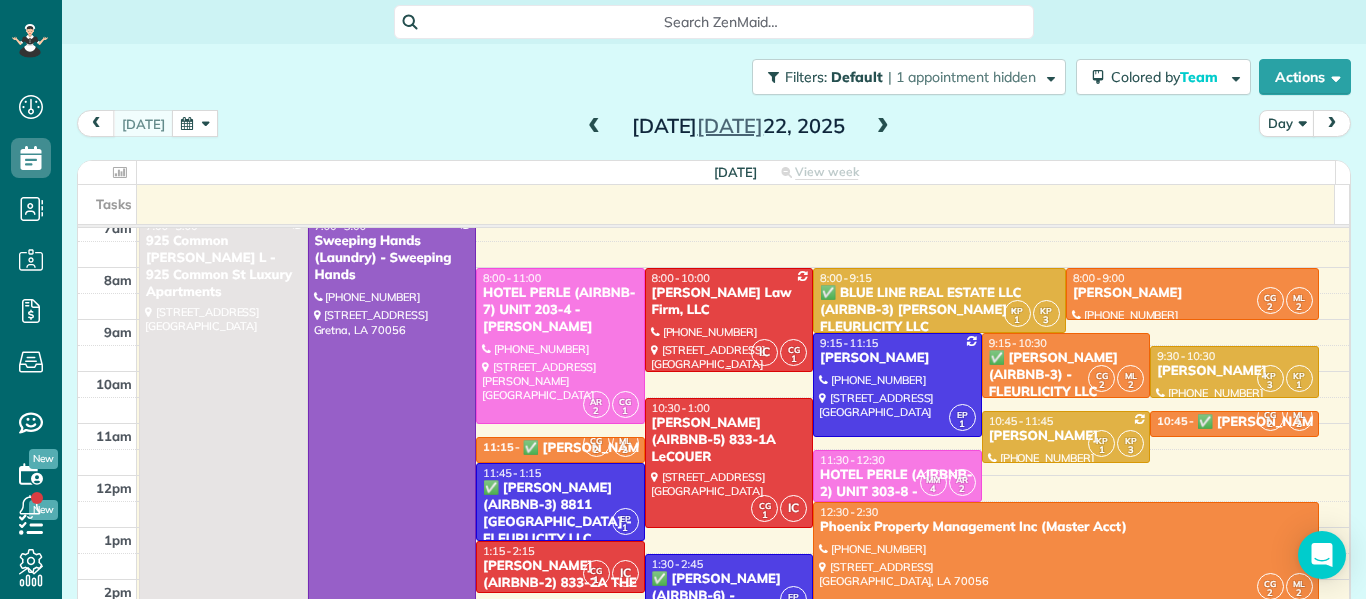 click at bounding box center [729, 320] 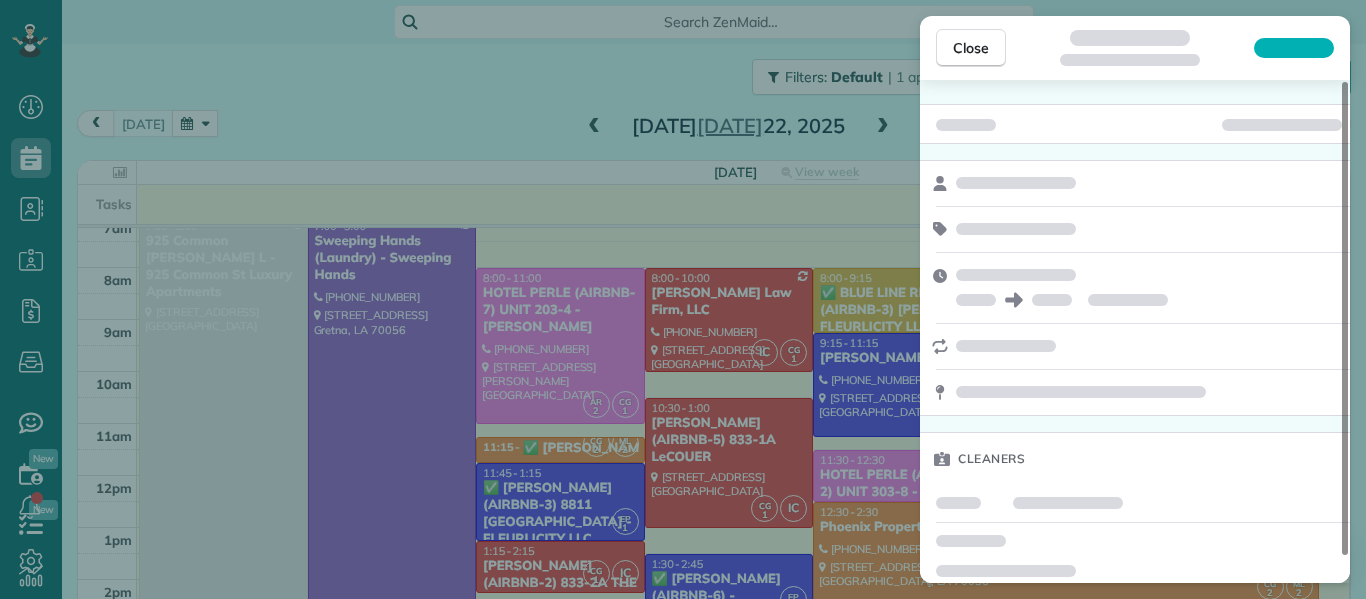 click on "Close   Cleaners" at bounding box center [683, 299] 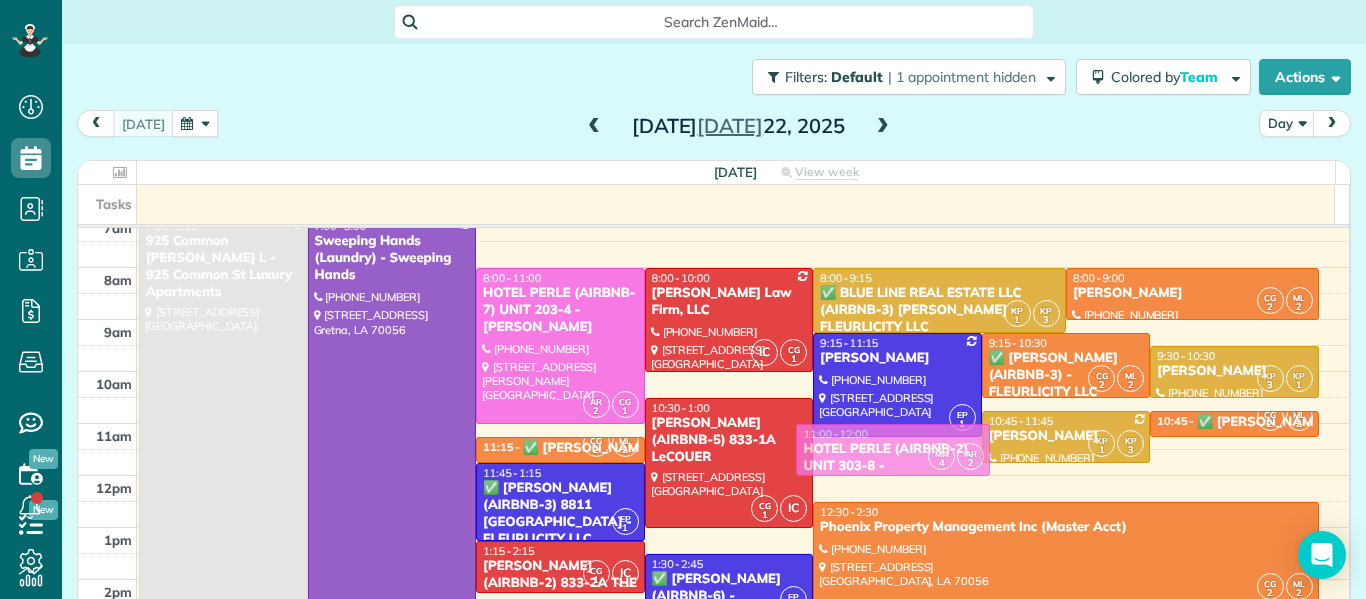 drag, startPoint x: 867, startPoint y: 472, endPoint x: 873, endPoint y: 442, distance: 30.594116 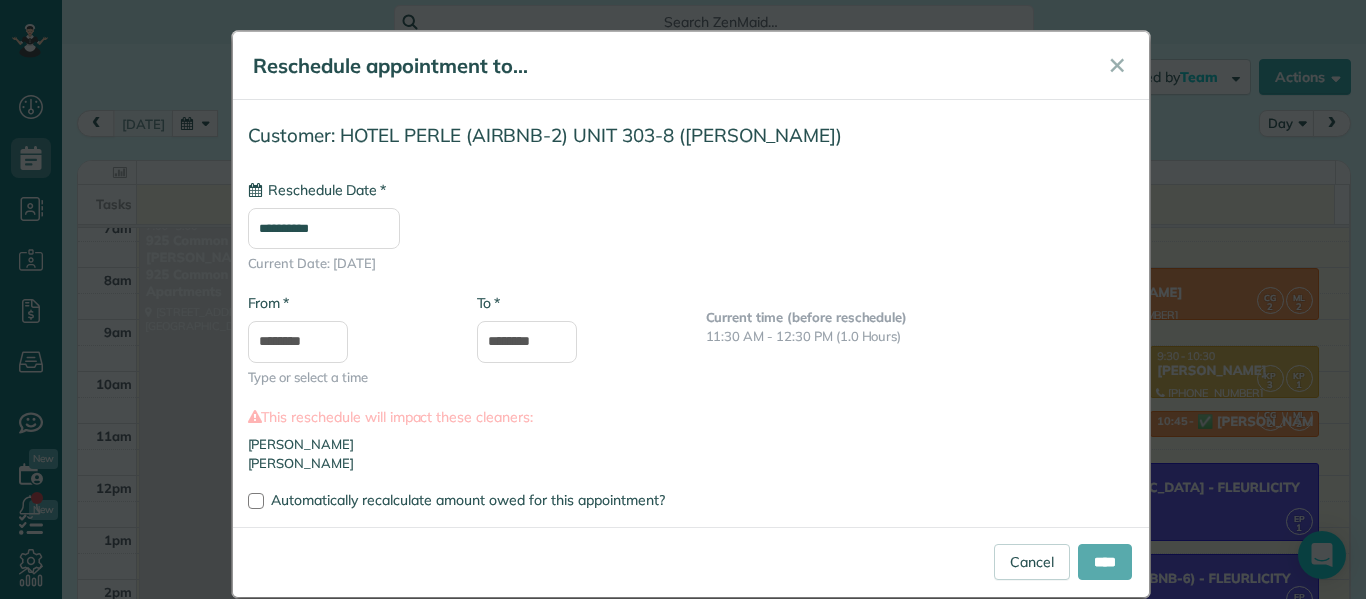type on "**********" 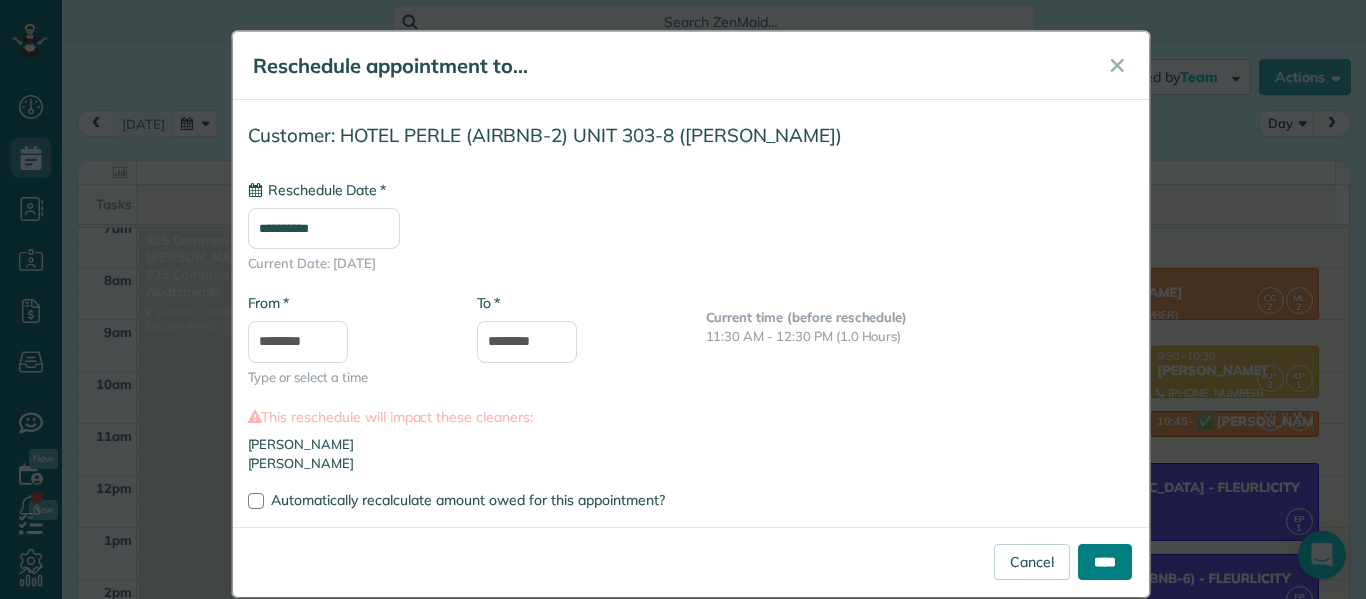 click on "****" at bounding box center [1105, 562] 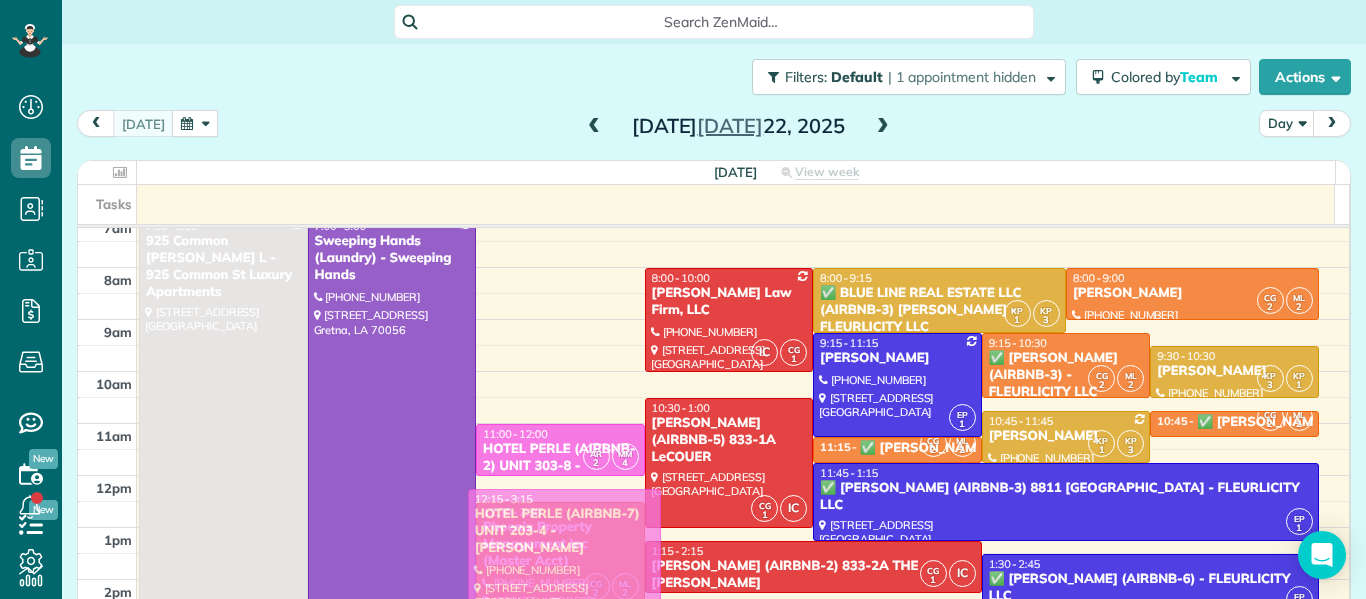 drag, startPoint x: 555, startPoint y: 356, endPoint x: 632, endPoint y: 574, distance: 231.19905 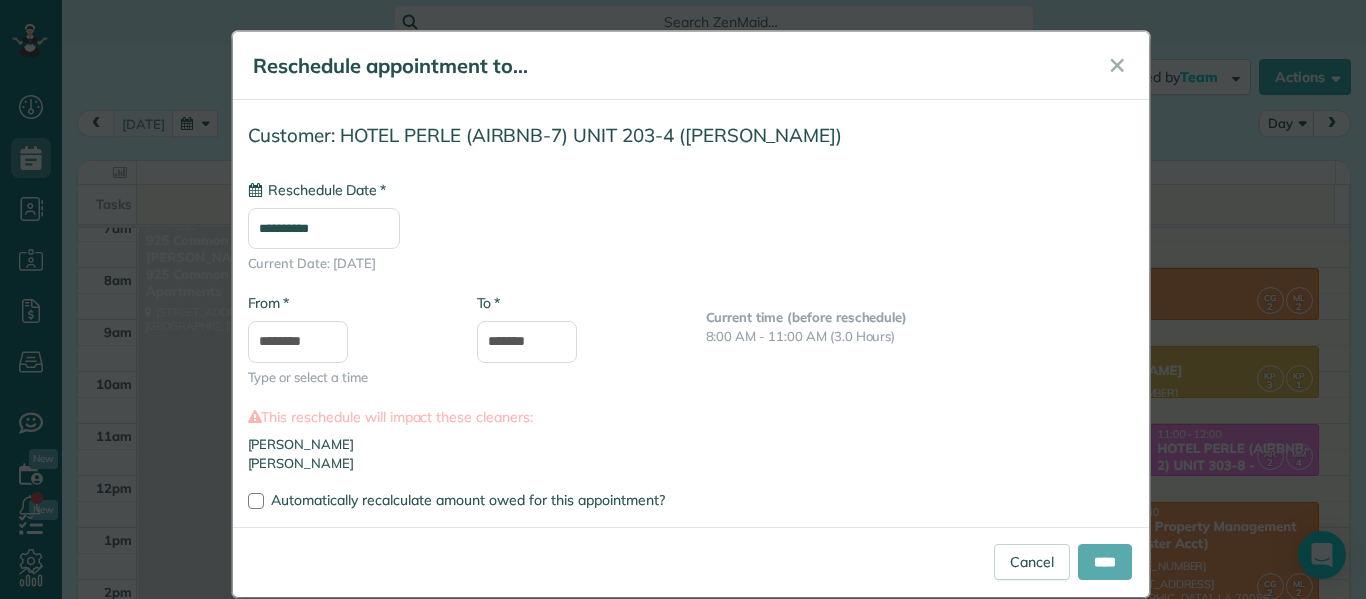 type on "**********" 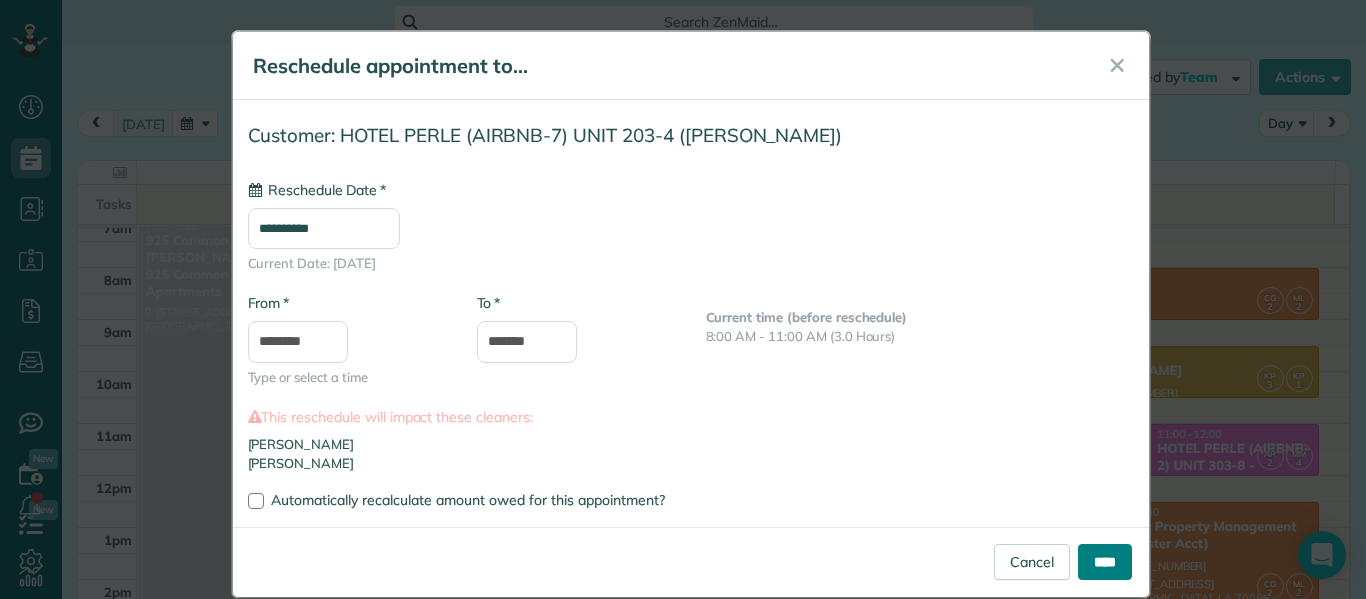 click on "****" at bounding box center [1105, 562] 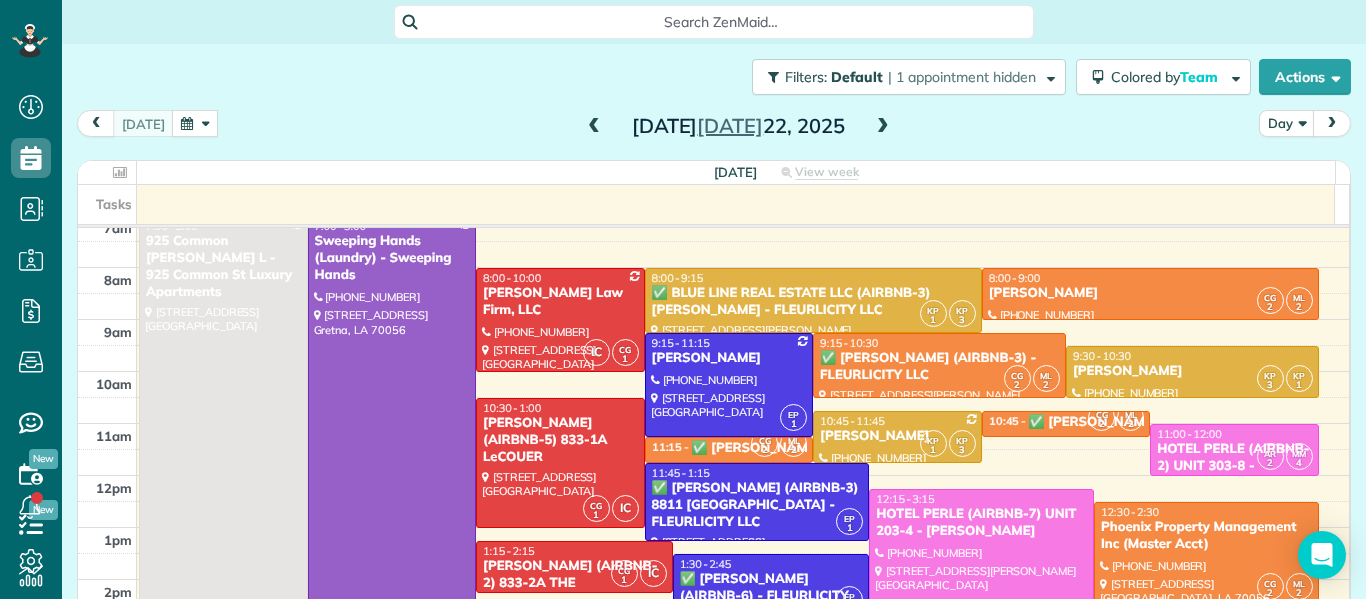 drag, startPoint x: 1304, startPoint y: 275, endPoint x: 1336, endPoint y: 353, distance: 84.30895 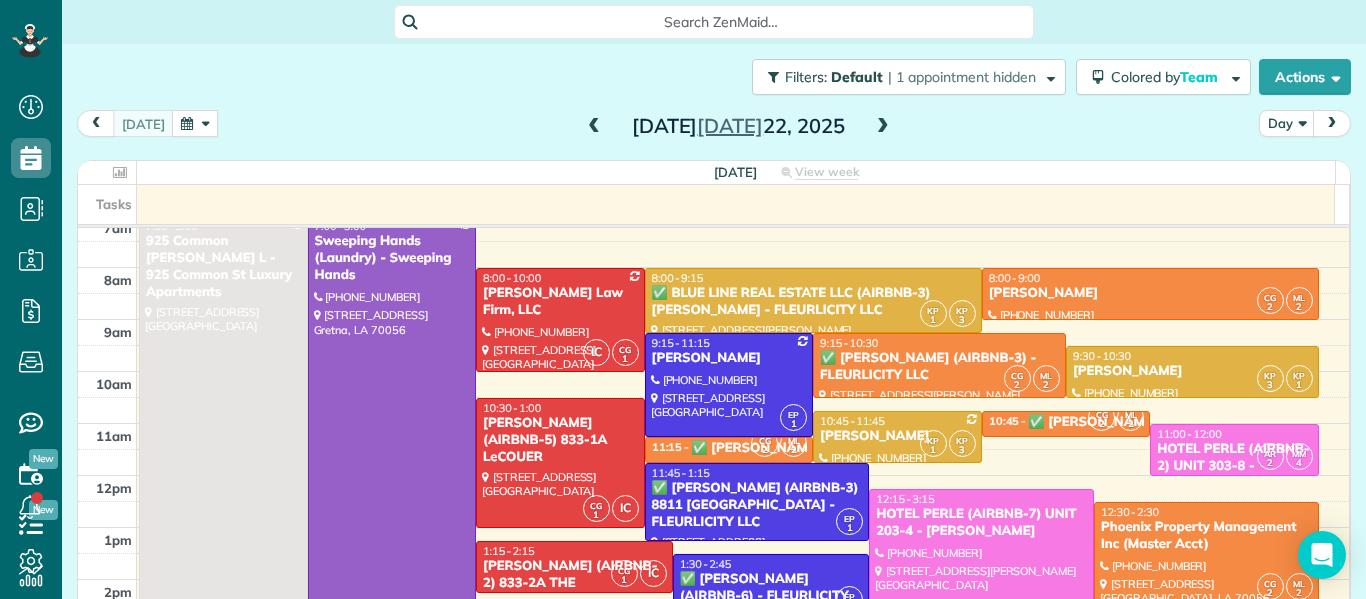 click on "Filters:   Default
|  1 appointment hidden
Colored by  Team
Color by Cleaner
Color by Team
Color by Status
Color by Recurrence
Color by Paid/Unpaid
Filters  Default
Schedule Changes
Actions
Create Appointment
Create Task
Clock In/Out
Send Work Orders
Print Route Sheets
Today's Emails/Texts
View Metrics" at bounding box center (714, 301) 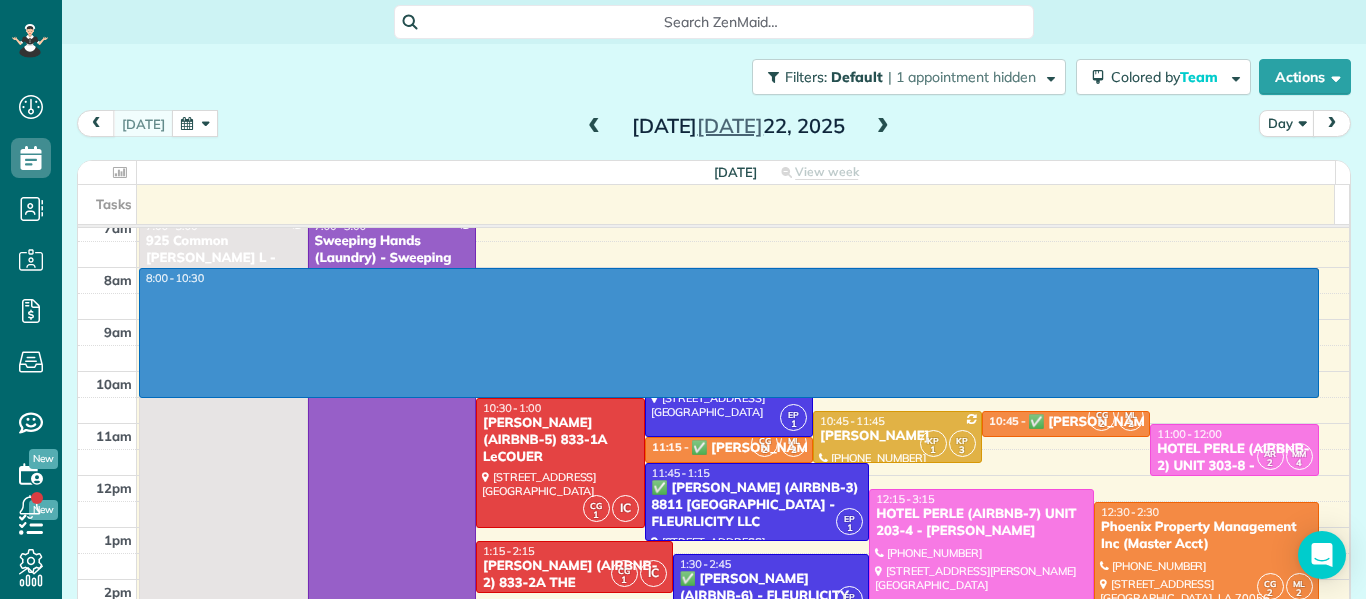 drag, startPoint x: 1299, startPoint y: 388, endPoint x: 1256, endPoint y: 276, distance: 119.97083 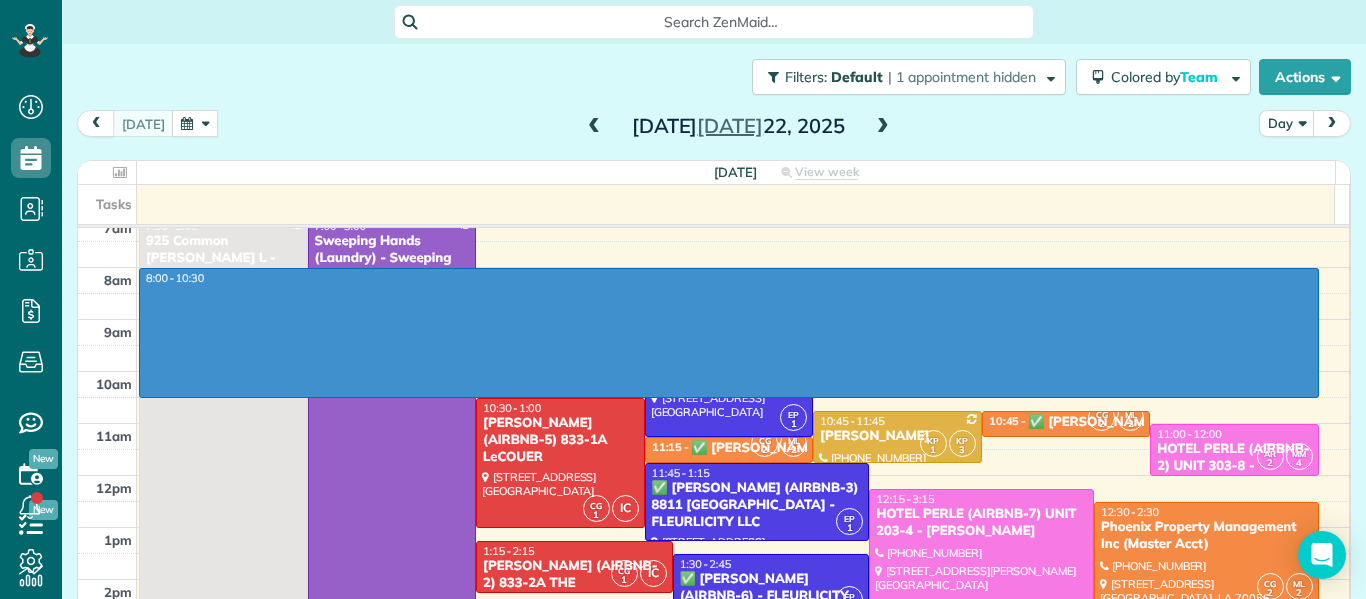 click on "7am 8am 9am 10am 11am 12pm 1pm 2pm 3pm 4pm 5pm 6pm 7pm 8pm 9pm 10pm 11pm 8:00 - 10:30 7:00 - 3:00 925 Common Melissa L - 925 Common St Luxury Apartments 925 Common Street New Orleans, LA 70112 WC 7:00 - 3:00 Sweeping Hands (Laundry) - Sweeping Hands (504) 610-5305 546 Lapalco Boulevard Gretna, LA 70056 IC CG 1 8:00 - 10:00 Jennifer Crisp - Roth Law Firm, LLC (504) 525-7792 2727 Prytania Street New Orleans, LA 70130 KP 1 KP 3 8:00 - 9:15 ✅ BLUE LINE REAL ESTATE LLC (AIRBNB-3) DAVID - FLEURLICITY LLC 2523 Gravier Street New Orleans, LA 70119 CG 2 ML 2 8:00 - 9:00 David Swan (504) 239-3398 7220 Sally Street Arabi, LA 70032 EP 1 9:15 - 11:15 COURTENAY MILLER (404) 578-1020 535 Belleville Street New Orleans, LA 70114 CG 2 ML 2 9:15 - 10:30 ✅ LARRY COSSE (AIRBNB-3) - FLEURLICITY LLC 1123 Gordon Street New Orleans, LA 70117 KP 3 KP 1 9:30 - 10:30 Claire Crosby (216) 338-4655 3100 Banks Street New Orleans, LA 70119 CG 1 IC 10:30 - 1:00 NICK BRUNO (AIRBNB-5) 833-1A LeCOUER 833 Baronne Street New Orleans, LA 70113" at bounding box center [713, 657] 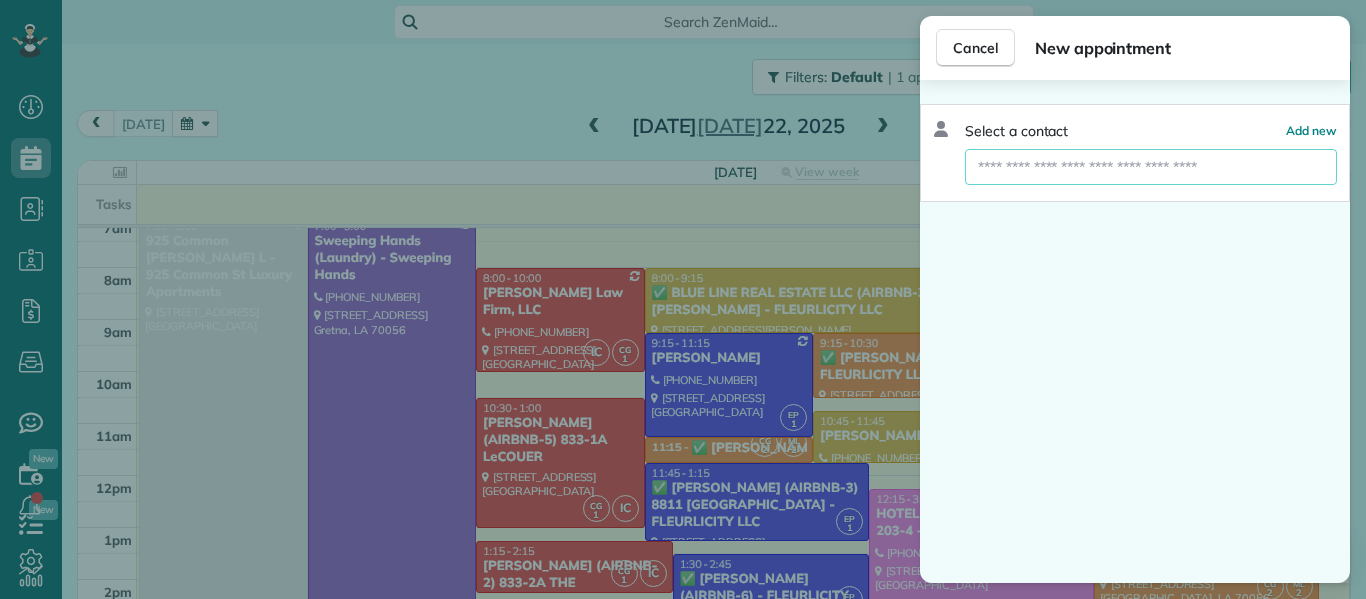 click at bounding box center [1151, 167] 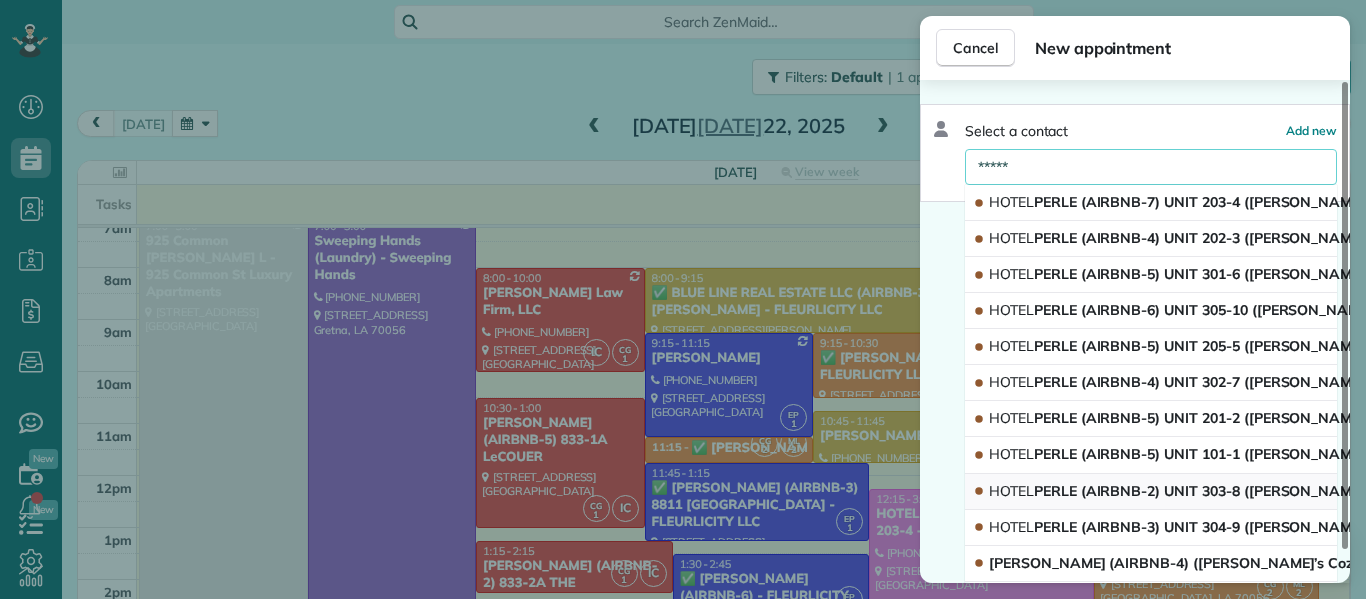 scroll, scrollTop: 35, scrollLeft: 0, axis: vertical 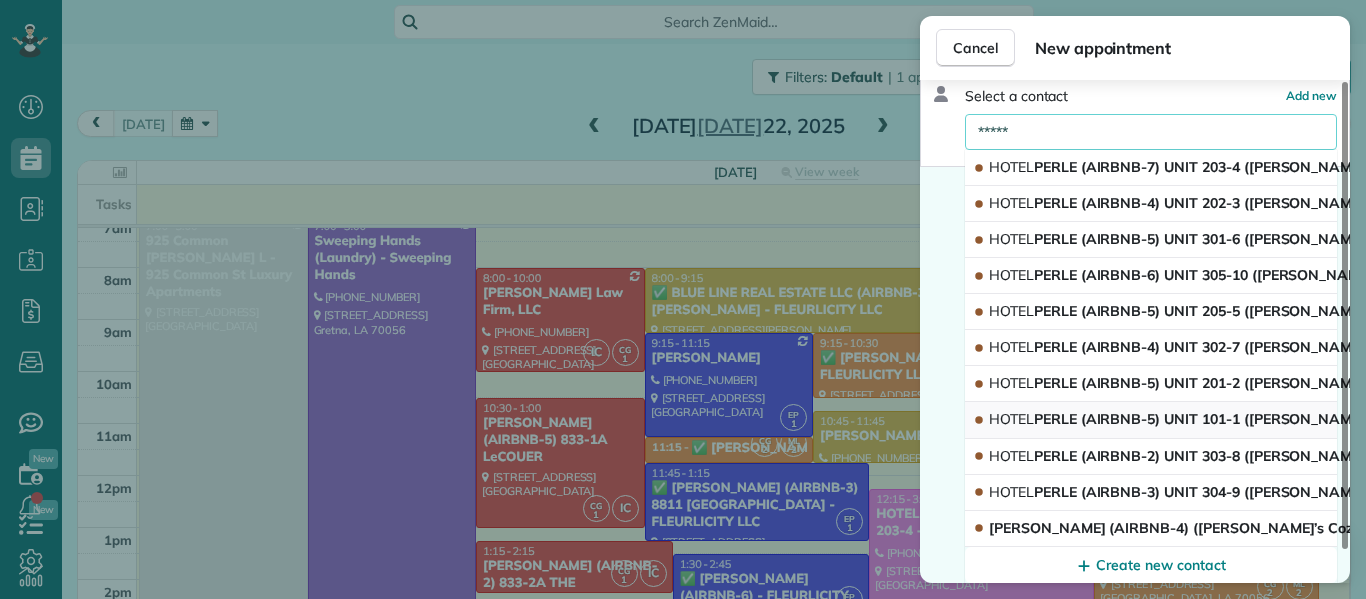 type on "*****" 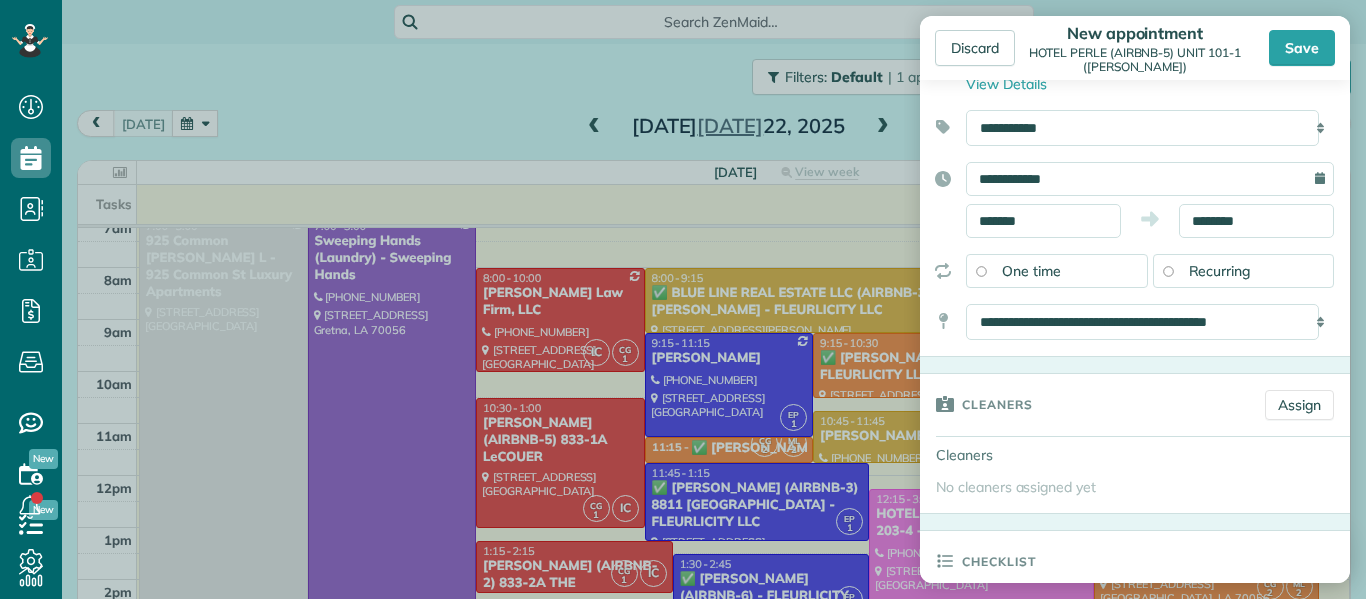 scroll, scrollTop: 126, scrollLeft: 0, axis: vertical 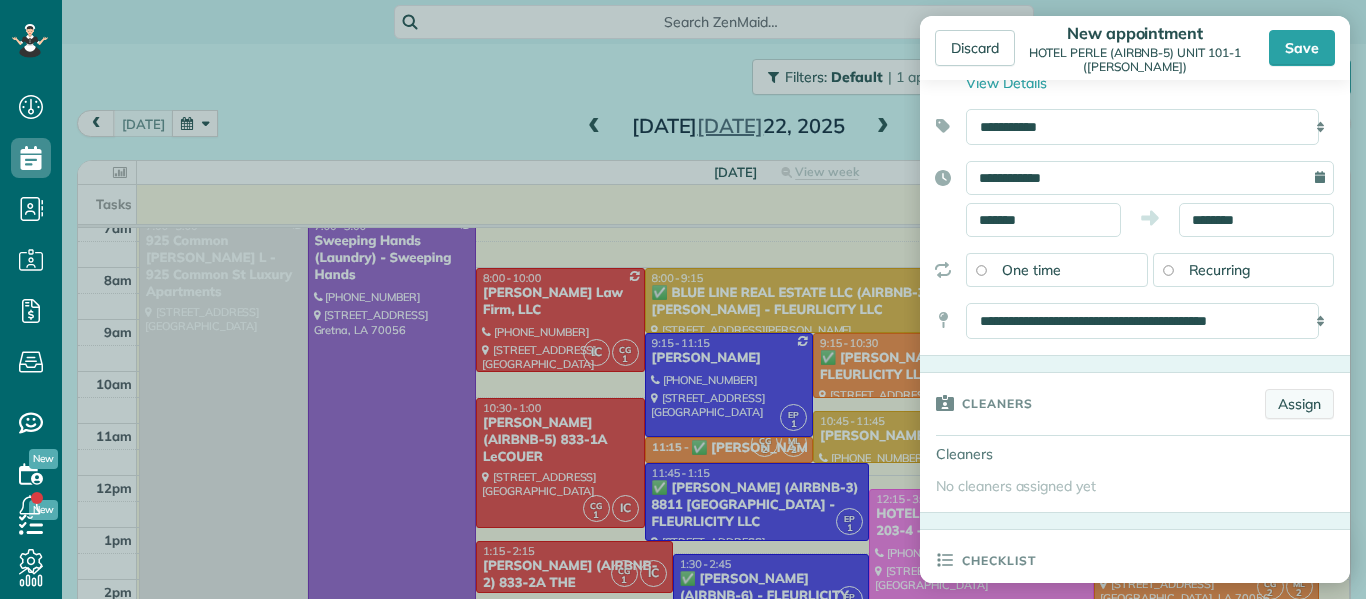 click on "Assign" at bounding box center (1299, 404) 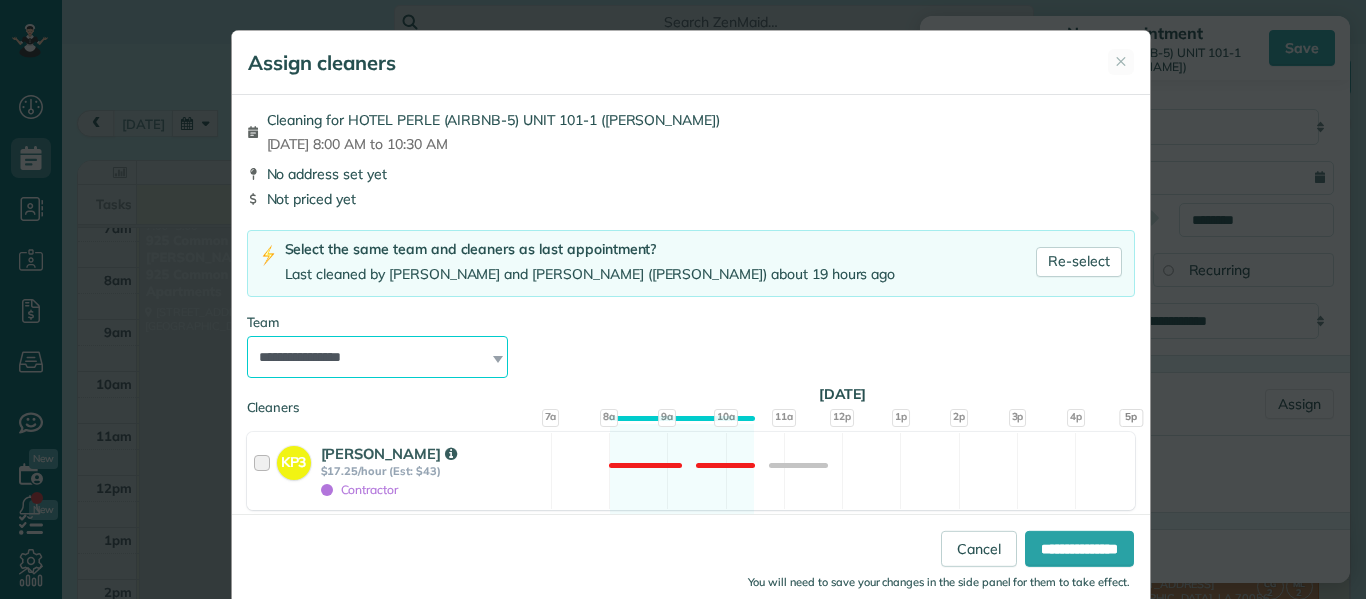 click on "**********" at bounding box center (378, 357) 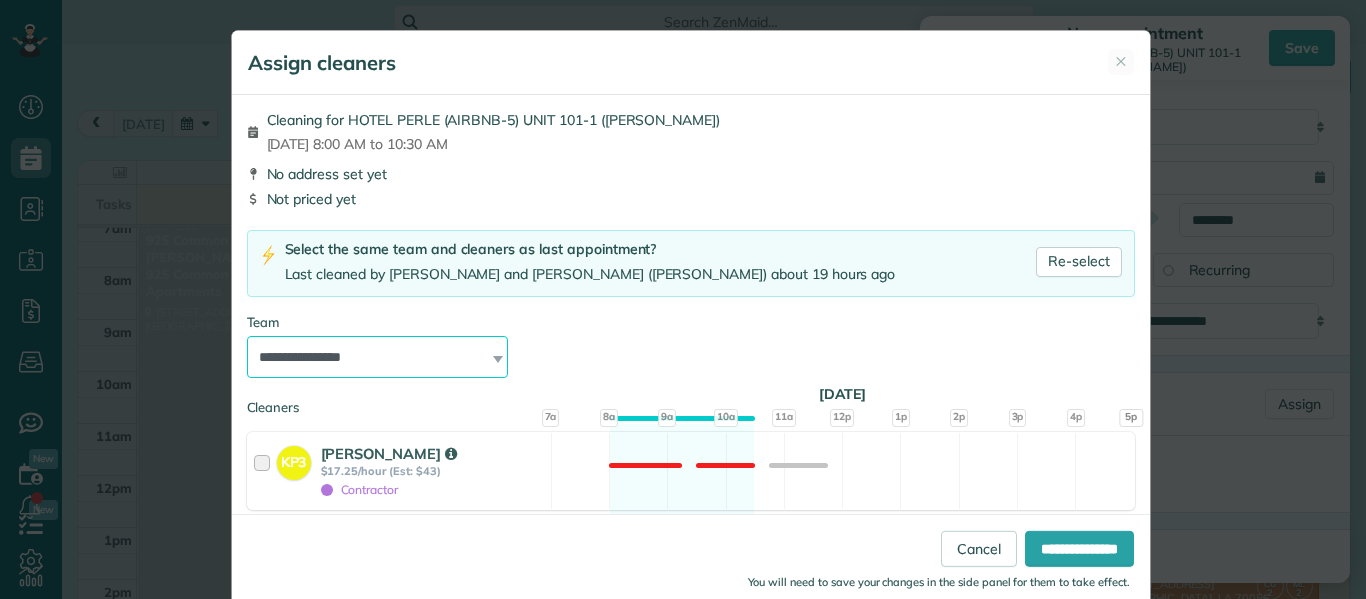 select on "*****" 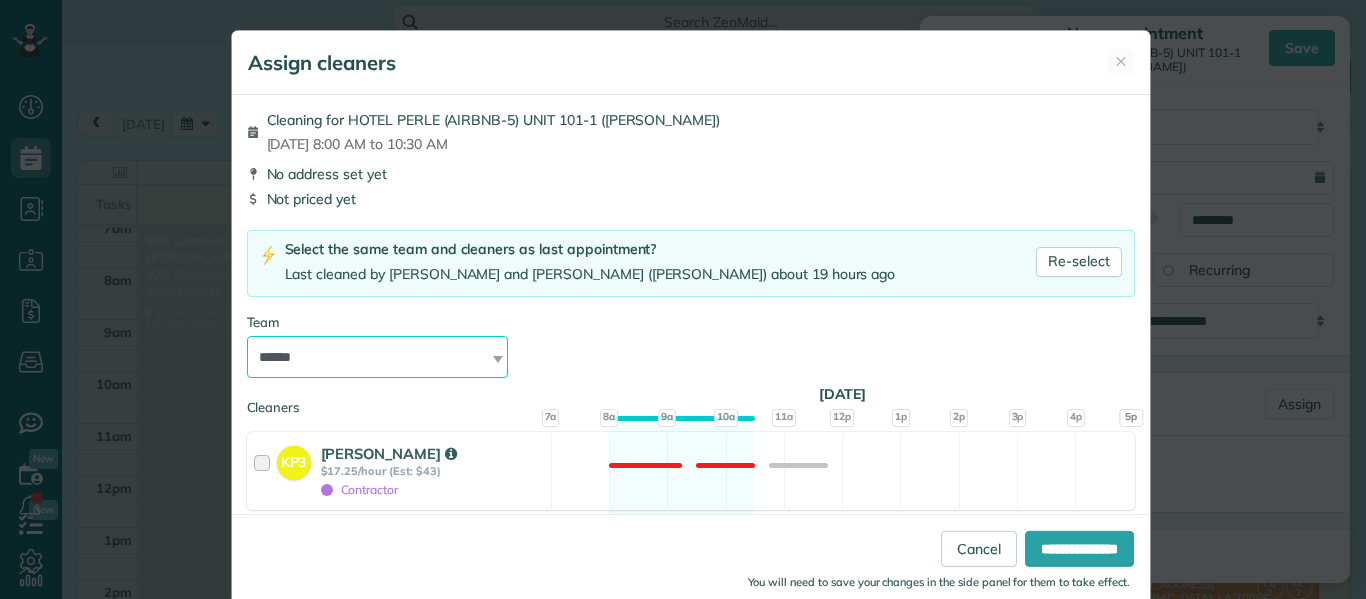 click on "**********" at bounding box center [378, 357] 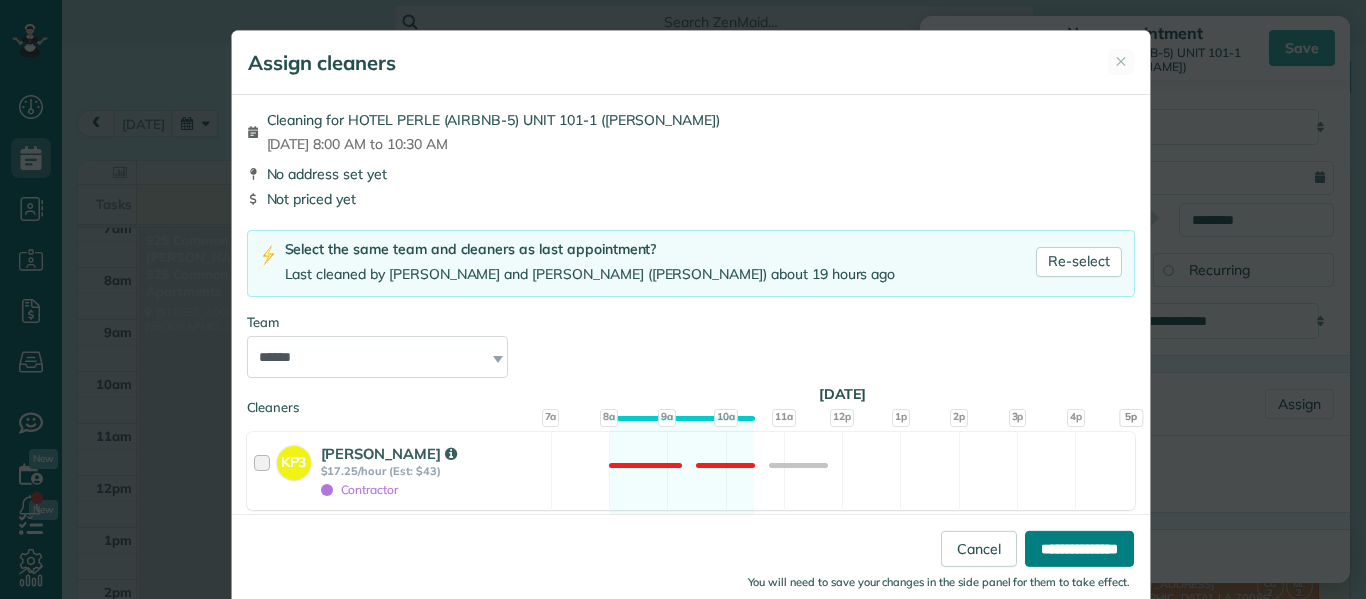 click on "**********" at bounding box center (1079, 549) 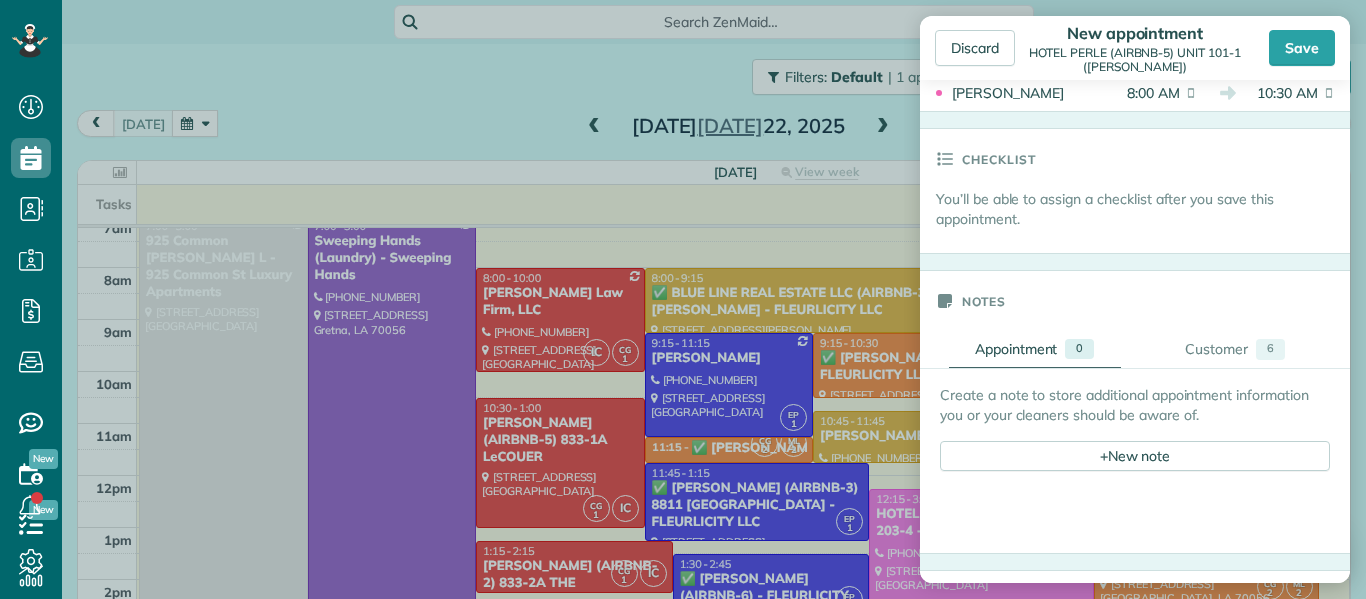 scroll, scrollTop: 604, scrollLeft: 0, axis: vertical 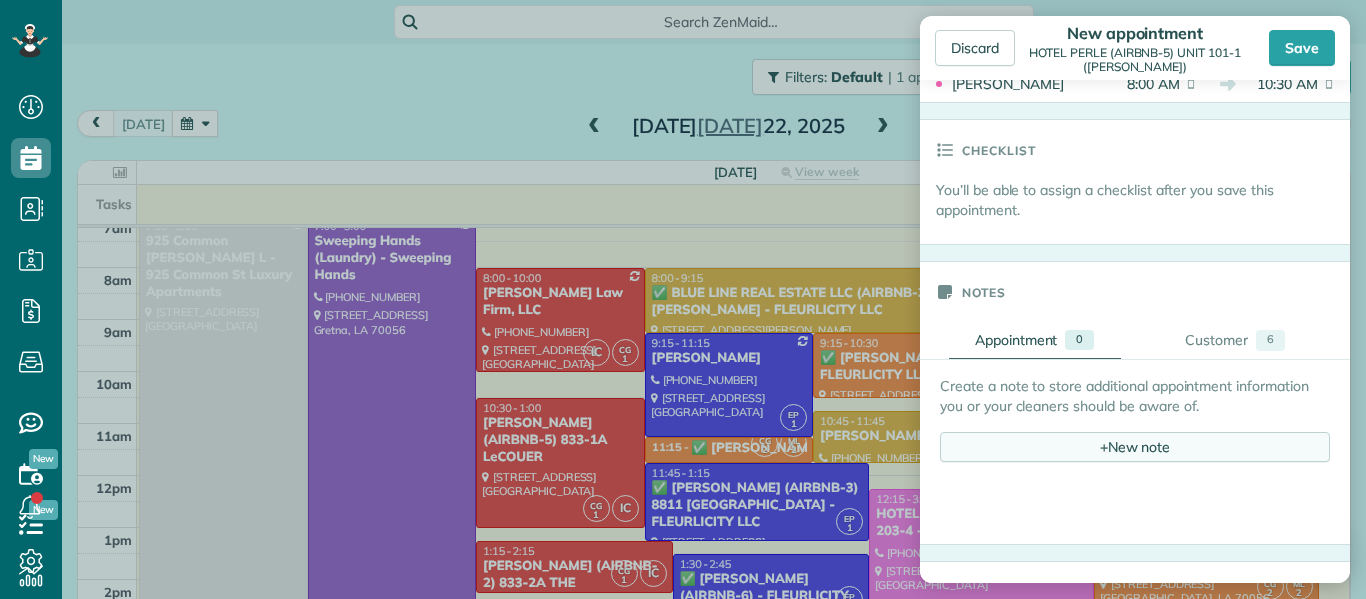 click on "+ New note" at bounding box center [1135, 447] 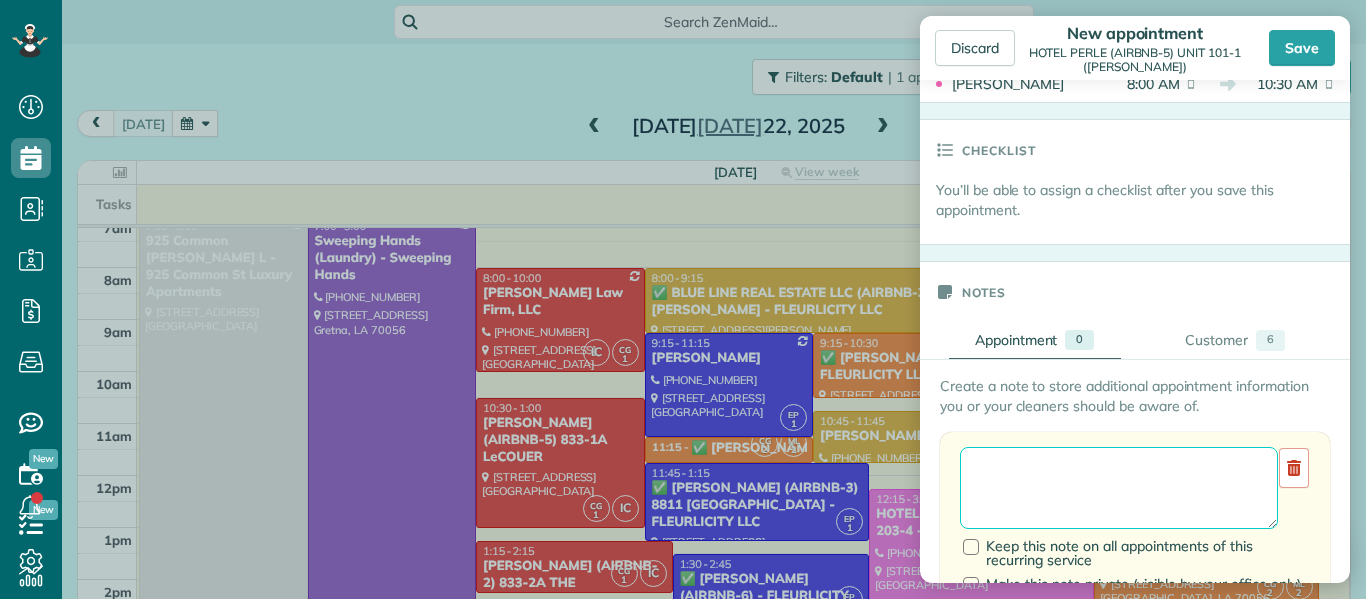 click at bounding box center (1119, 488) 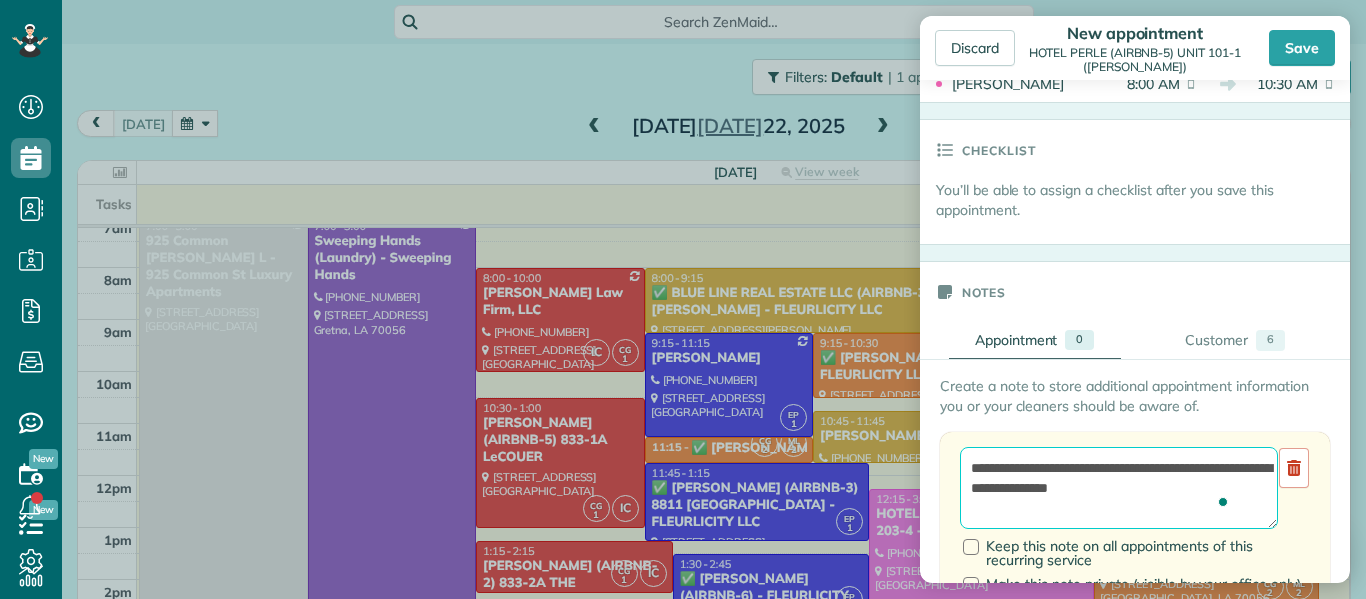 scroll, scrollTop: 9, scrollLeft: 0, axis: vertical 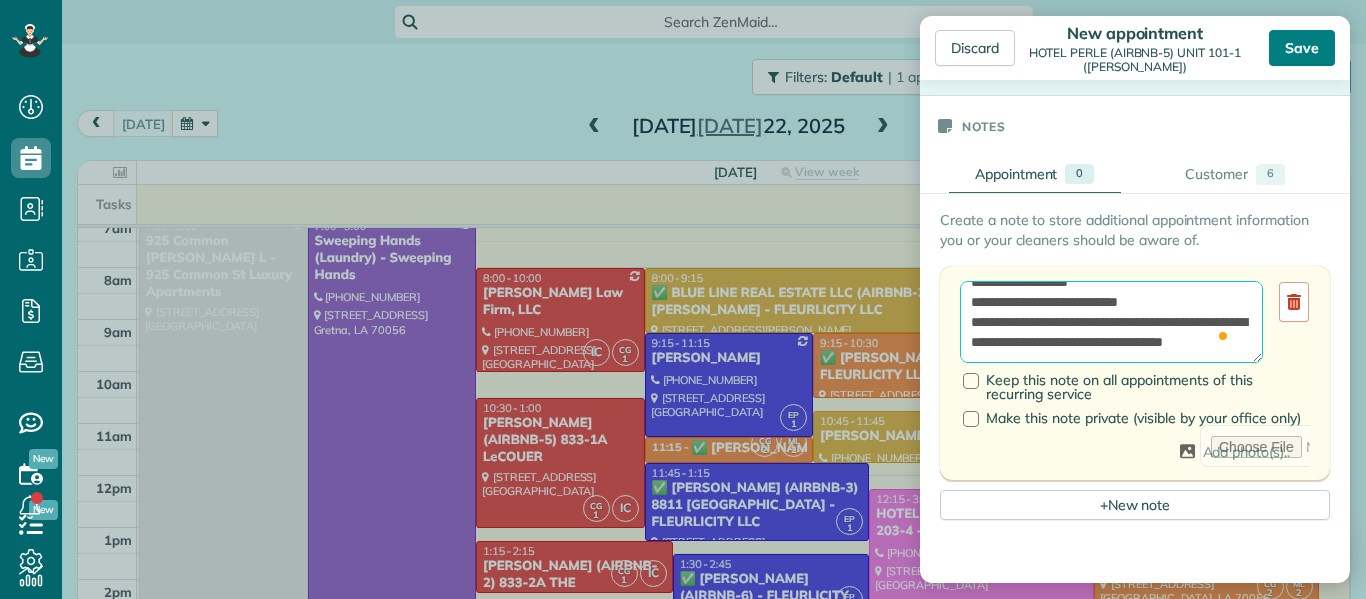 type on "**********" 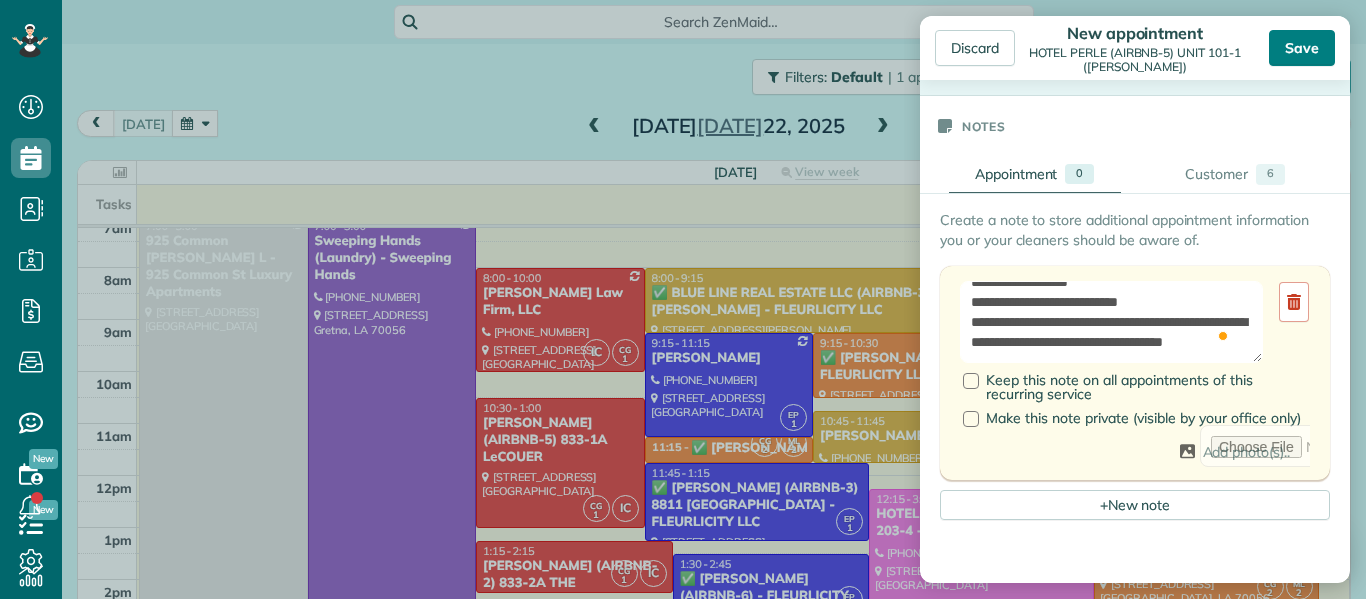 click on "Save" at bounding box center [1302, 48] 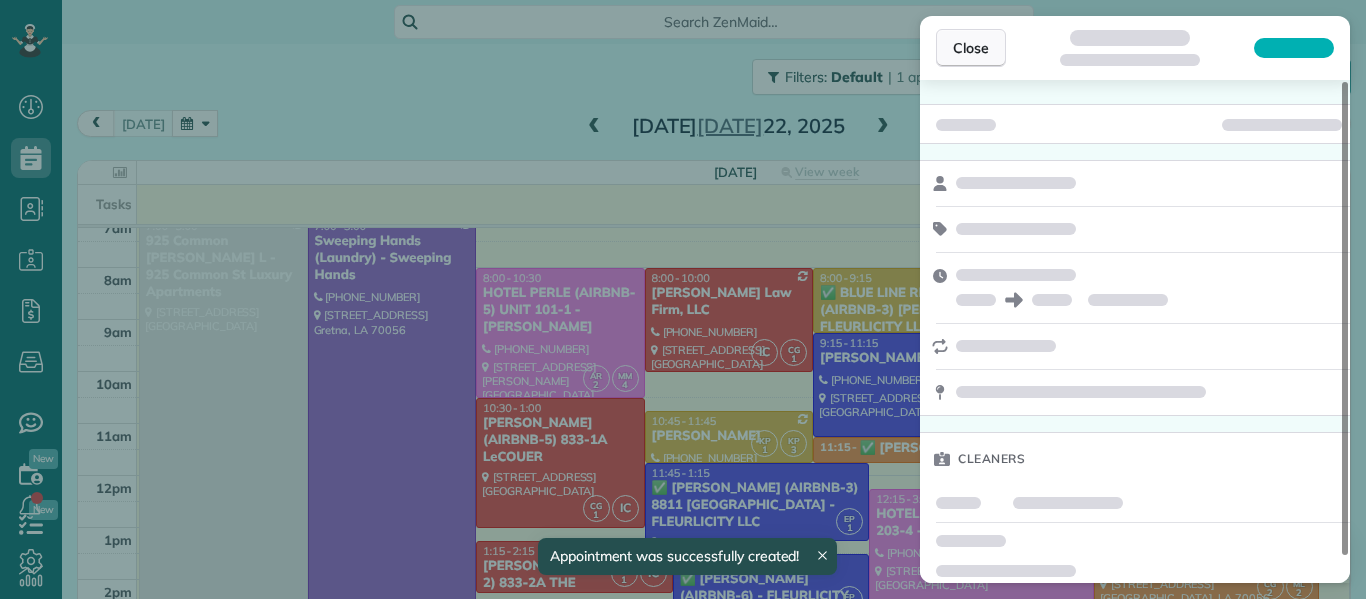 click on "Close" at bounding box center (971, 48) 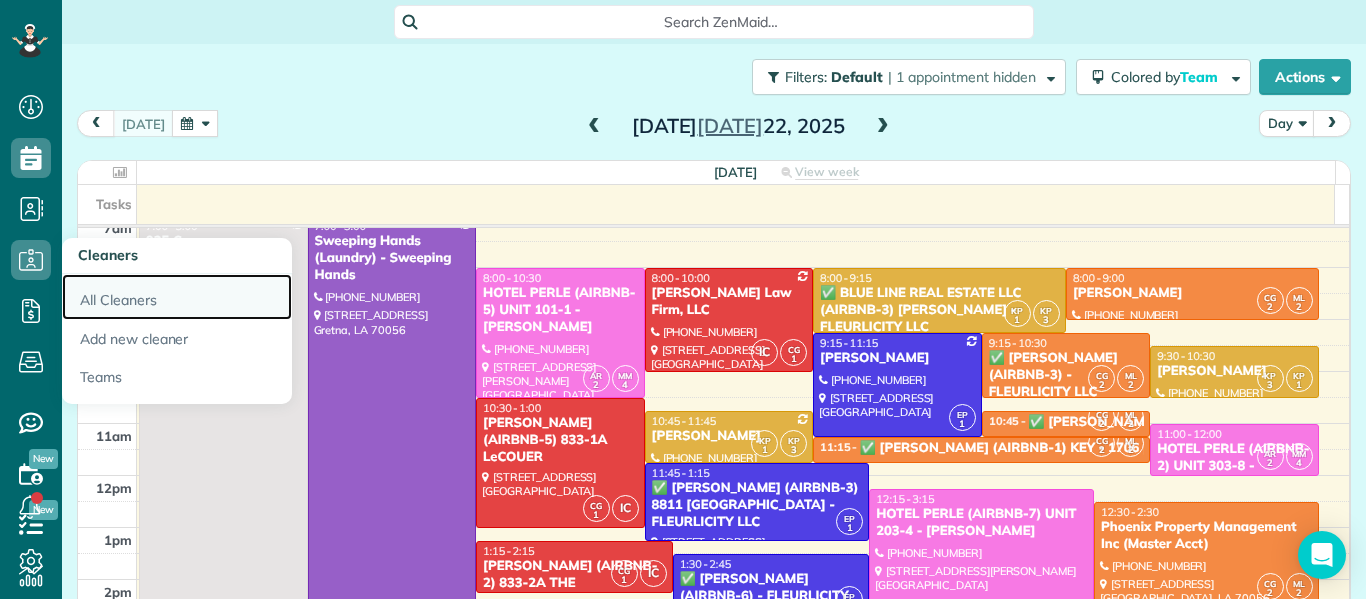 click on "All Cleaners" at bounding box center (177, 297) 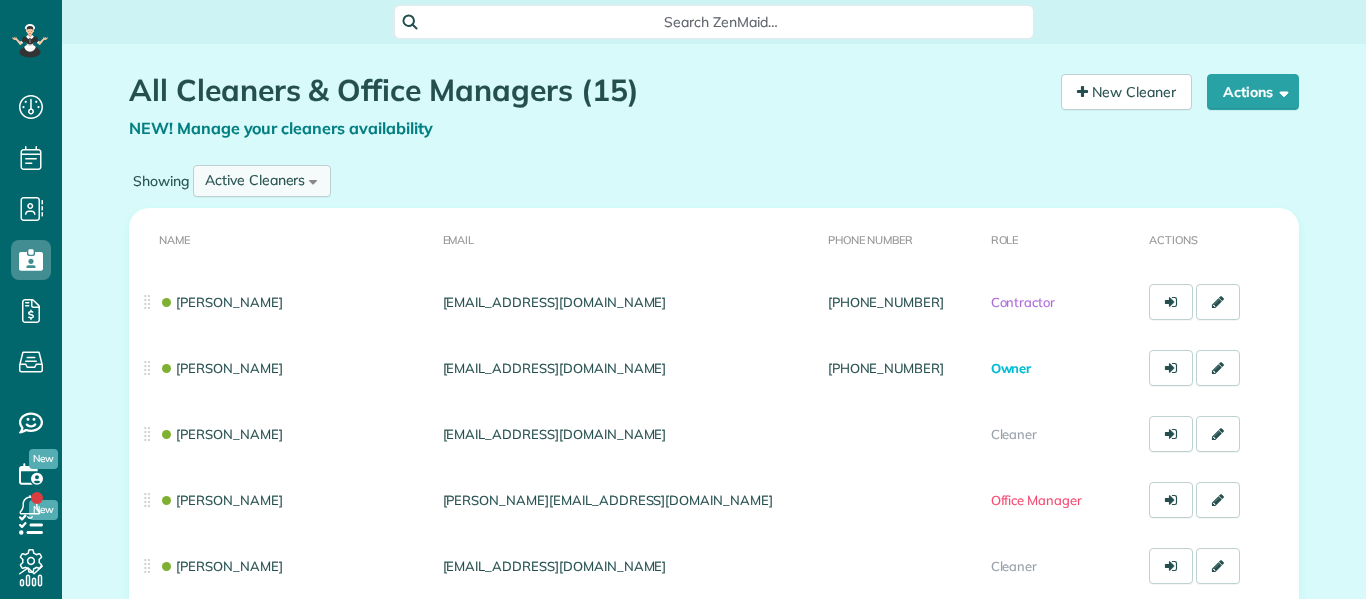 scroll, scrollTop: 0, scrollLeft: 0, axis: both 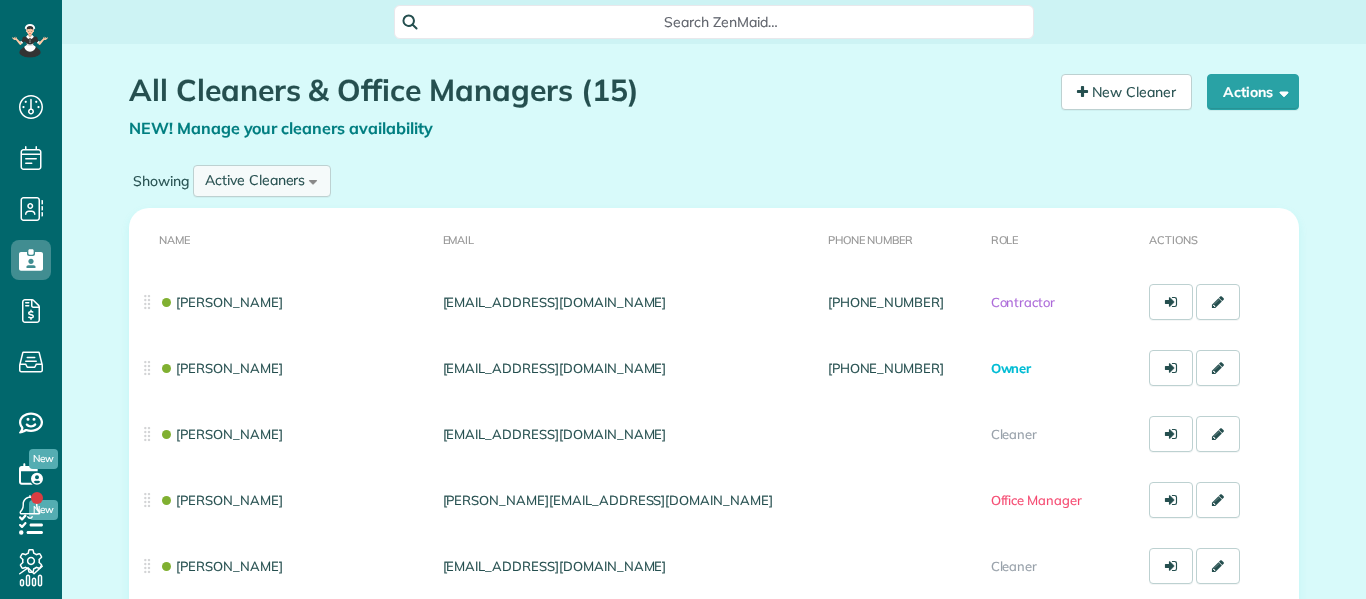 click on "Active Cleaners
All Cleaners
Active Cleaners
Inactive Cleaners" at bounding box center (262, 181) 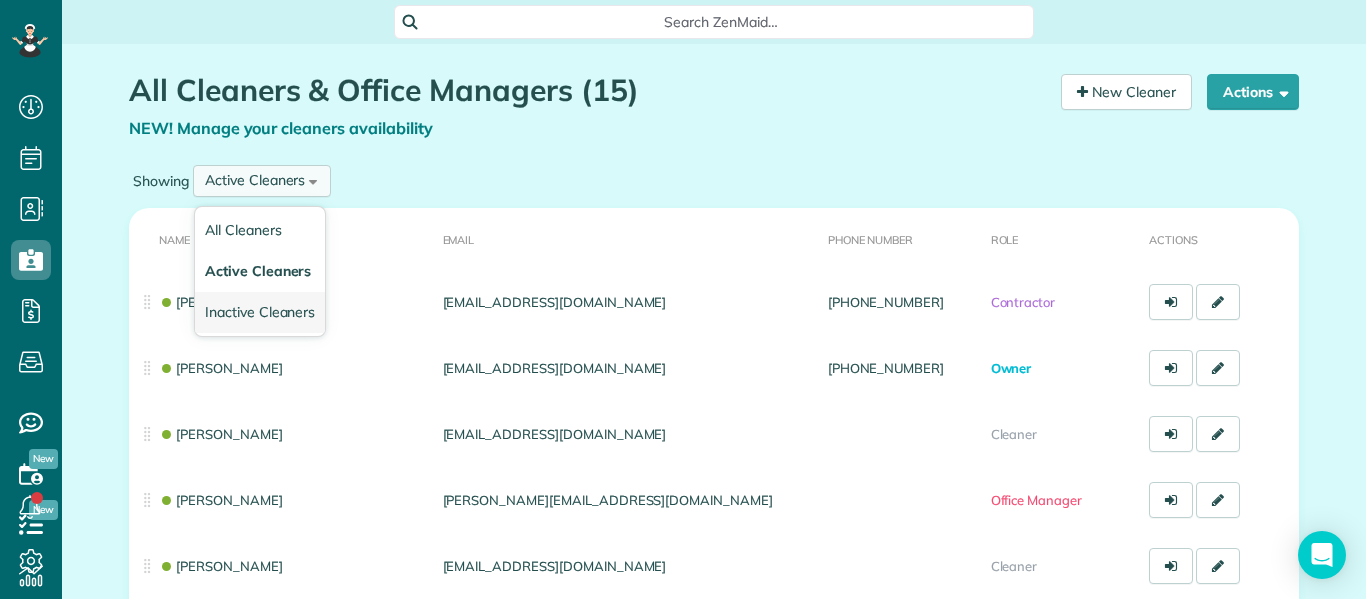 click on "Inactive Cleaners" at bounding box center (260, 312) 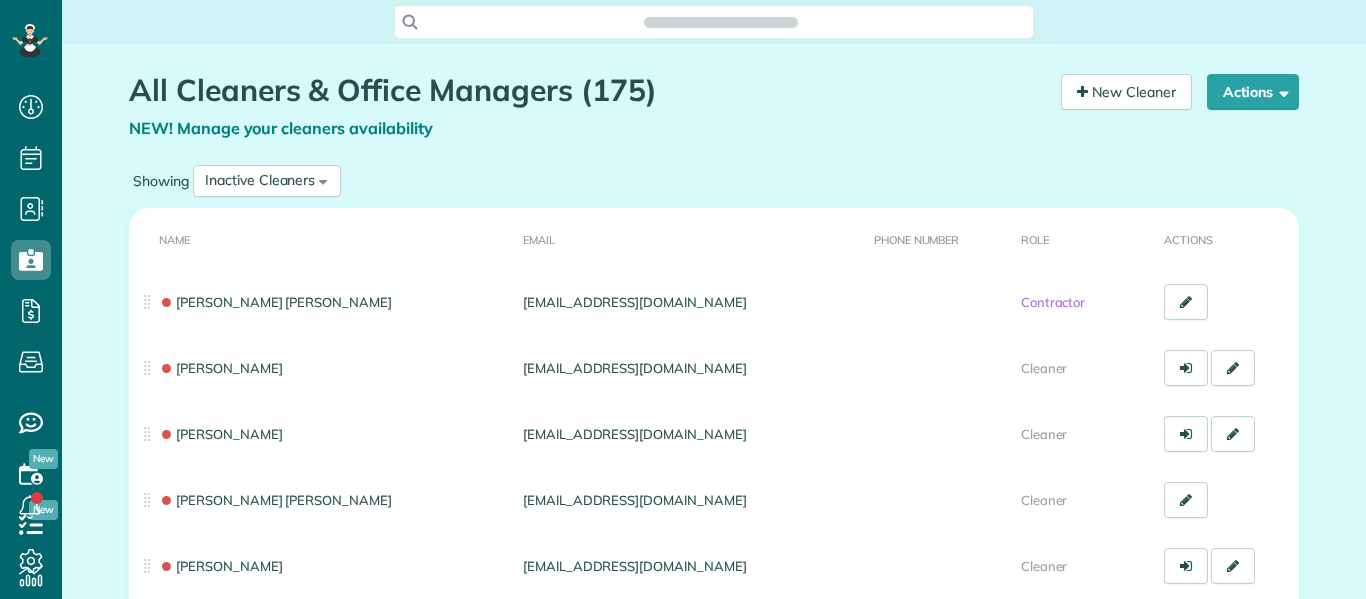 scroll, scrollTop: 0, scrollLeft: 0, axis: both 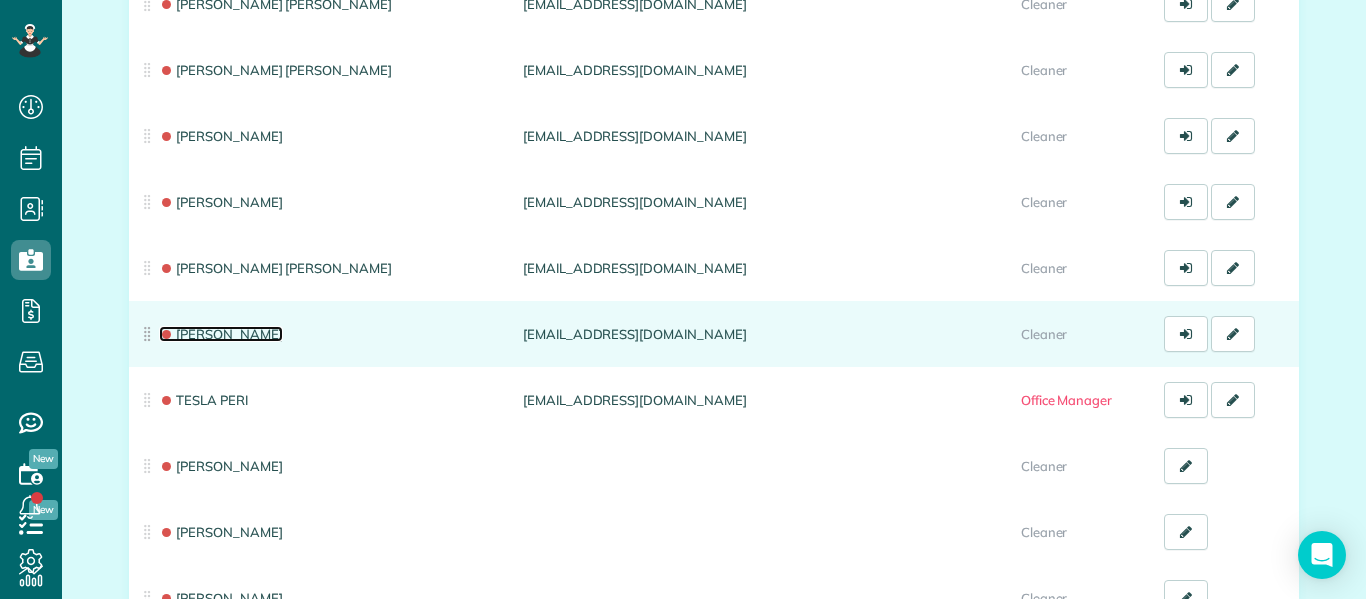 click on "SONIA YANINA DOMINGUEZ" at bounding box center [221, 334] 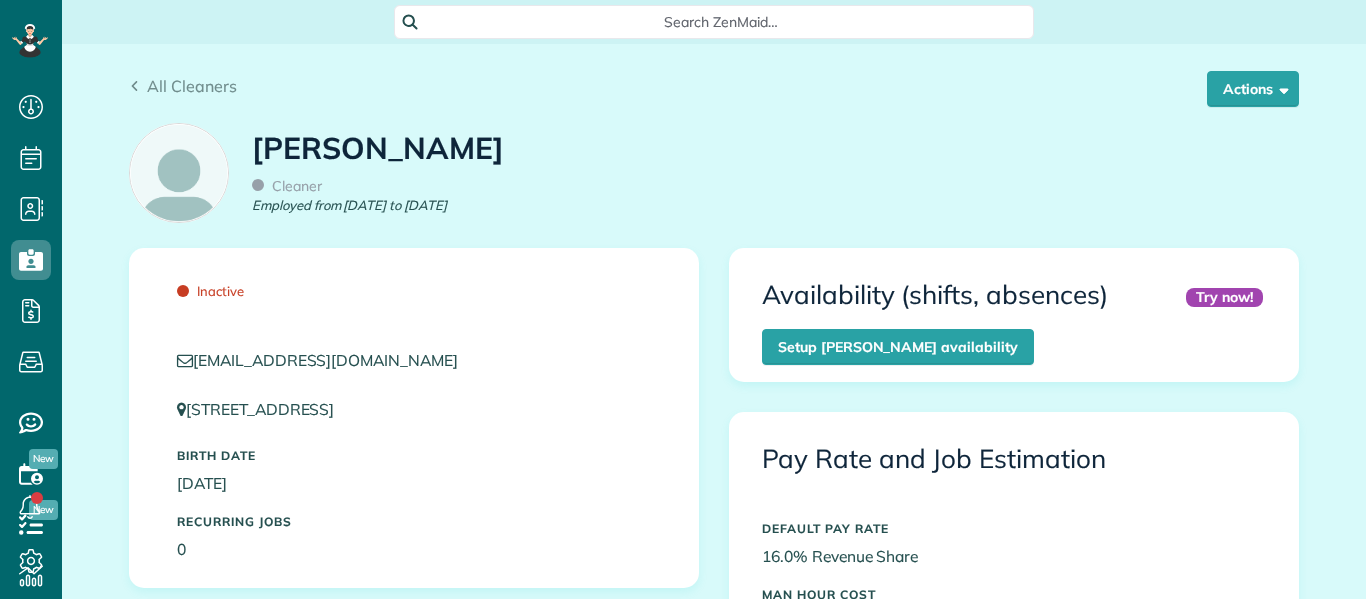 scroll, scrollTop: 0, scrollLeft: 0, axis: both 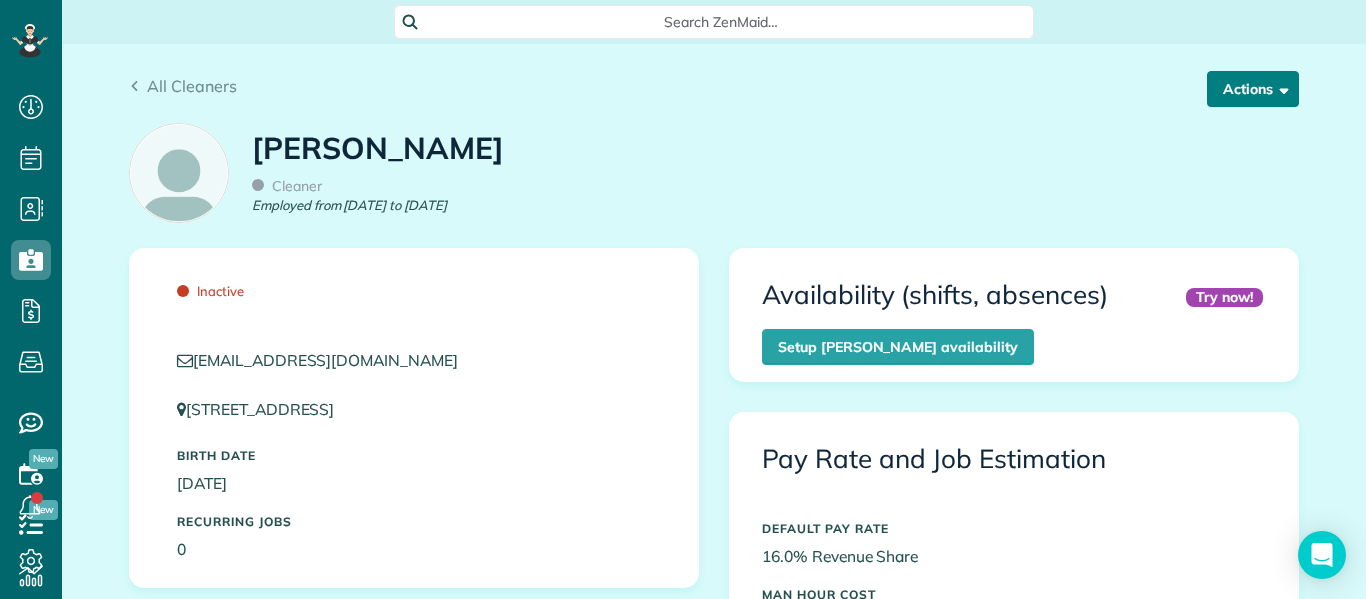 click at bounding box center [1280, 88] 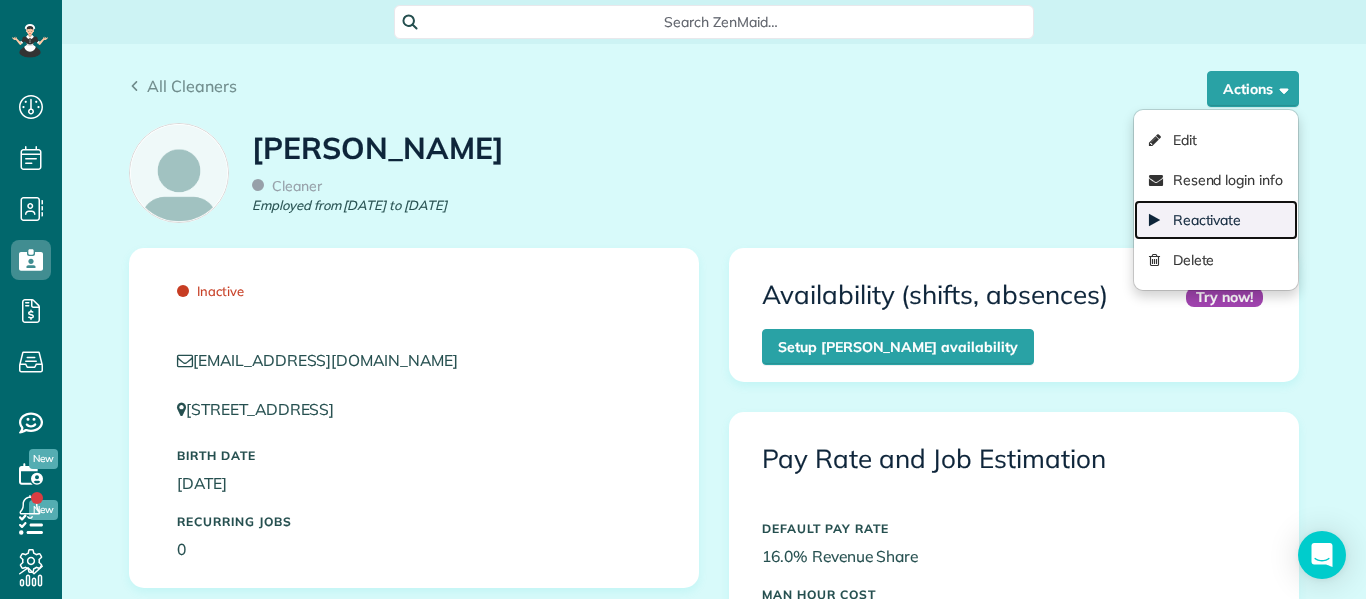click on "Reactivate" at bounding box center [1216, 220] 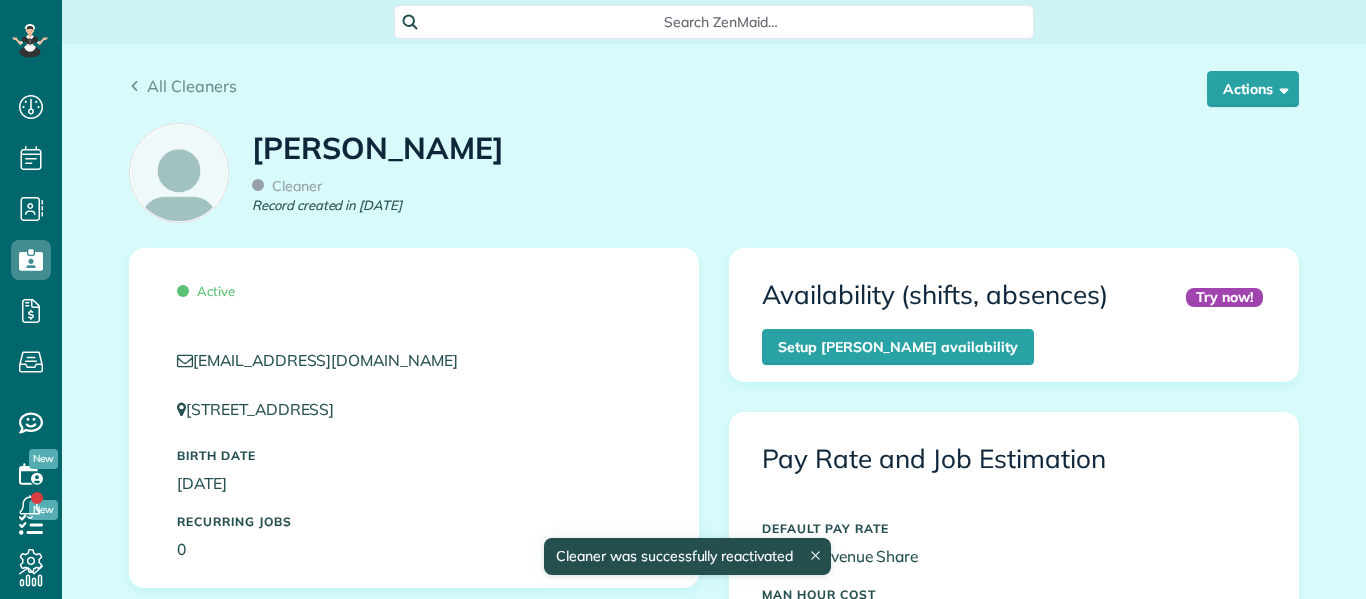 scroll, scrollTop: 0, scrollLeft: 0, axis: both 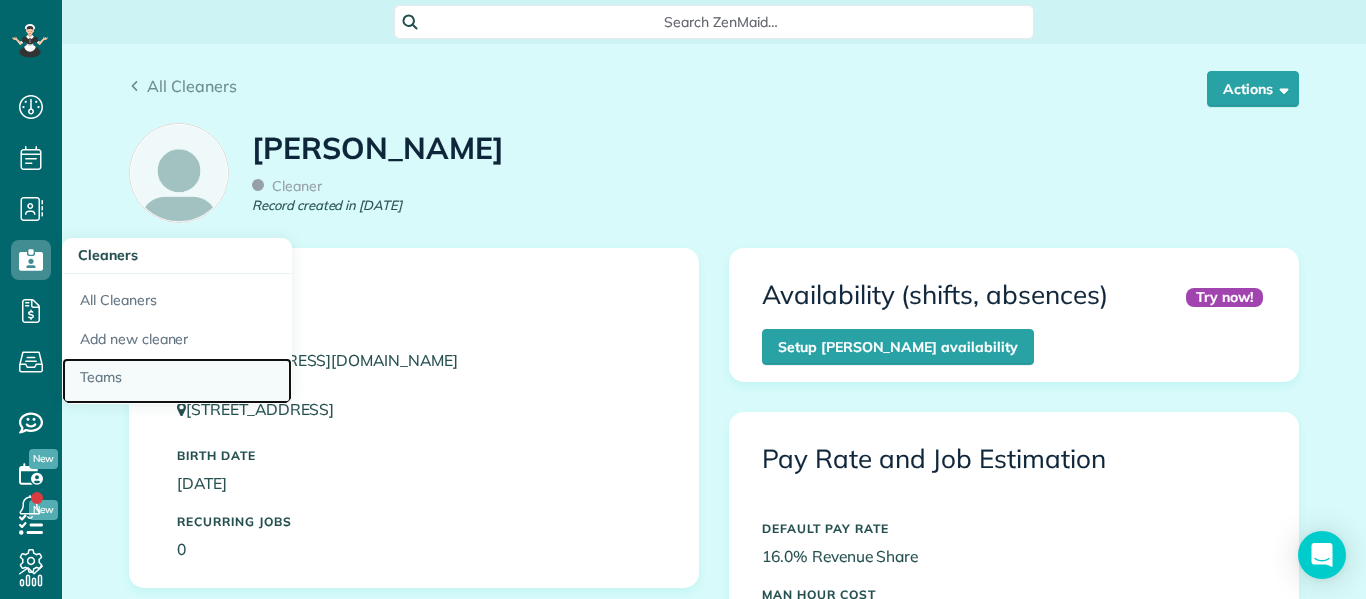 click on "Teams" at bounding box center (177, 381) 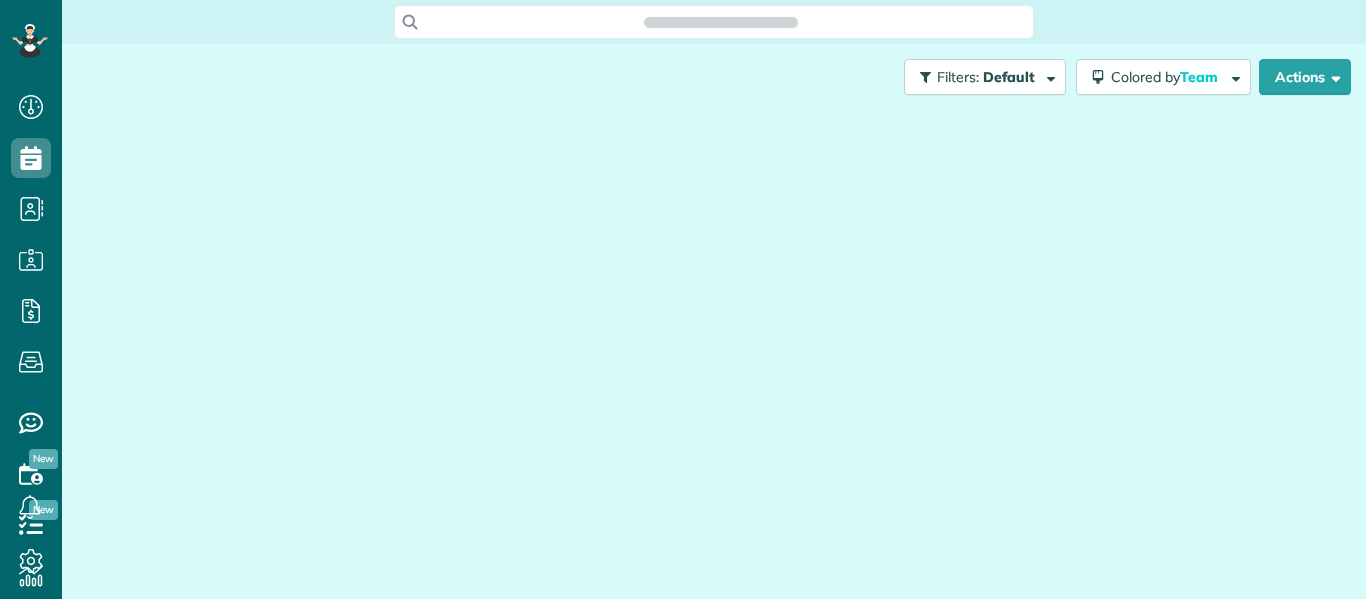 scroll, scrollTop: 0, scrollLeft: 0, axis: both 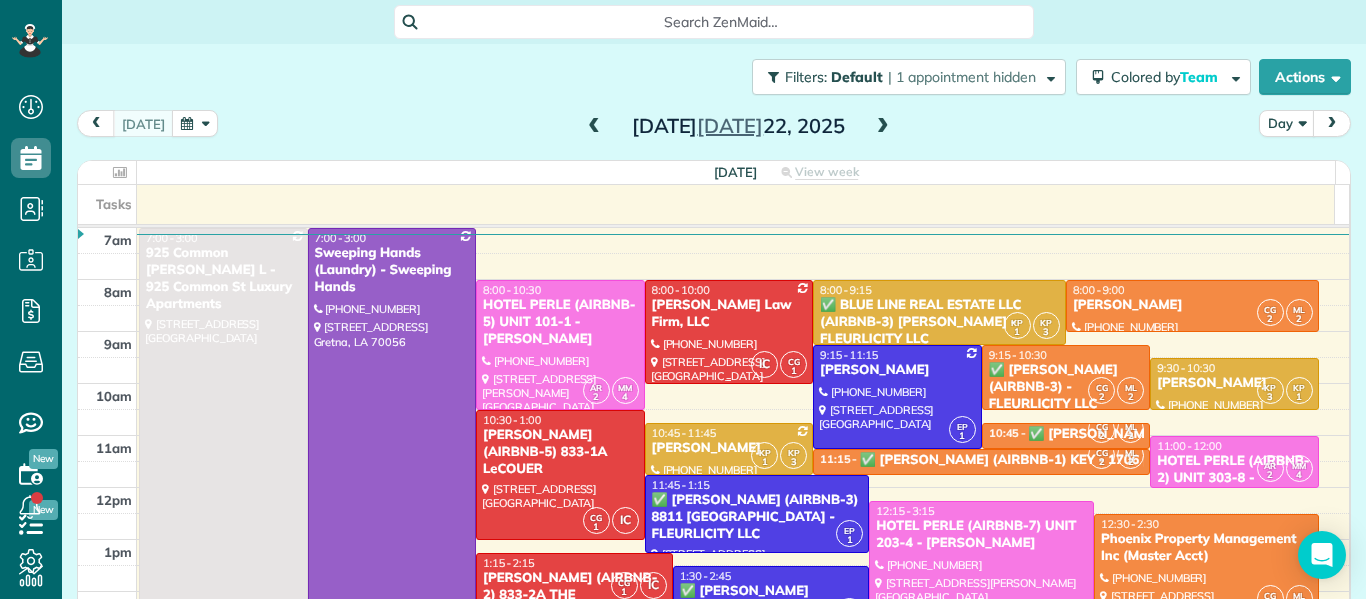 click at bounding box center (729, 332) 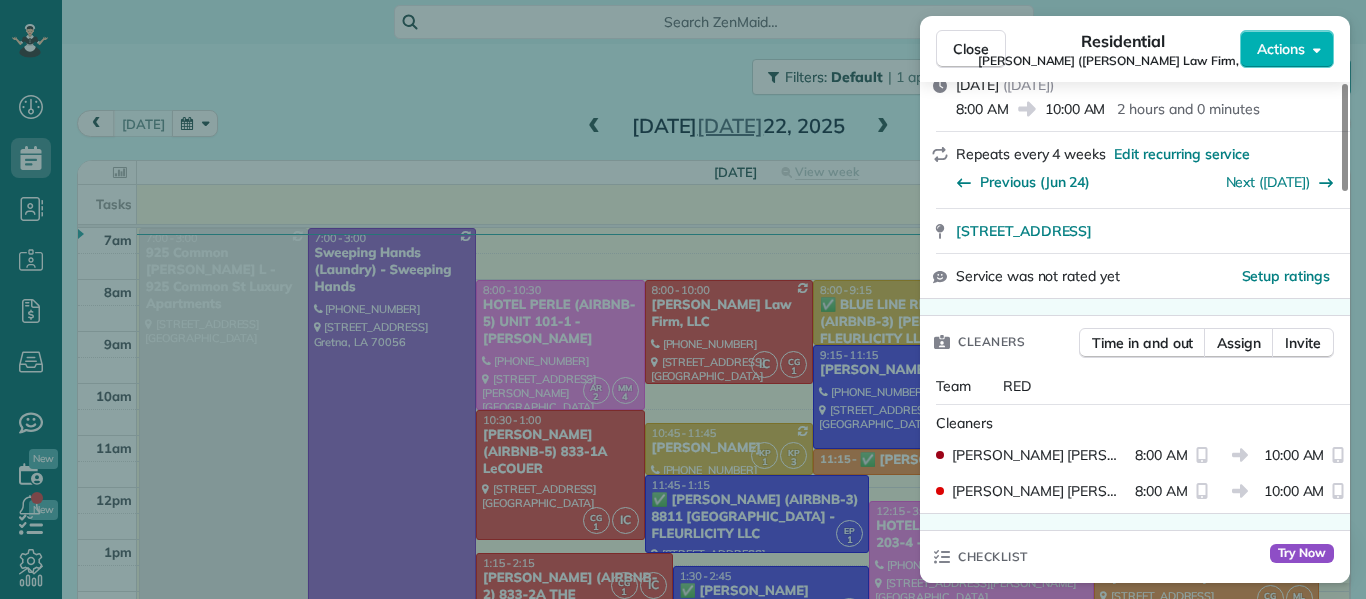 scroll, scrollTop: 320, scrollLeft: 0, axis: vertical 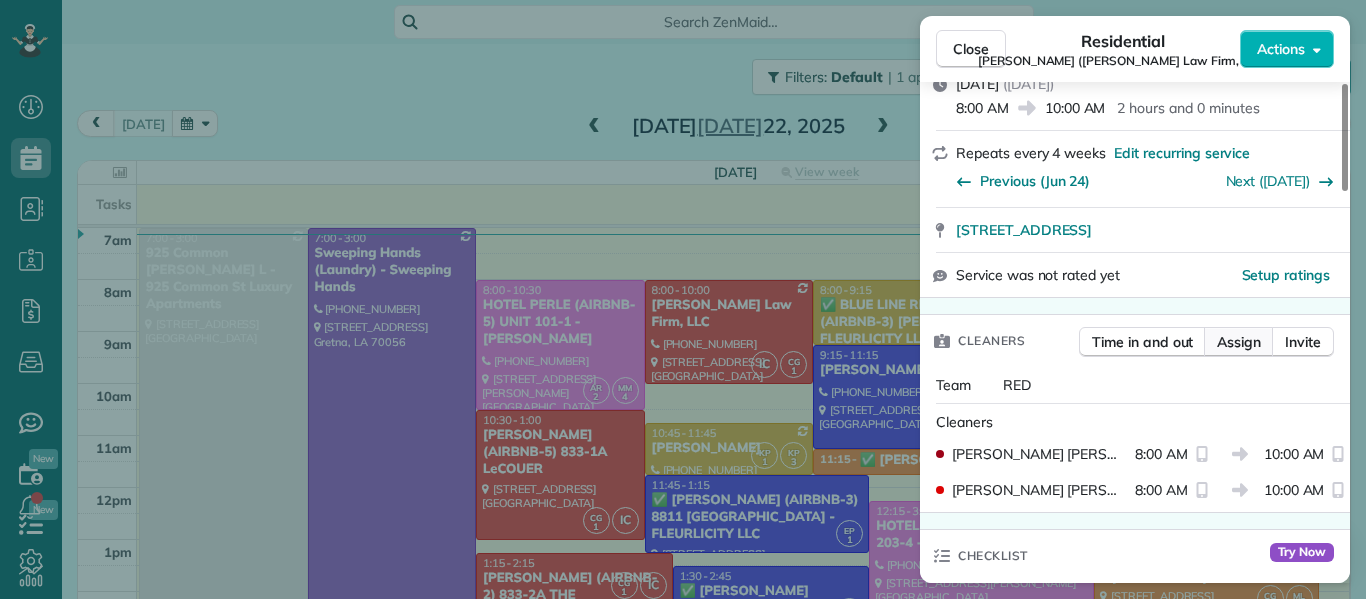 click on "Assign" at bounding box center (1239, 342) 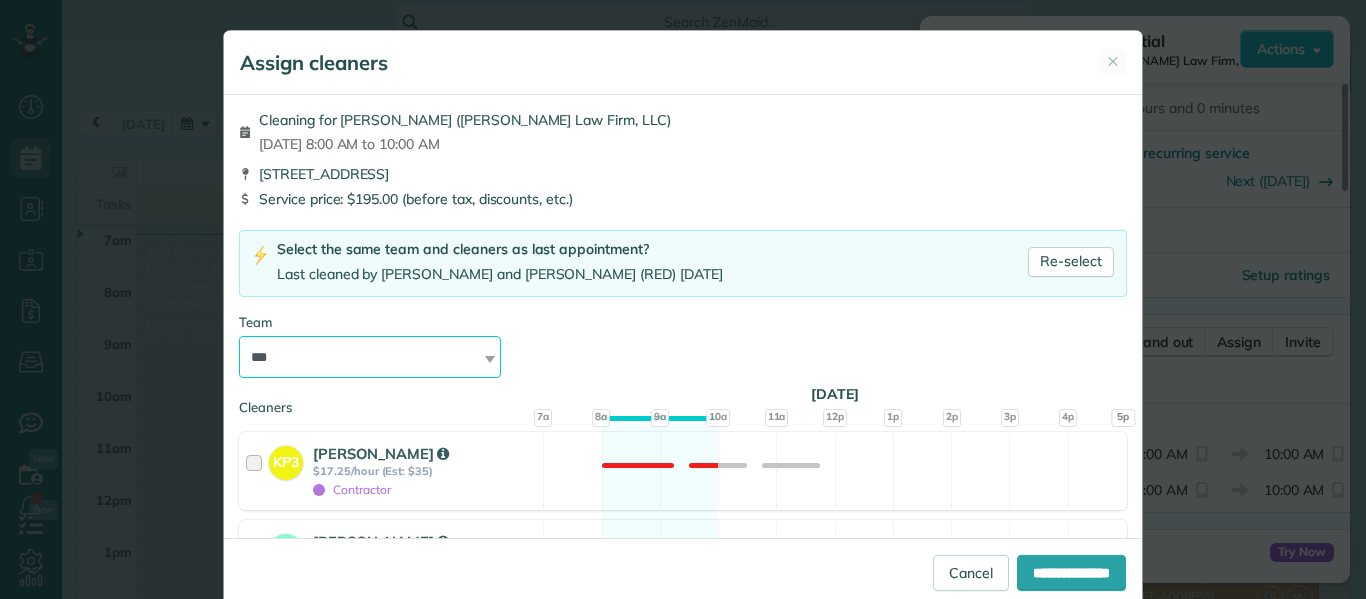 click on "**********" at bounding box center (370, 357) 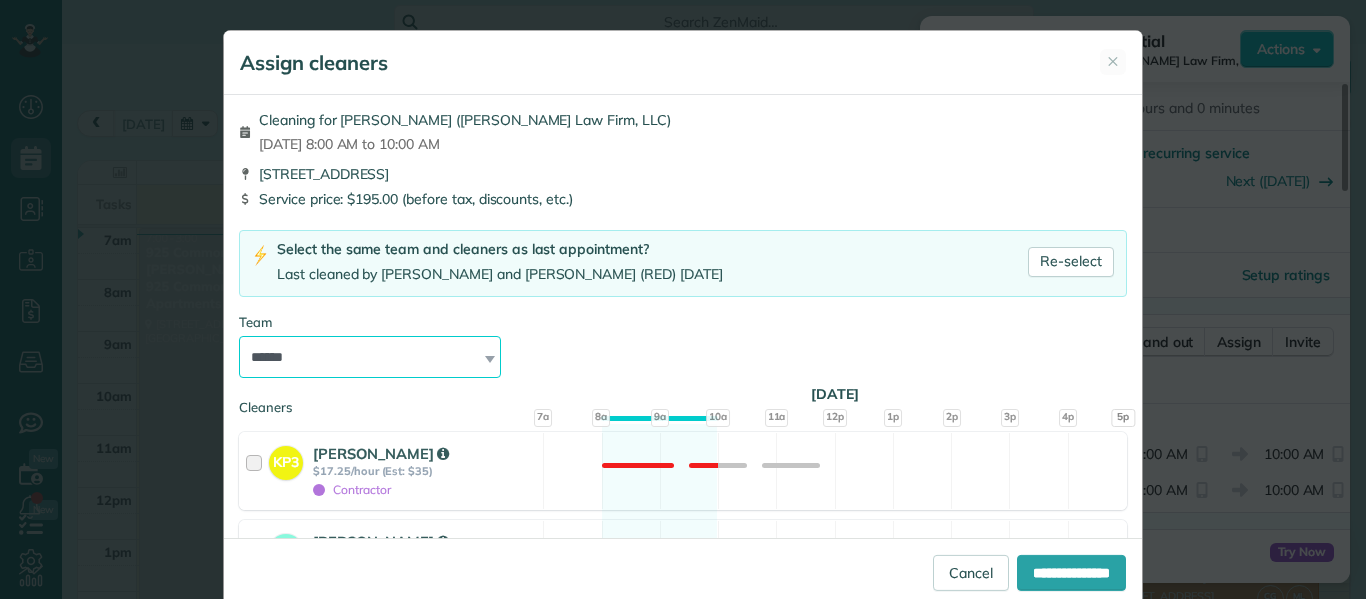 click on "**********" at bounding box center [370, 357] 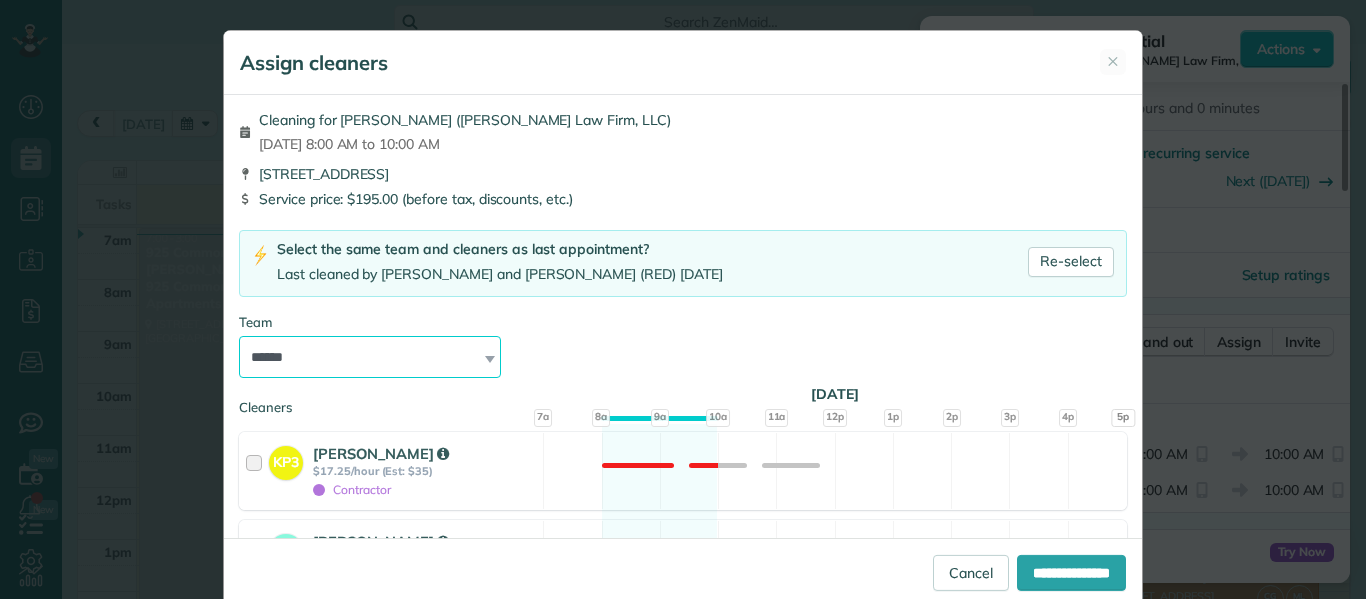 click on "**********" at bounding box center [370, 357] 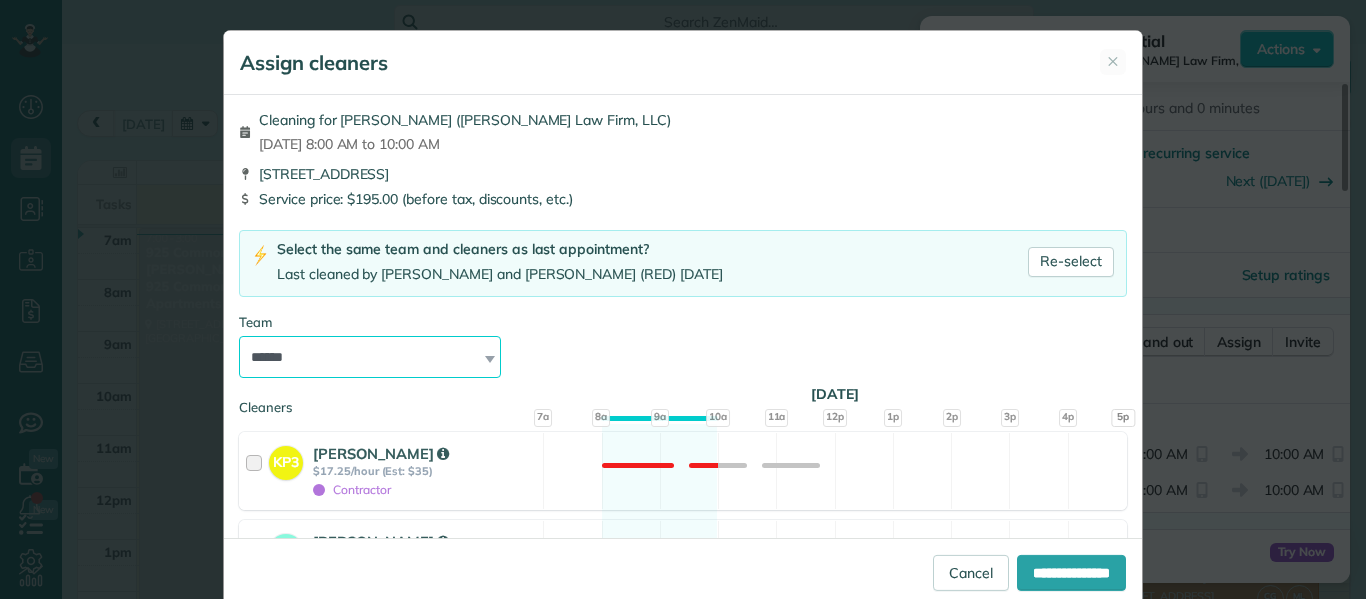 select on "****" 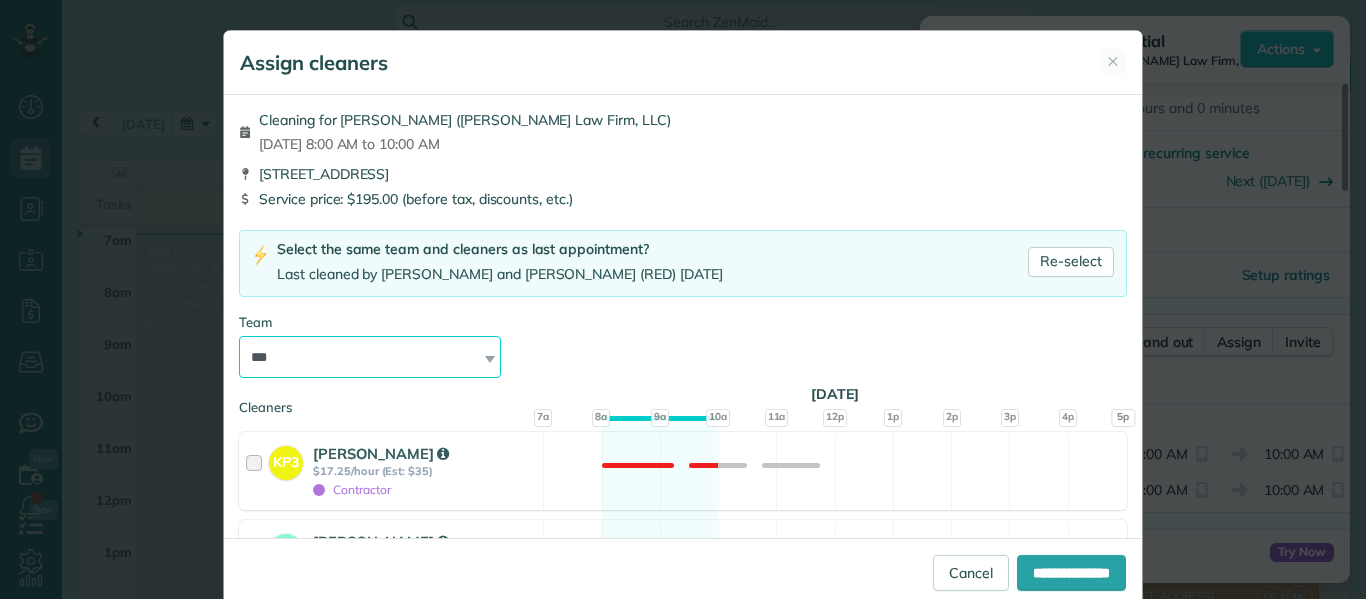 click on "**********" at bounding box center (370, 357) 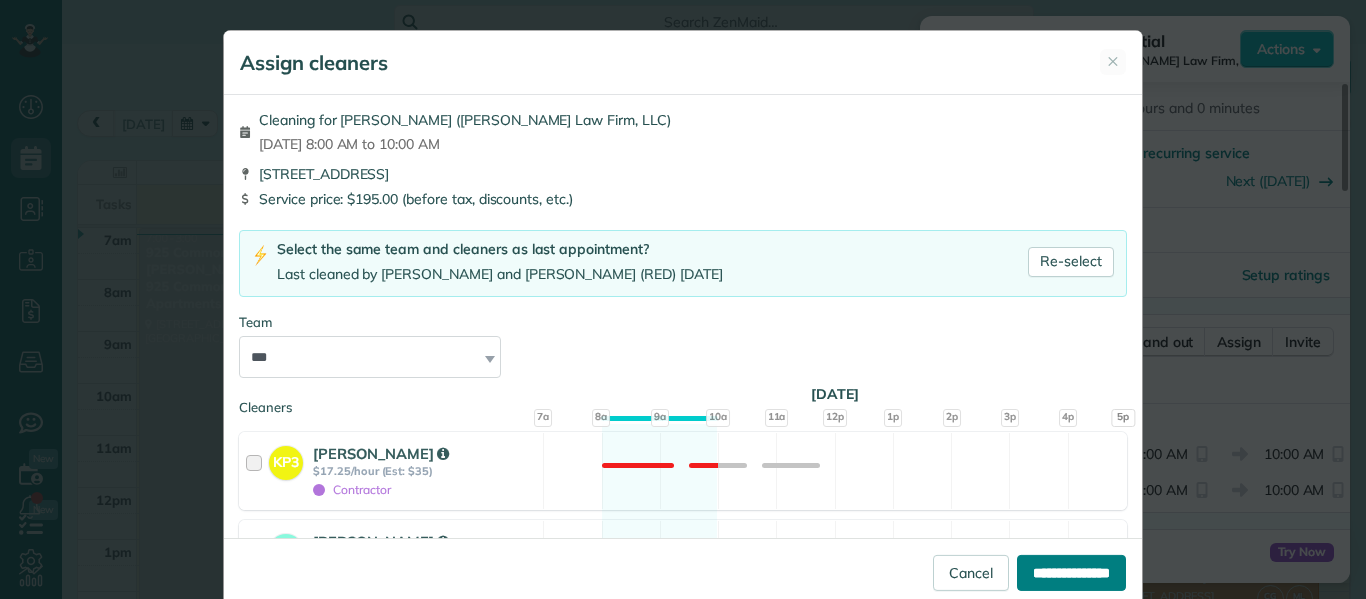 click on "**********" at bounding box center (1071, 573) 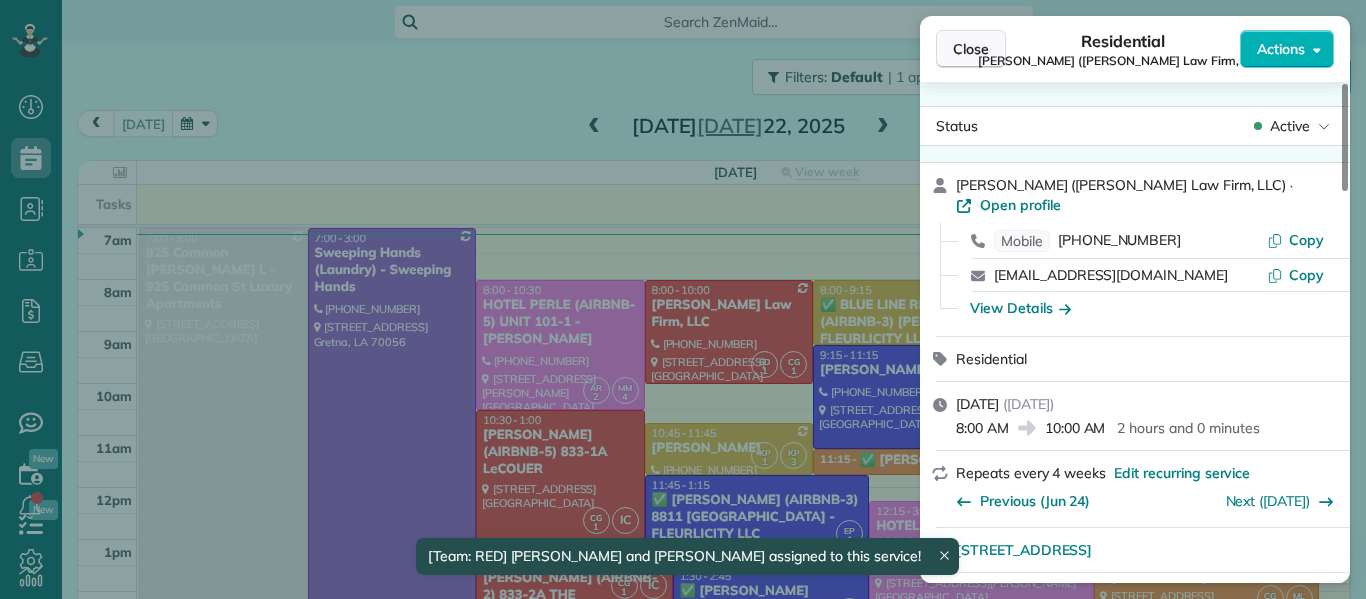 click on "Close" at bounding box center [971, 49] 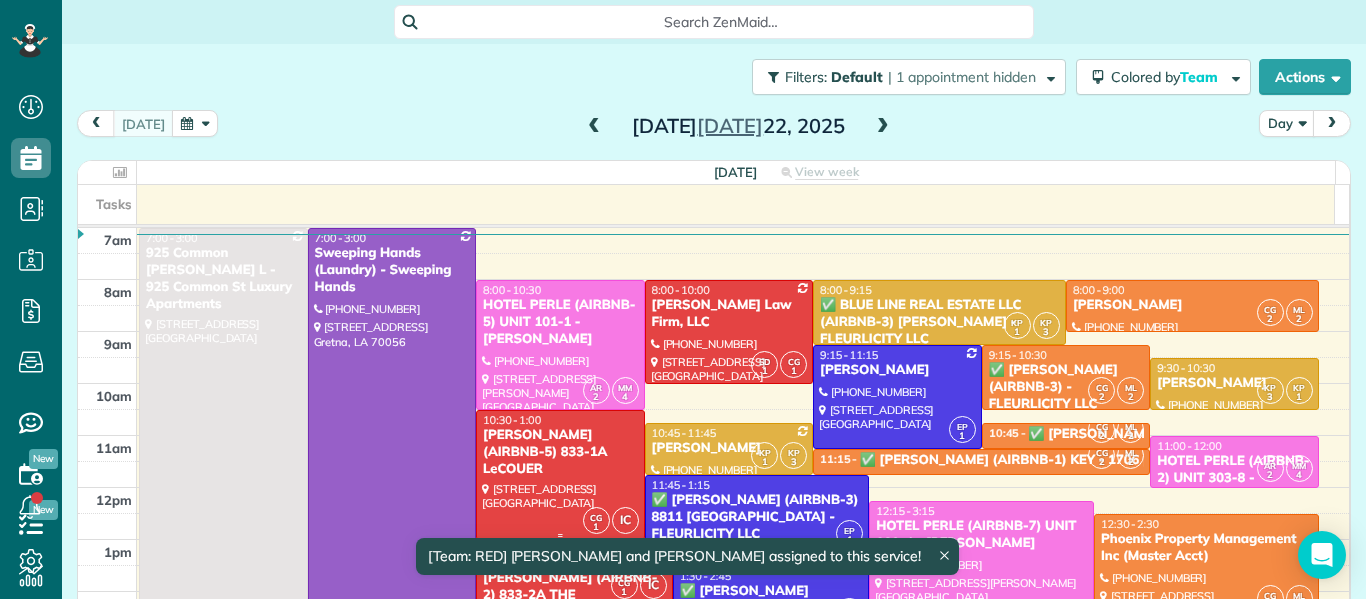 click on "NICK BRUNO (AIRBNB-5) 833-1A LeCOUER" at bounding box center (560, 452) 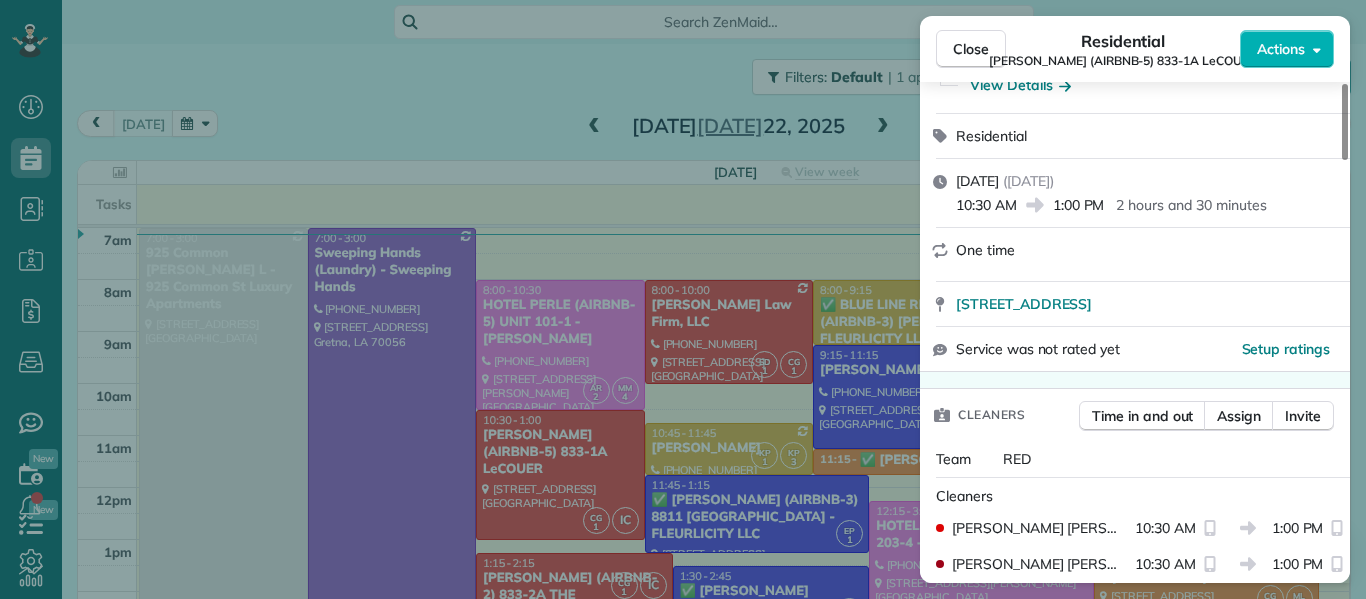 scroll, scrollTop: 250, scrollLeft: 0, axis: vertical 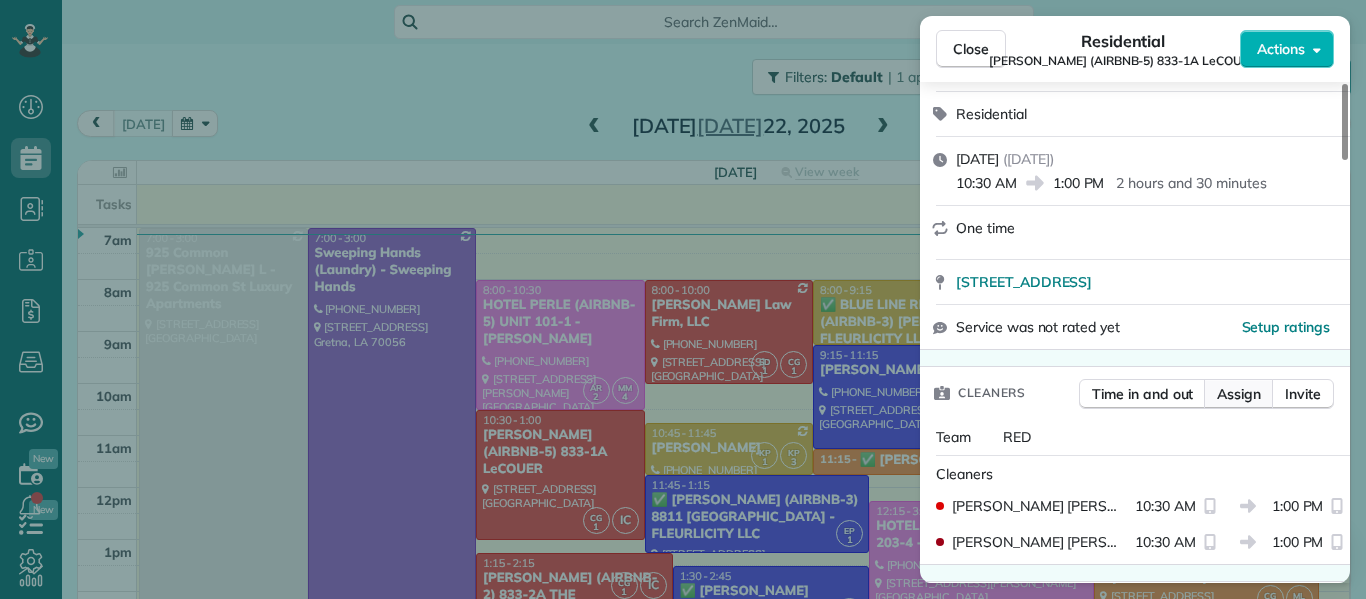click on "Assign" at bounding box center [1239, 394] 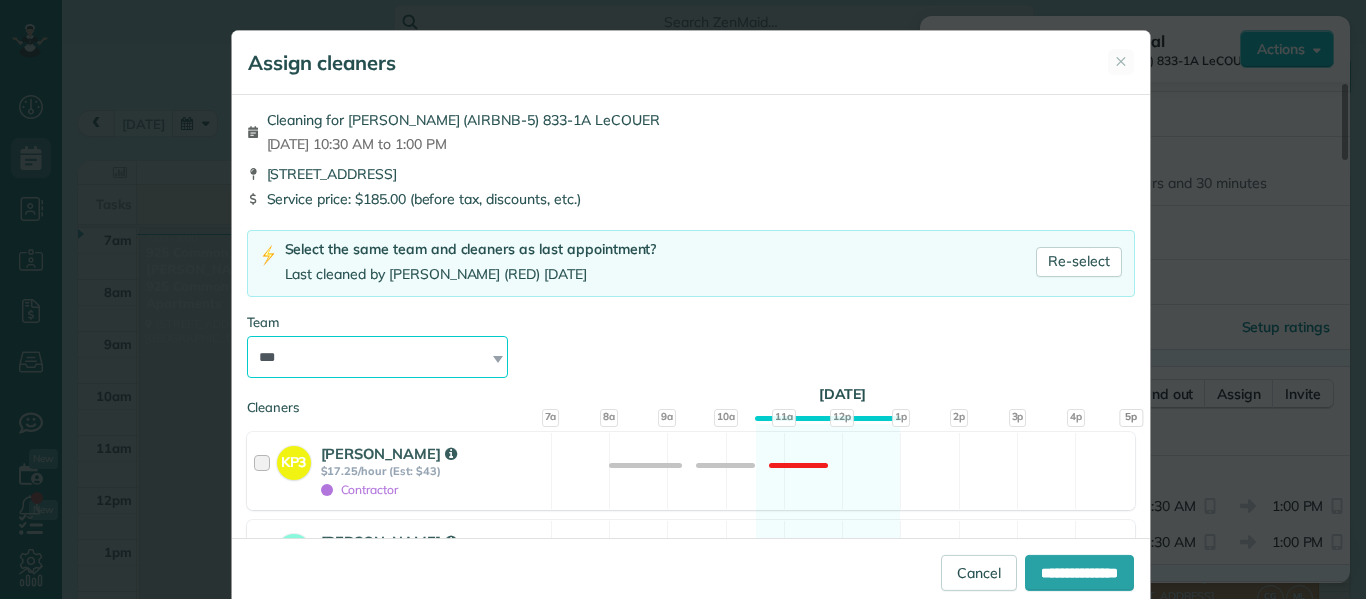 click on "**********" at bounding box center (378, 357) 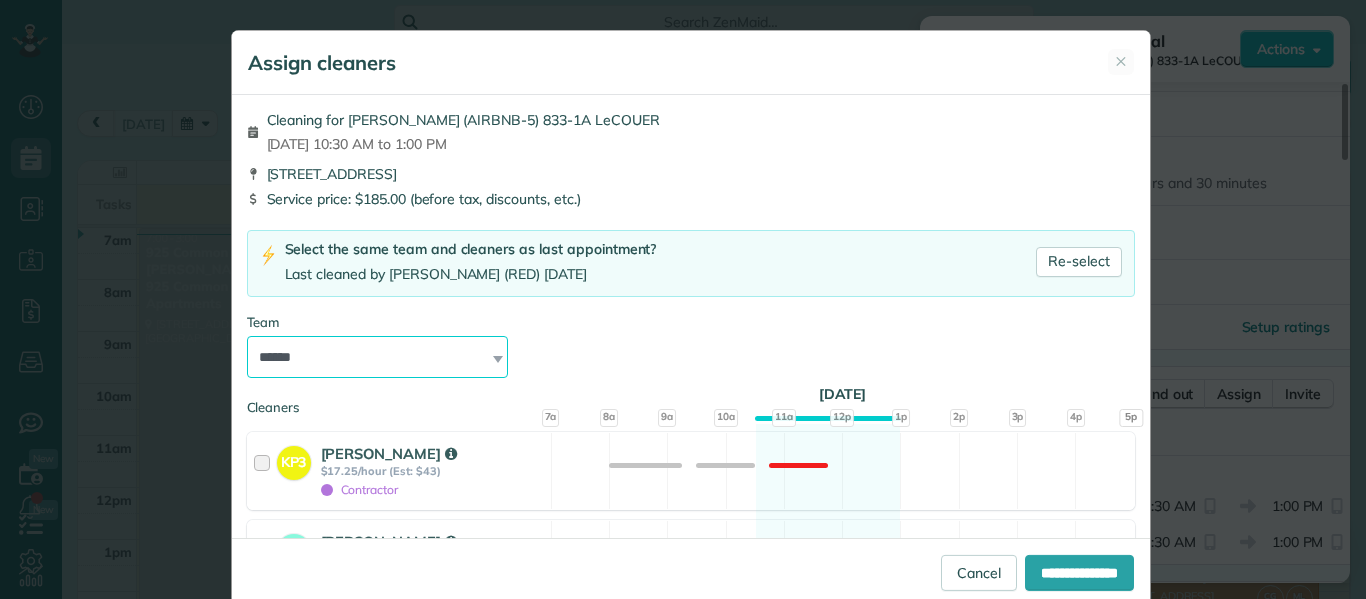 click on "**********" at bounding box center [378, 357] 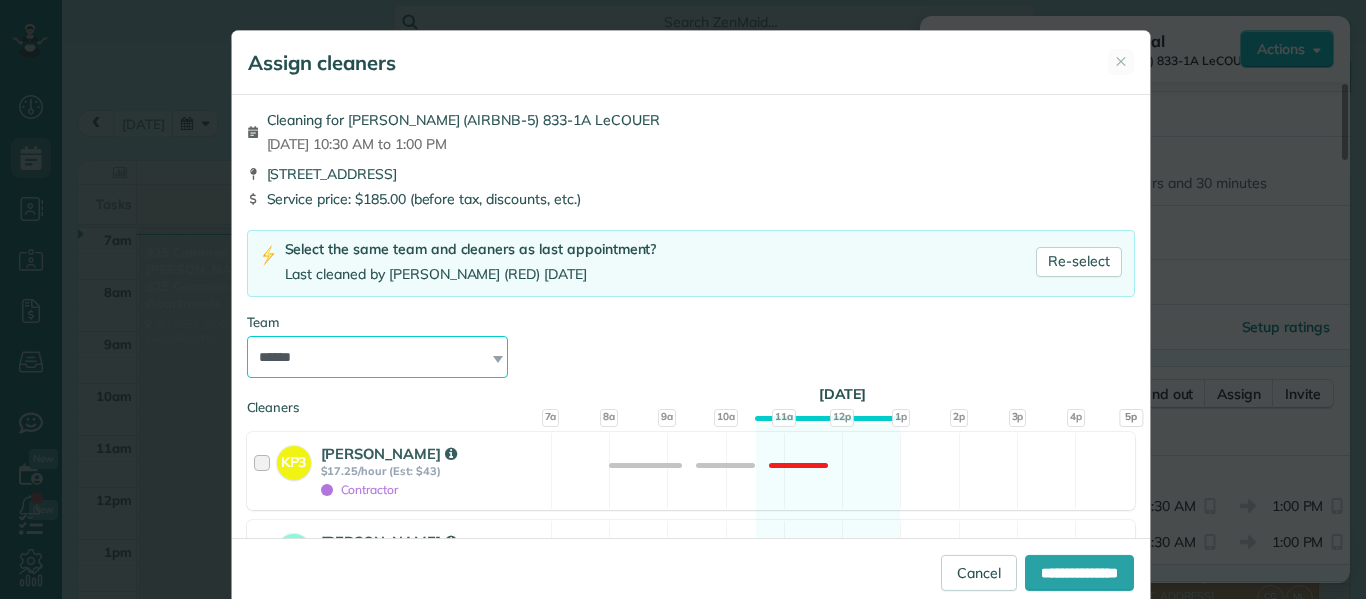 click on "**********" at bounding box center [378, 357] 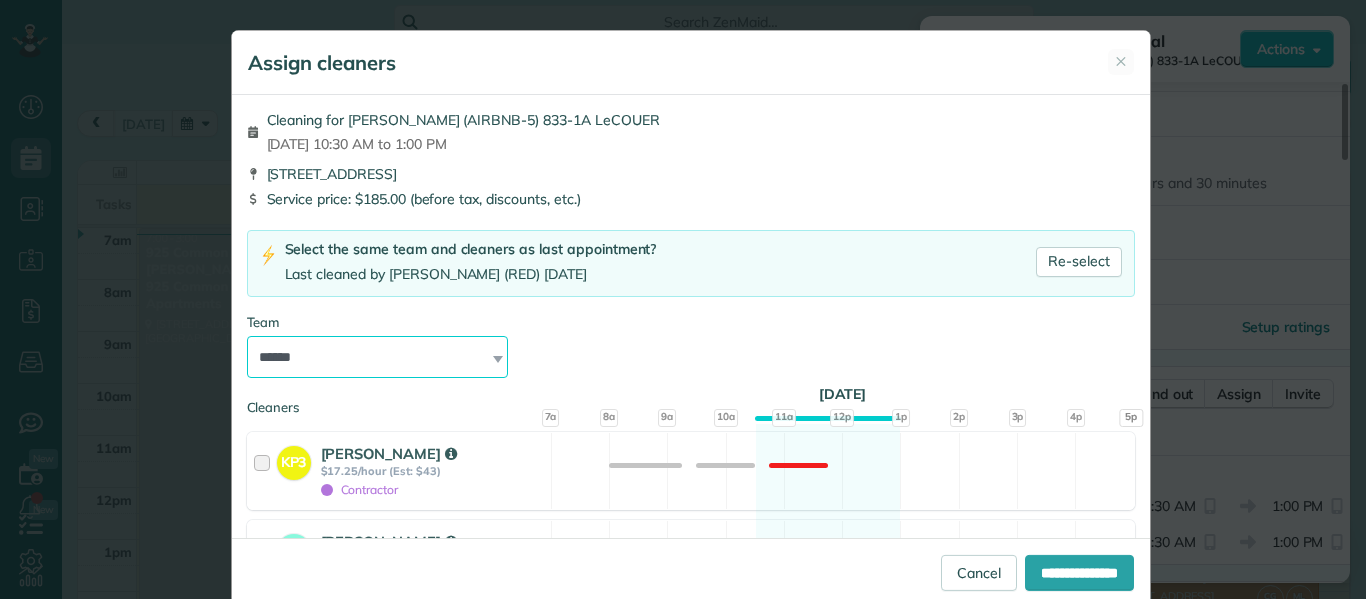 select on "****" 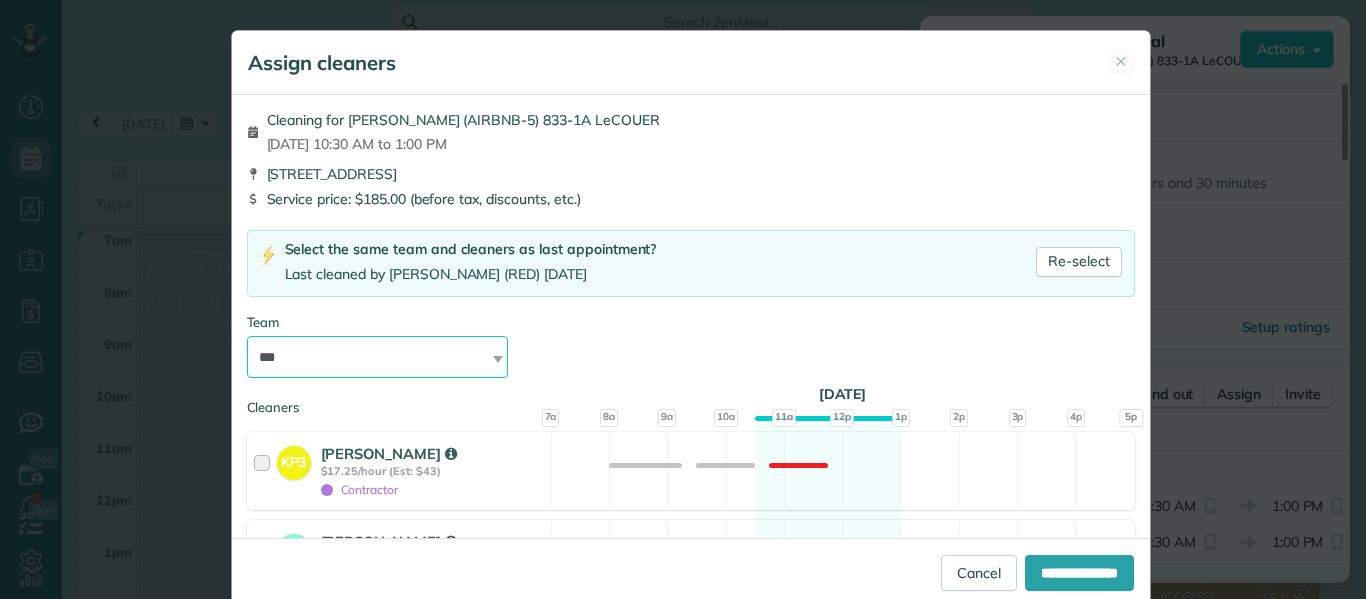 click on "**********" at bounding box center [378, 357] 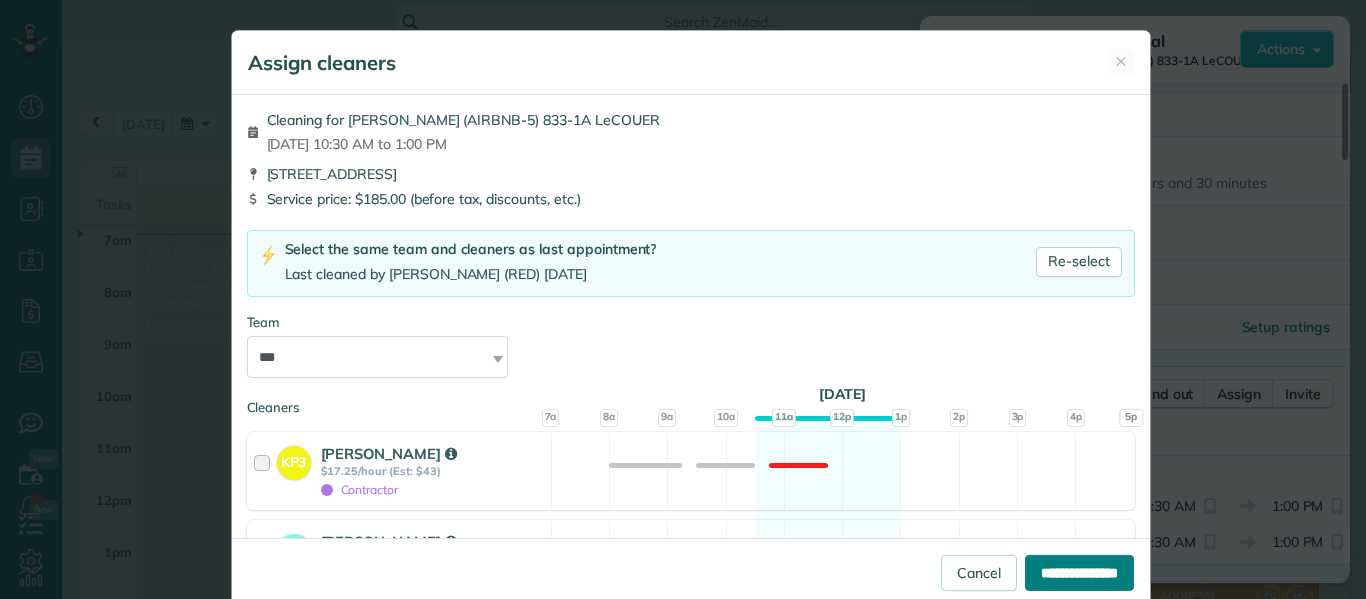 click on "**********" at bounding box center [1079, 573] 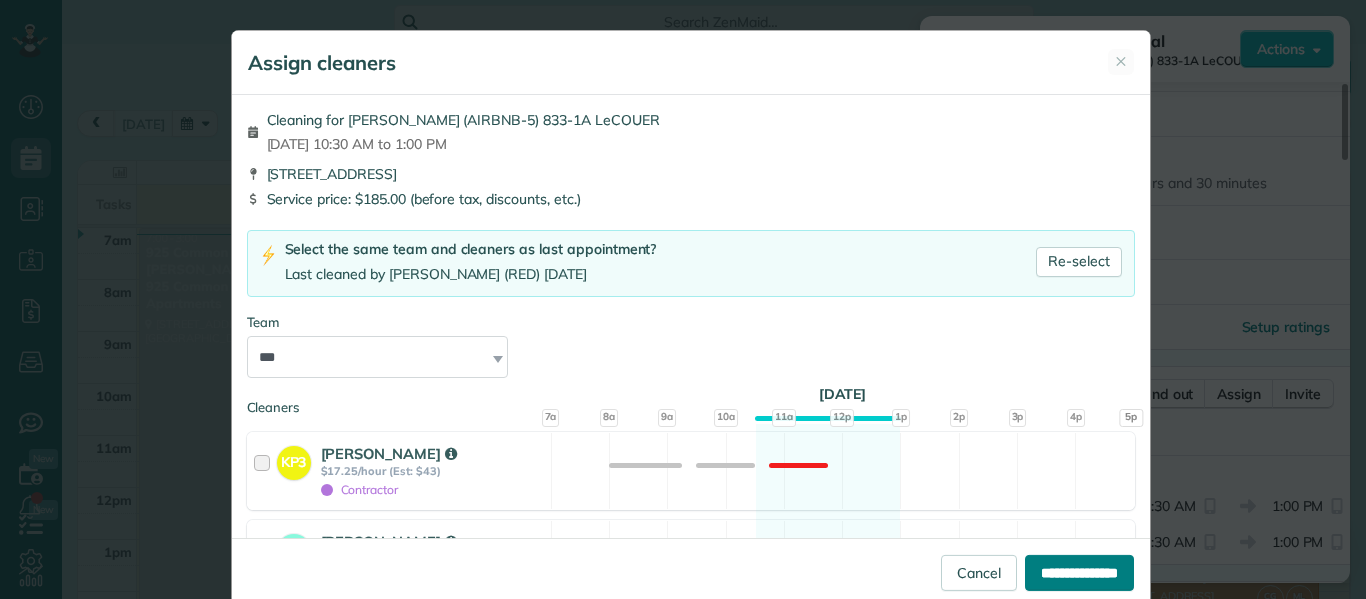 type on "**********" 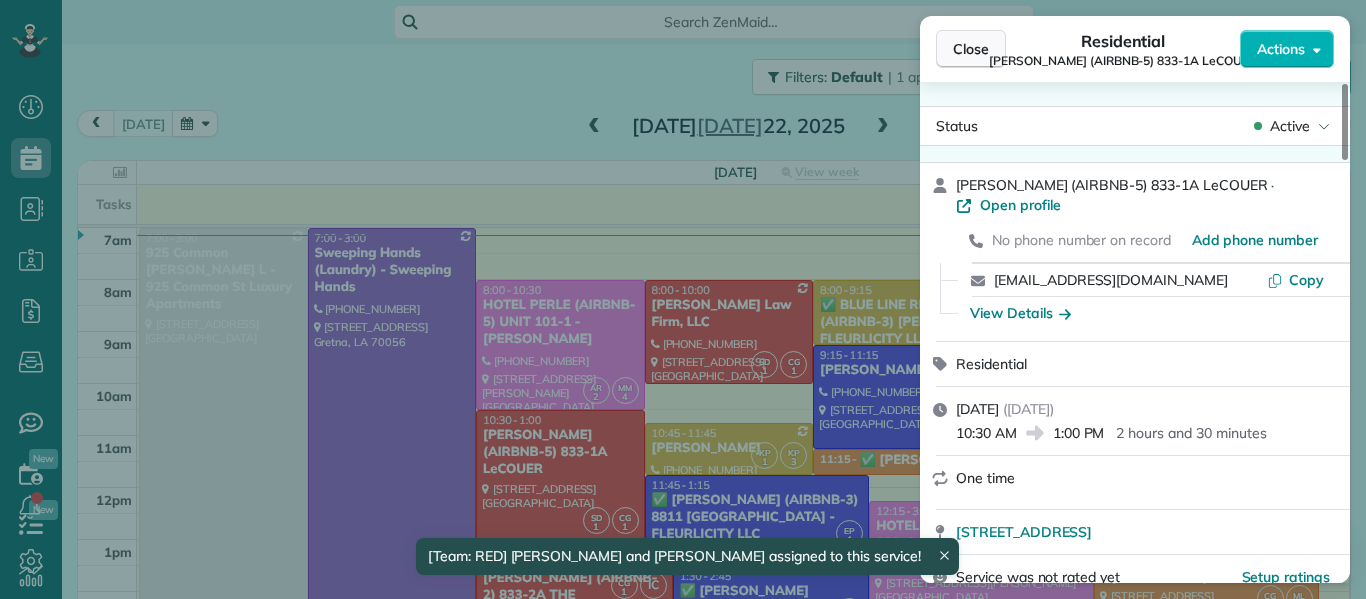 click on "Close" at bounding box center [971, 49] 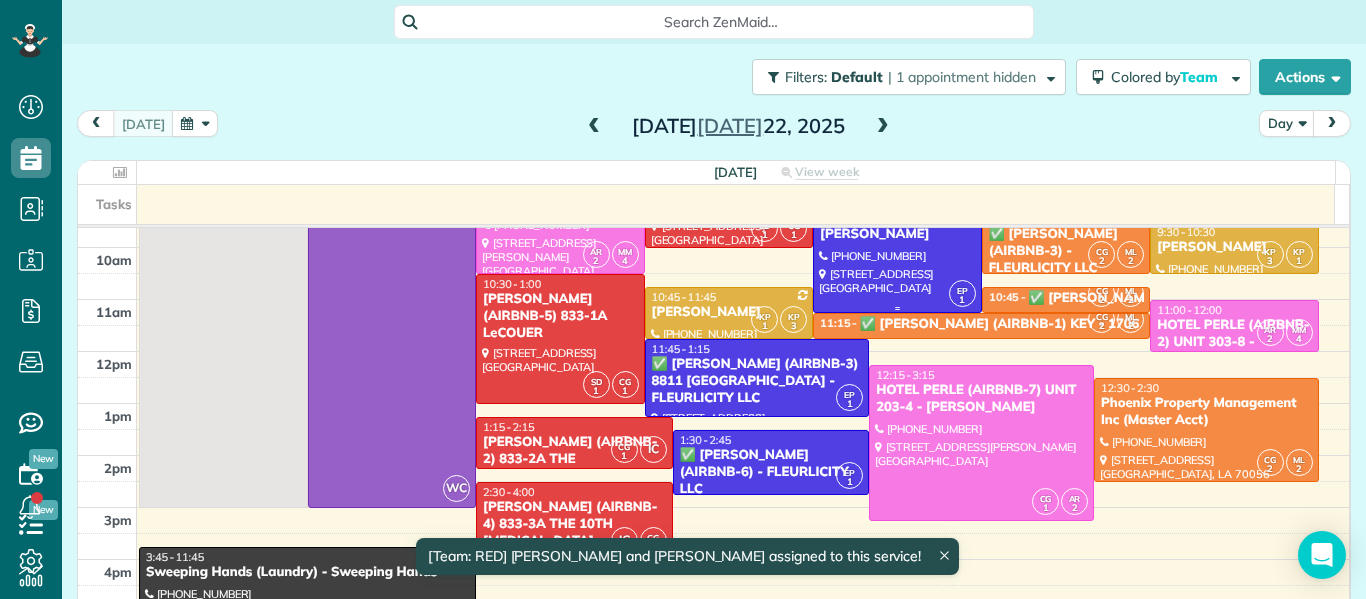 scroll, scrollTop: 148, scrollLeft: 0, axis: vertical 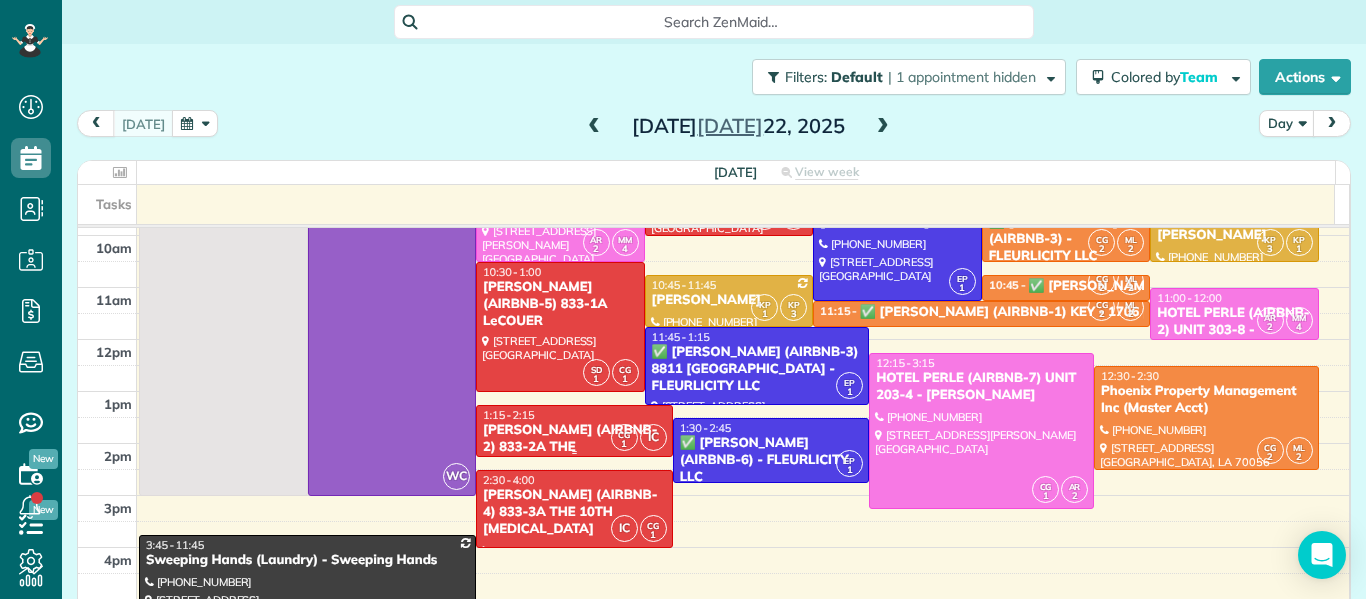 click on "1:15 - 2:15" at bounding box center (574, 415) 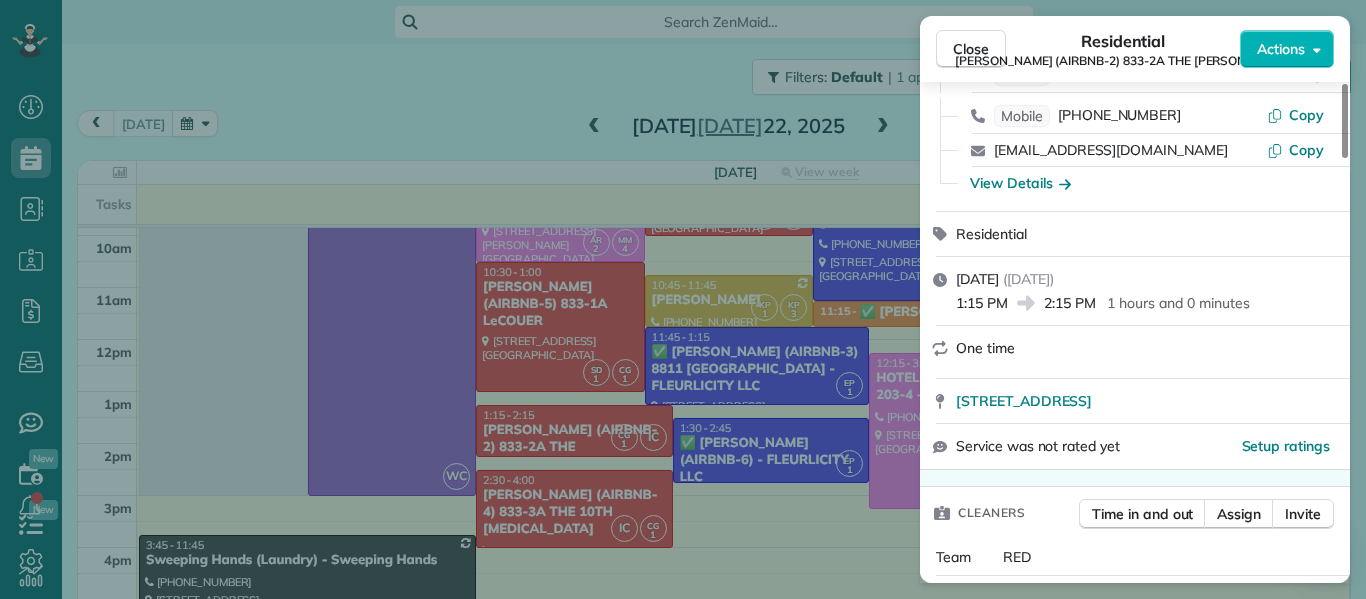scroll, scrollTop: 222, scrollLeft: 0, axis: vertical 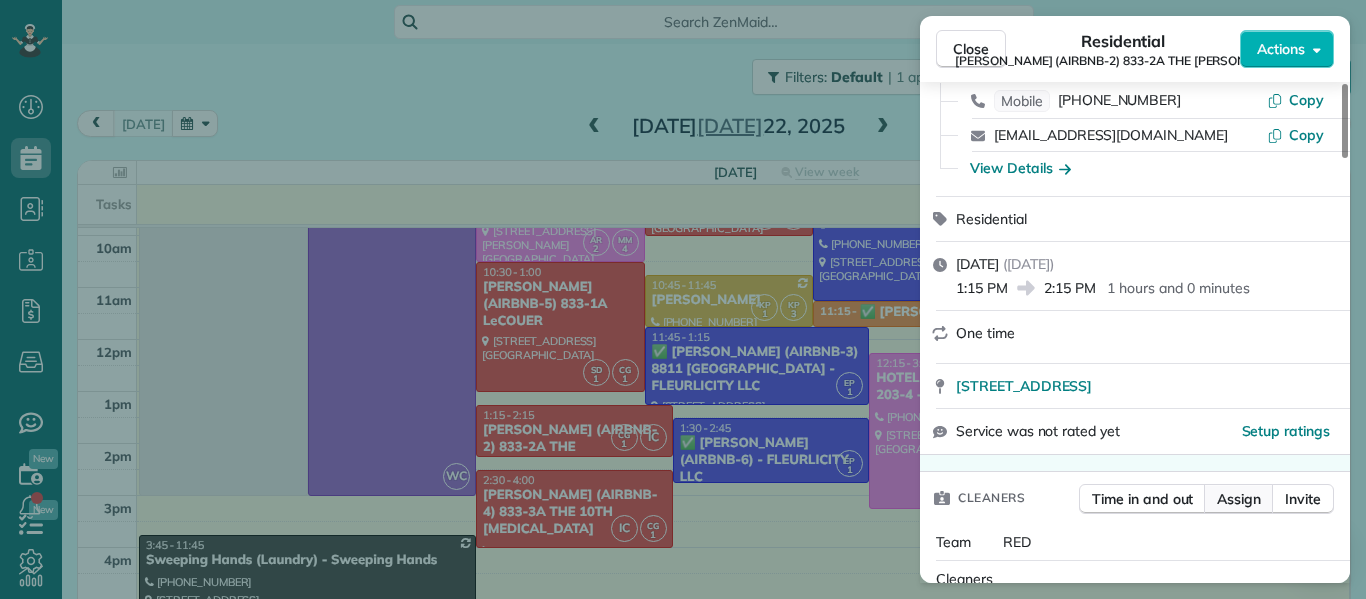 click on "Assign" at bounding box center (1239, 499) 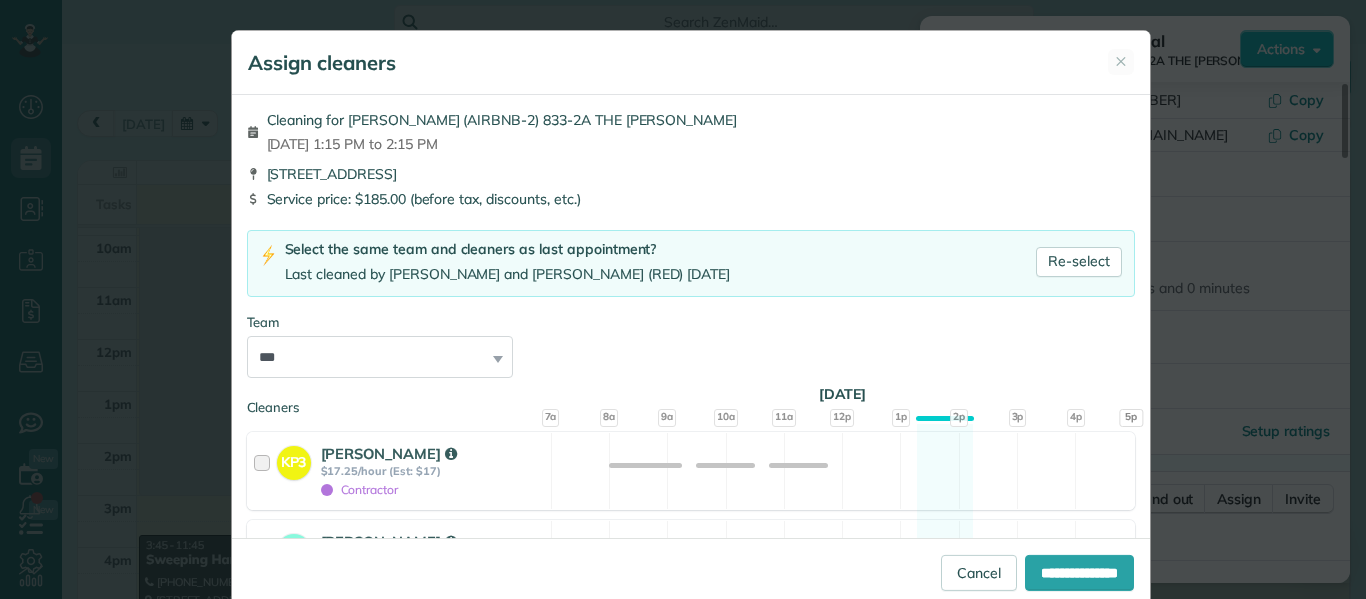 scroll, scrollTop: 36, scrollLeft: 0, axis: vertical 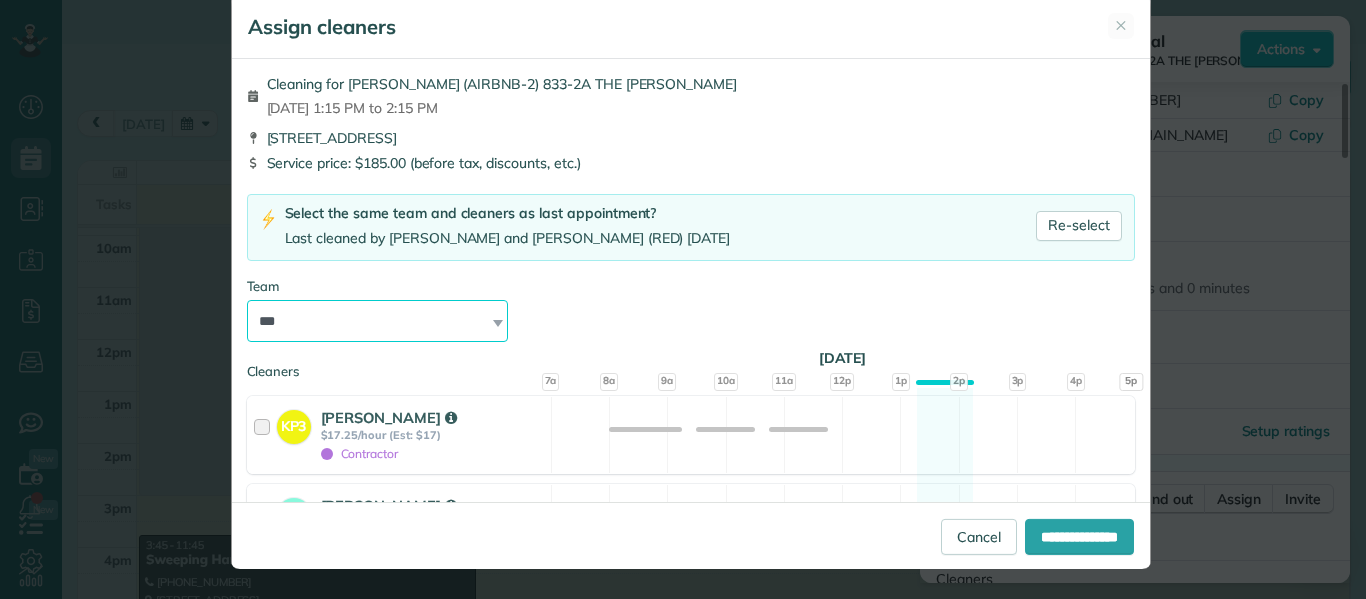 click on "**********" at bounding box center [378, 321] 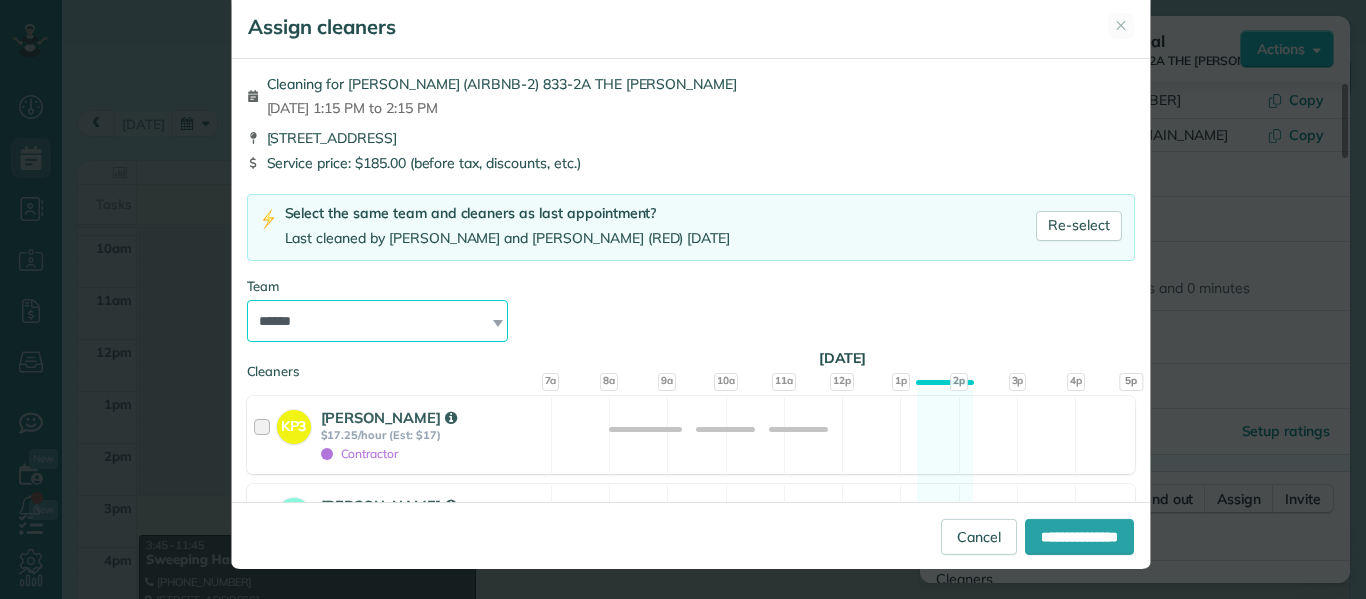 click on "**********" at bounding box center [378, 321] 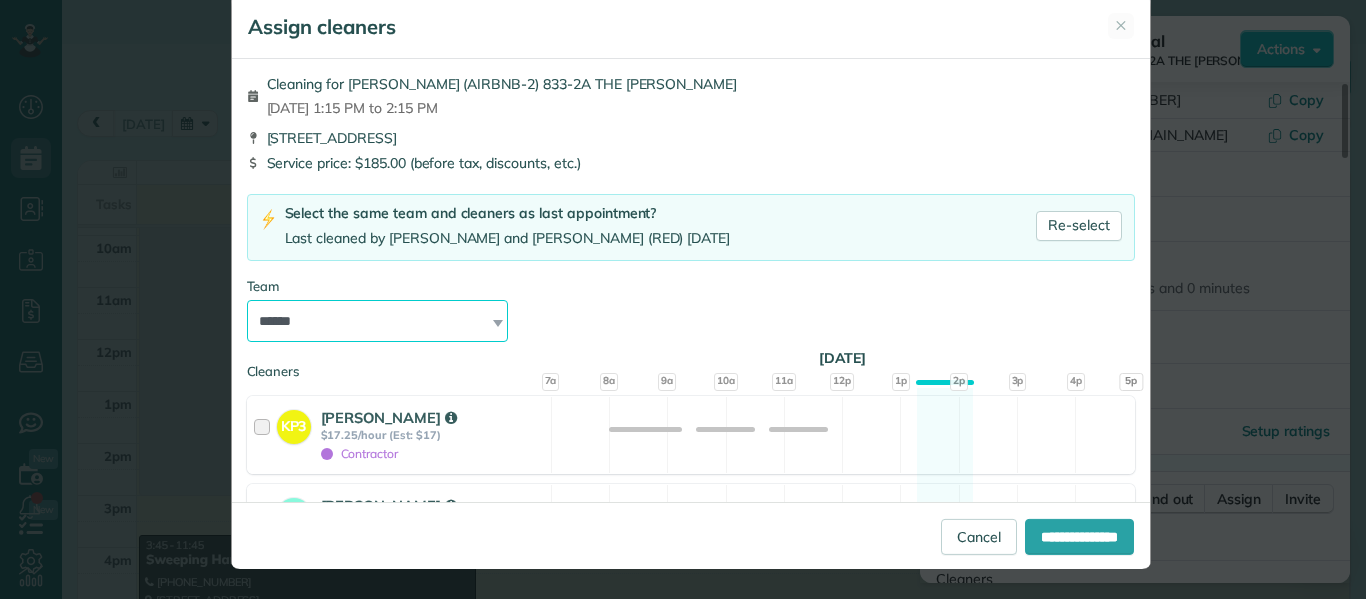 click on "**********" at bounding box center [378, 321] 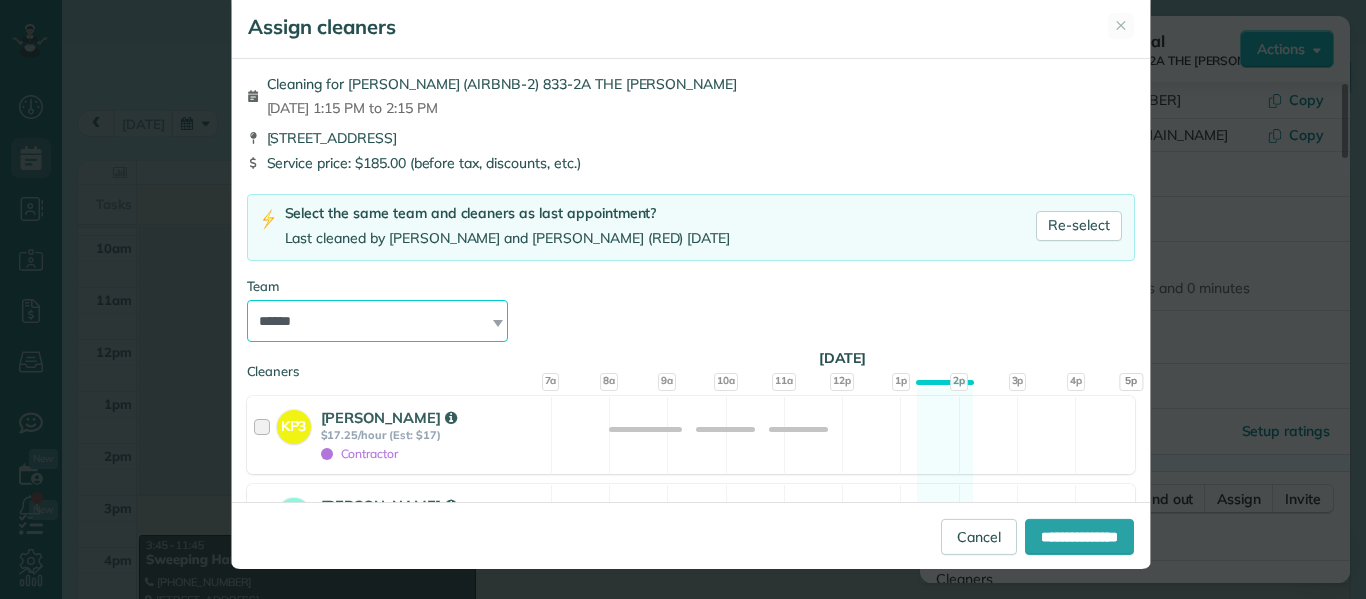 select on "****" 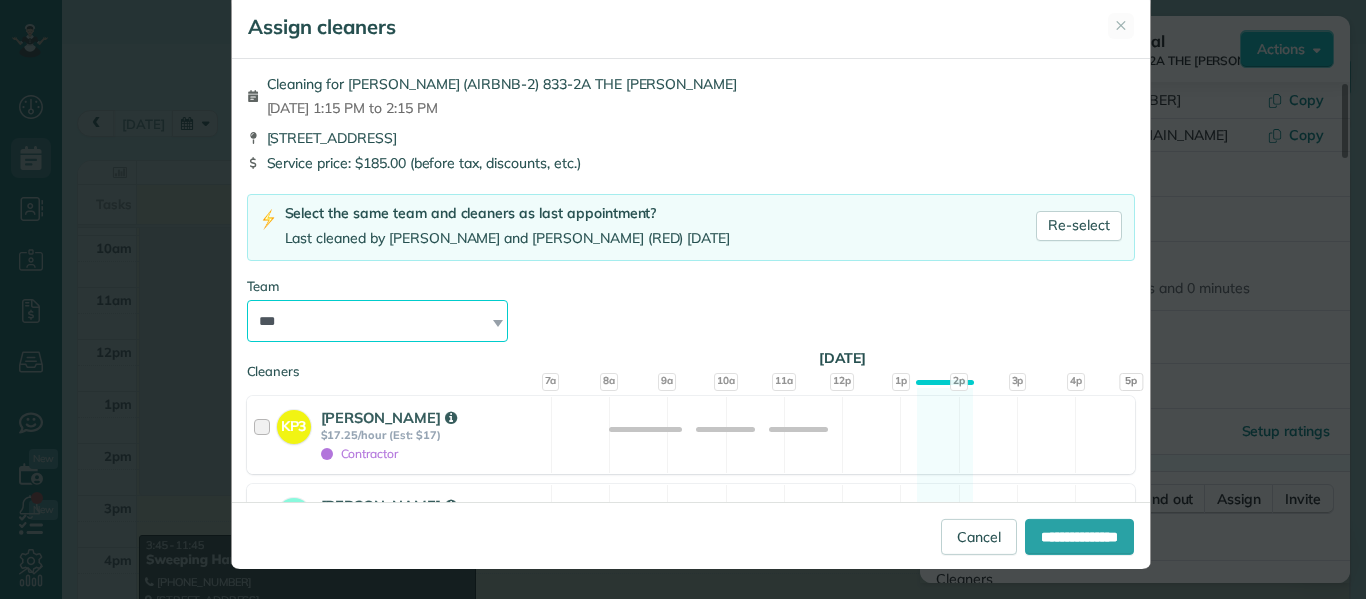 click on "**********" at bounding box center [378, 321] 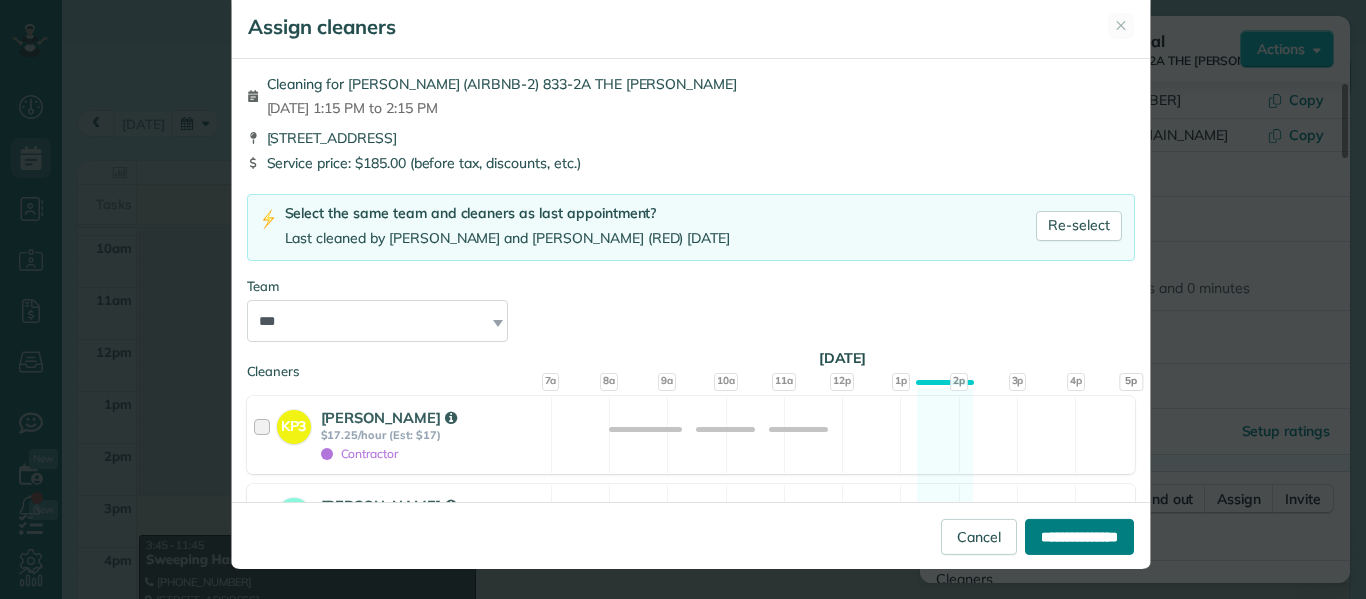 click on "**********" at bounding box center [1079, 537] 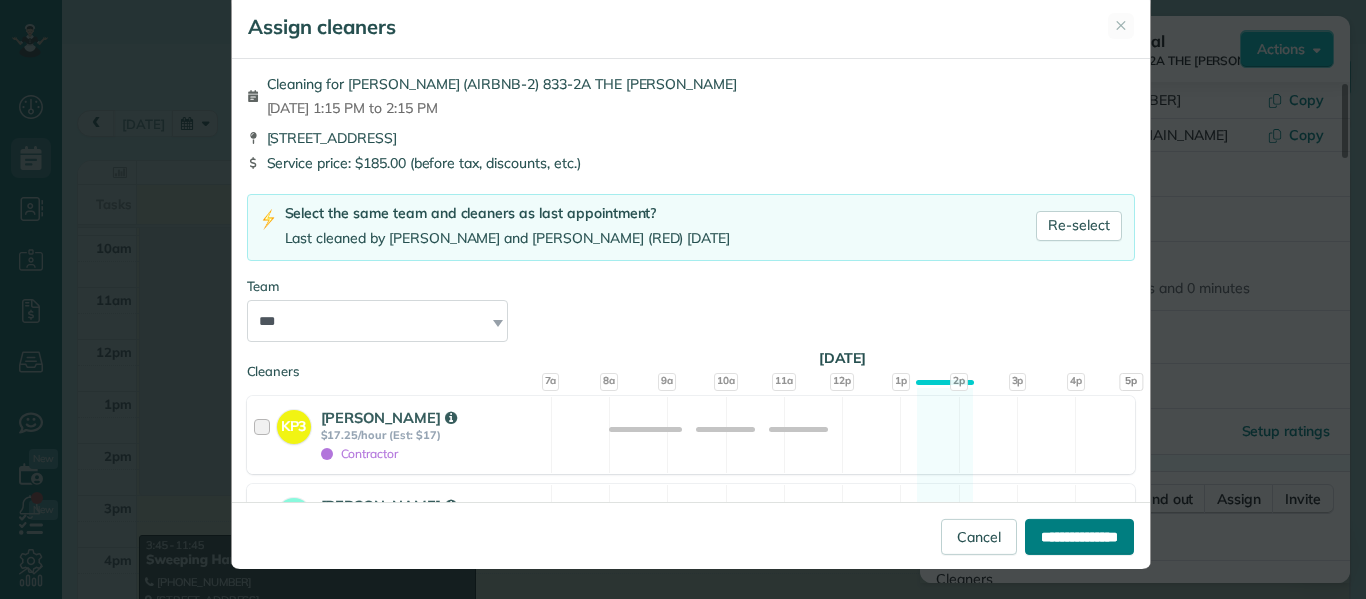 type on "**********" 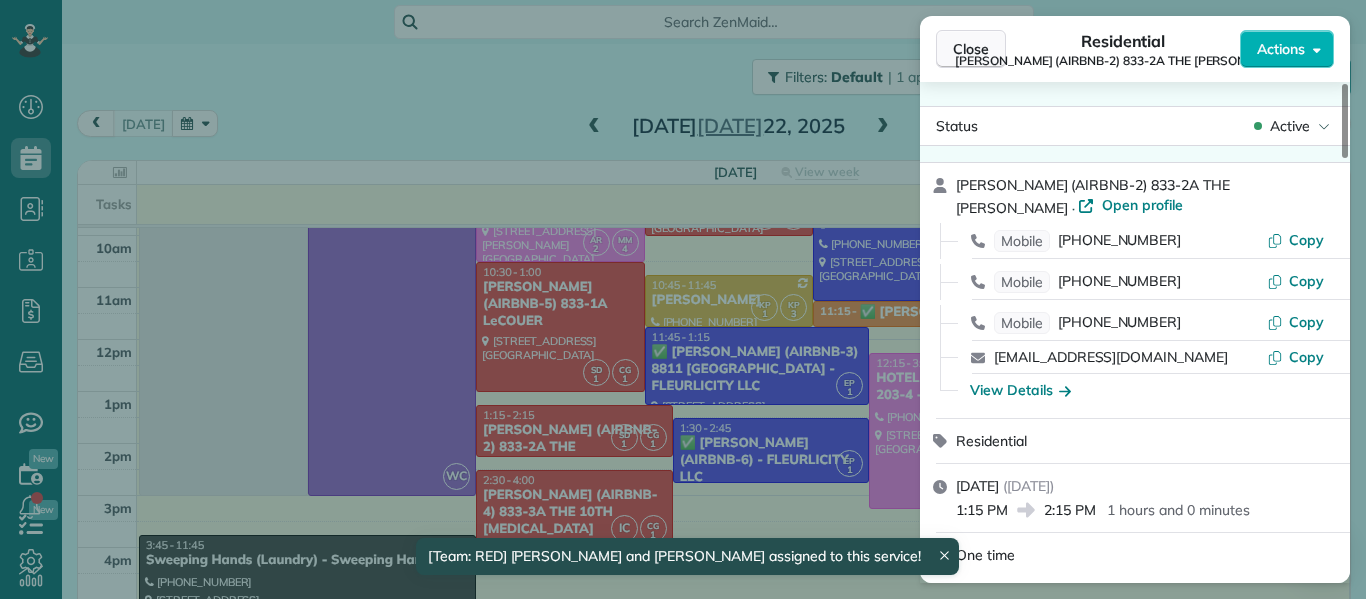 click on "Close" at bounding box center [971, 49] 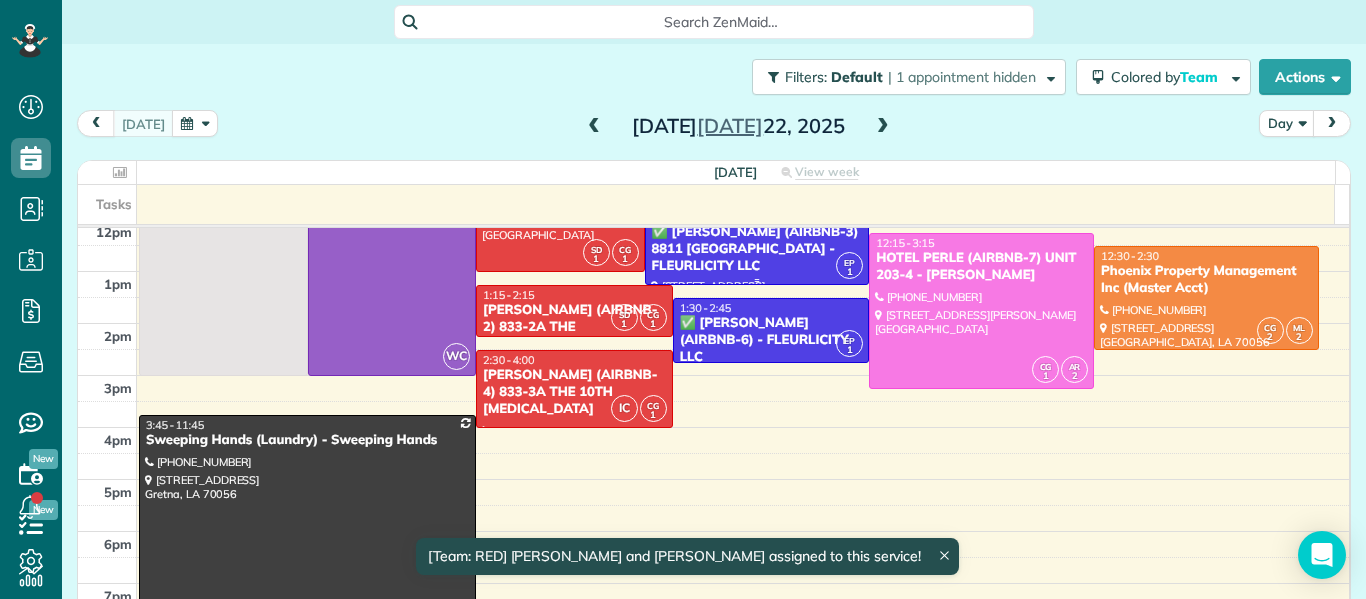 scroll, scrollTop: 271, scrollLeft: 0, axis: vertical 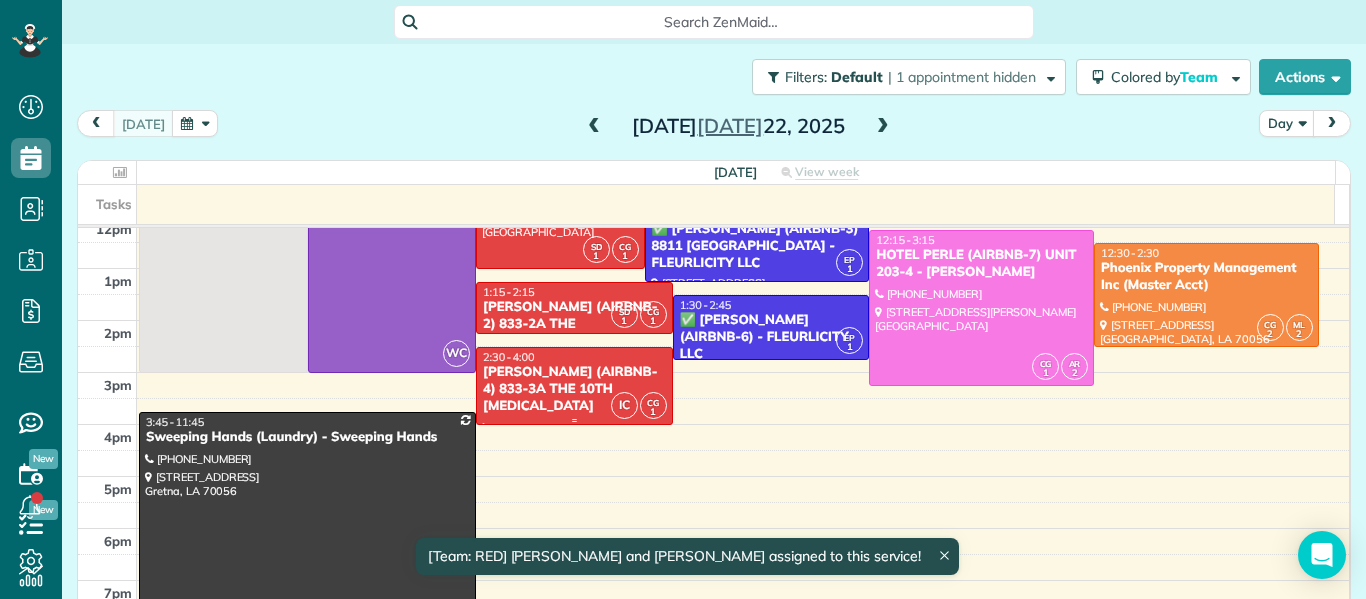 click on "NICK BRUNO (AIRBNB-4) 833-3A THE 10TH MUSE" at bounding box center [574, 389] 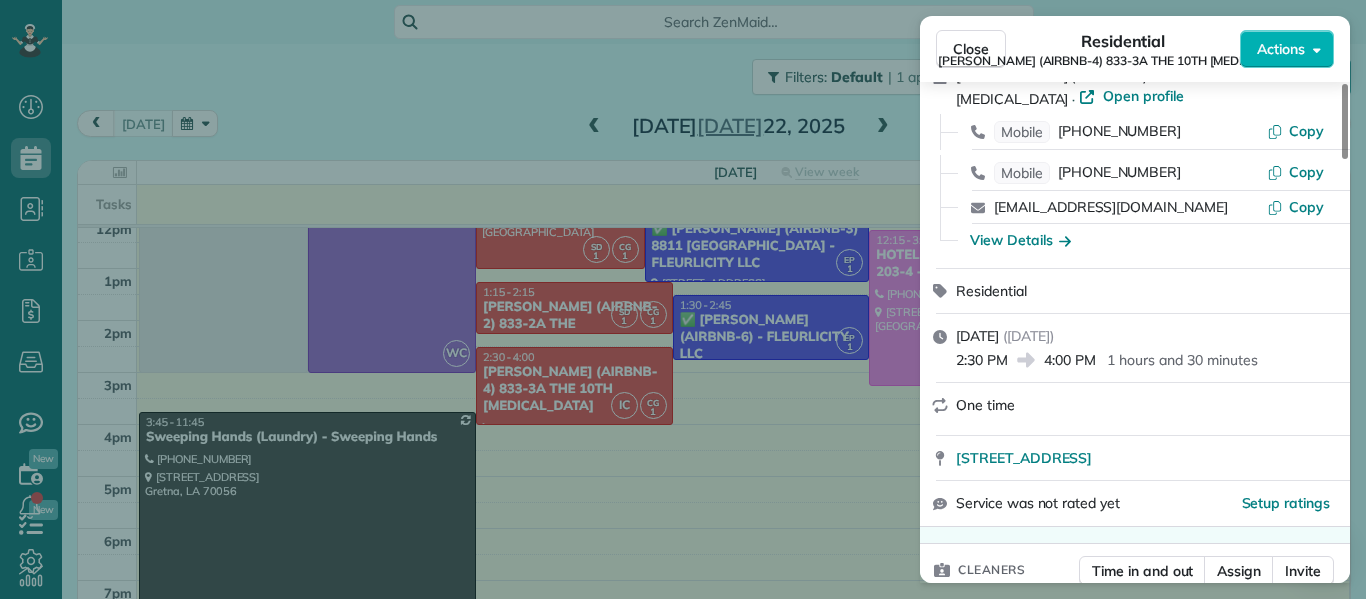 scroll, scrollTop: 164, scrollLeft: 0, axis: vertical 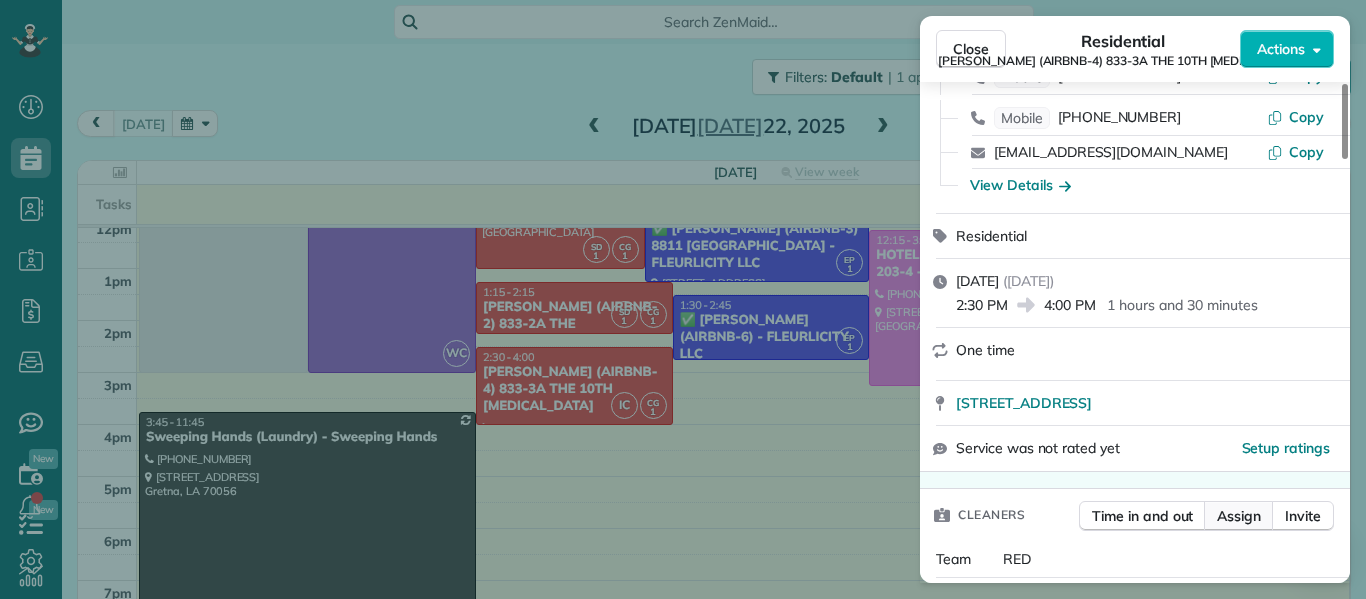 click on "Assign" at bounding box center [1239, 516] 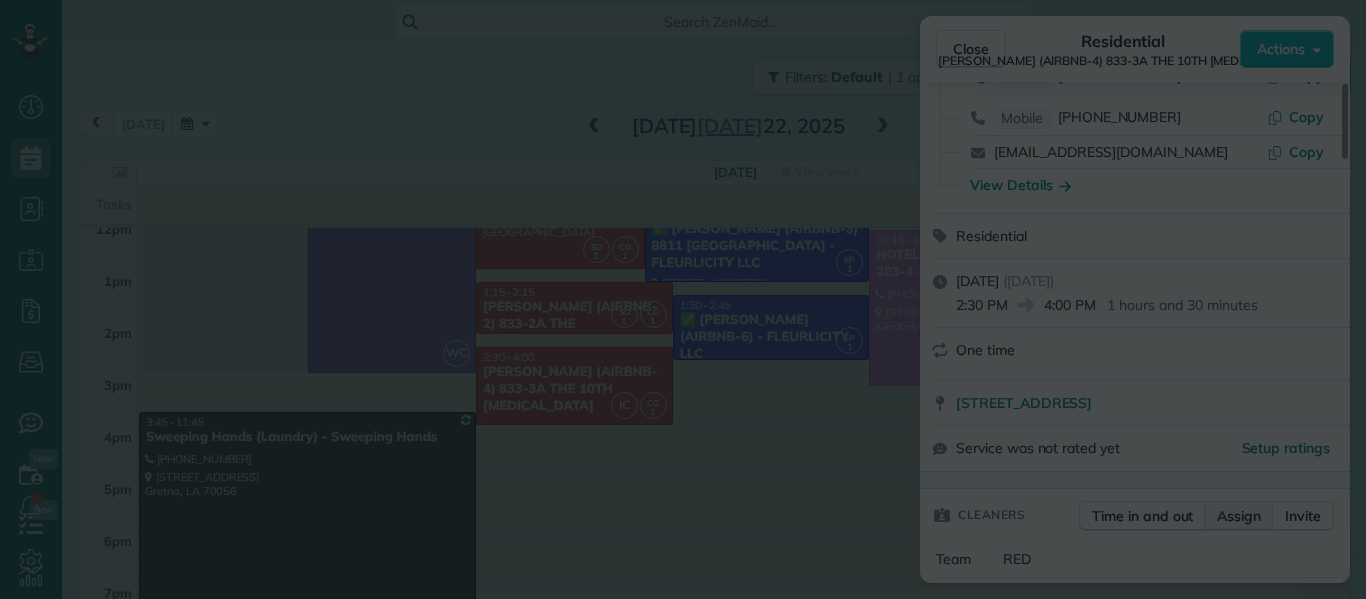 scroll, scrollTop: 0, scrollLeft: 0, axis: both 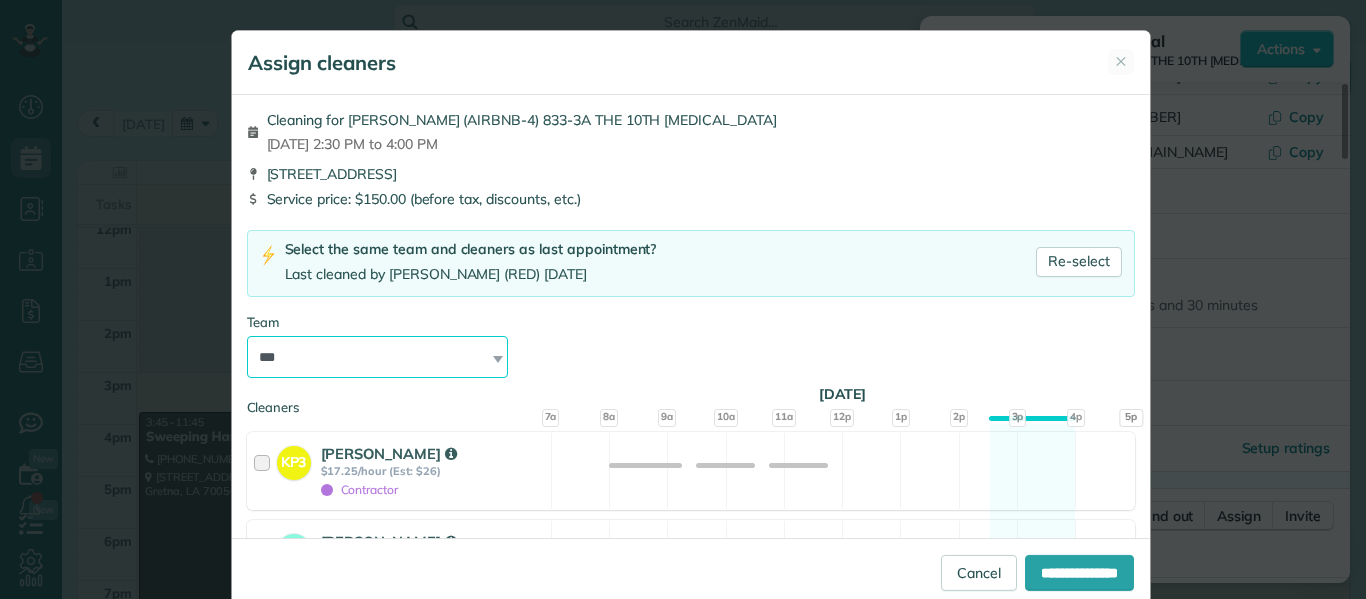 click on "**********" at bounding box center (378, 357) 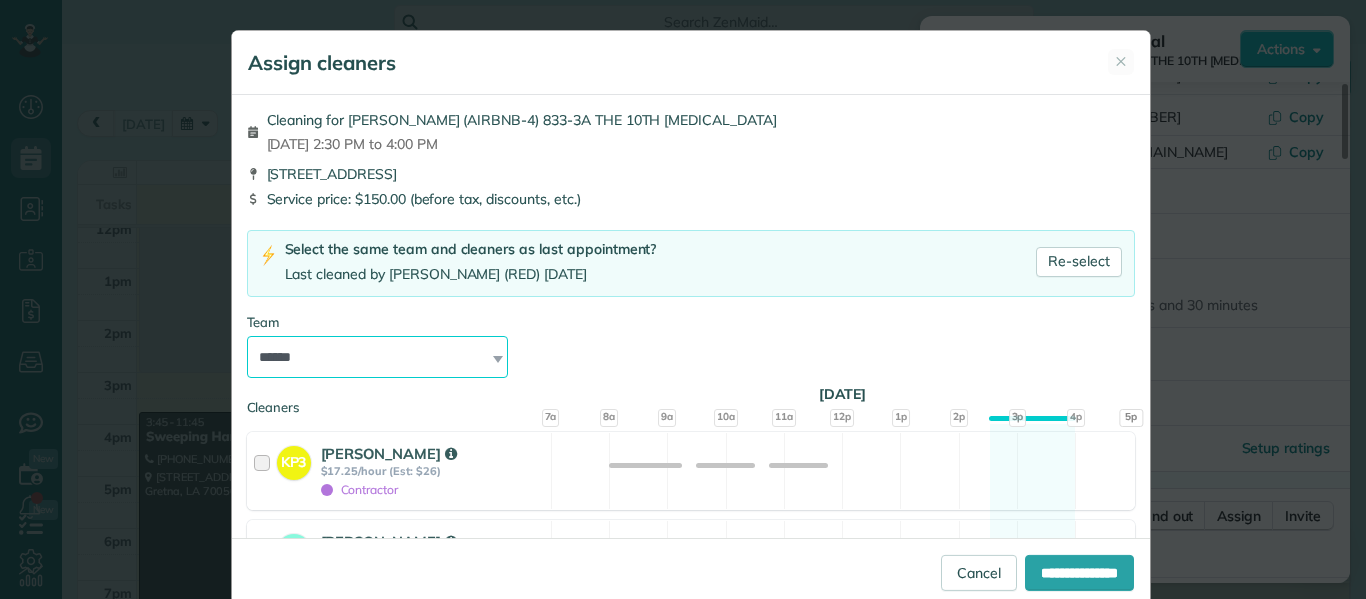 click on "**********" at bounding box center [378, 357] 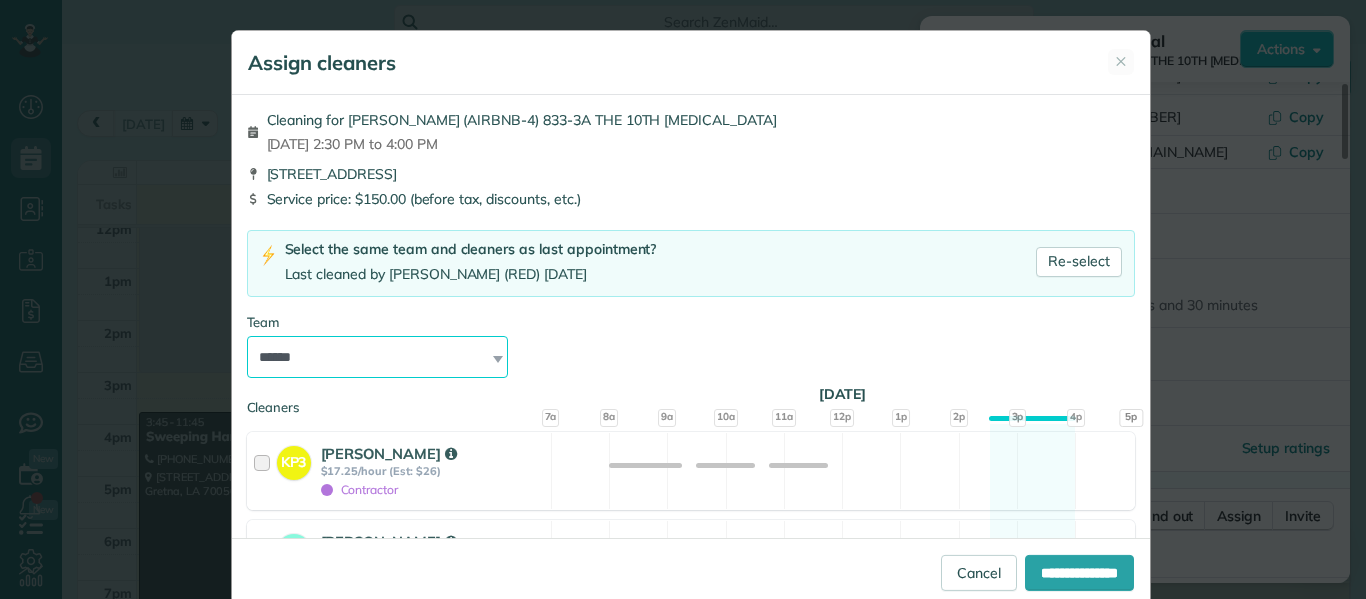 click on "**********" at bounding box center (378, 357) 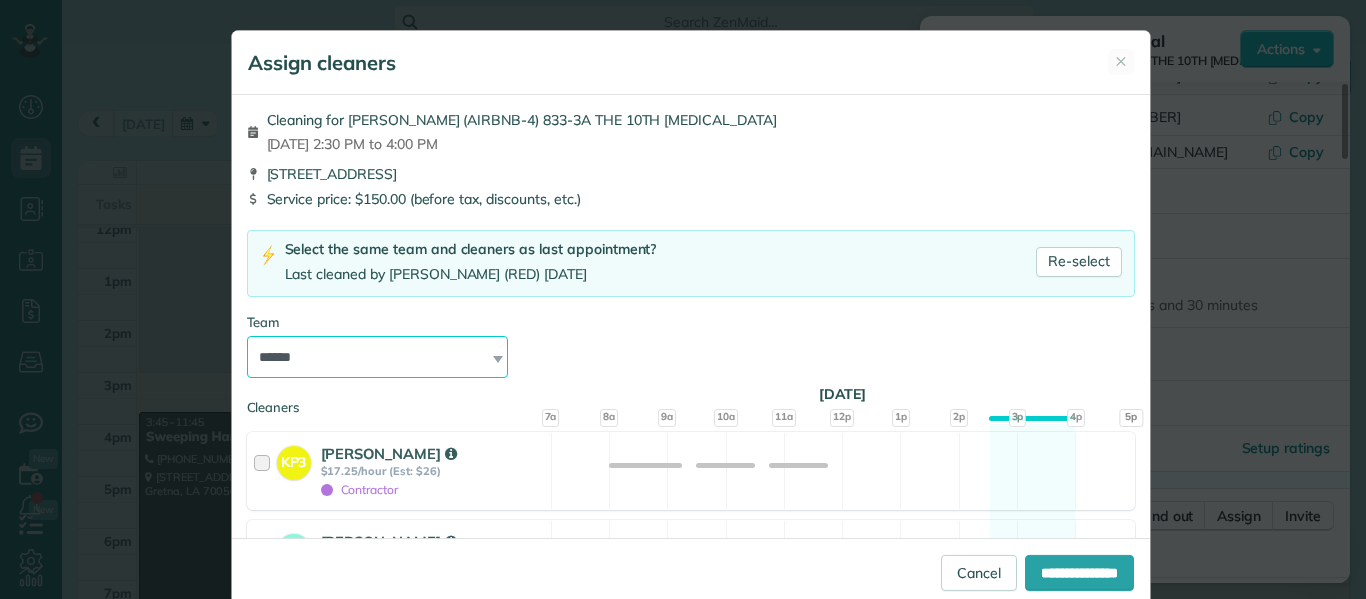 select on "****" 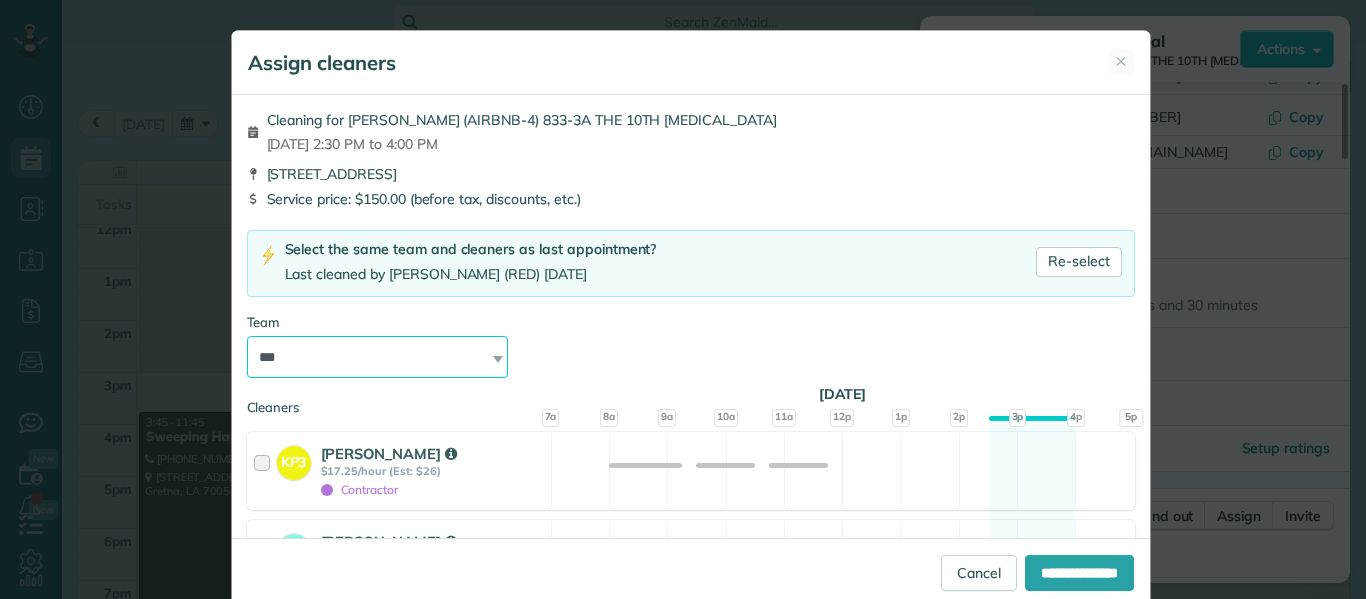 click on "**********" at bounding box center (378, 357) 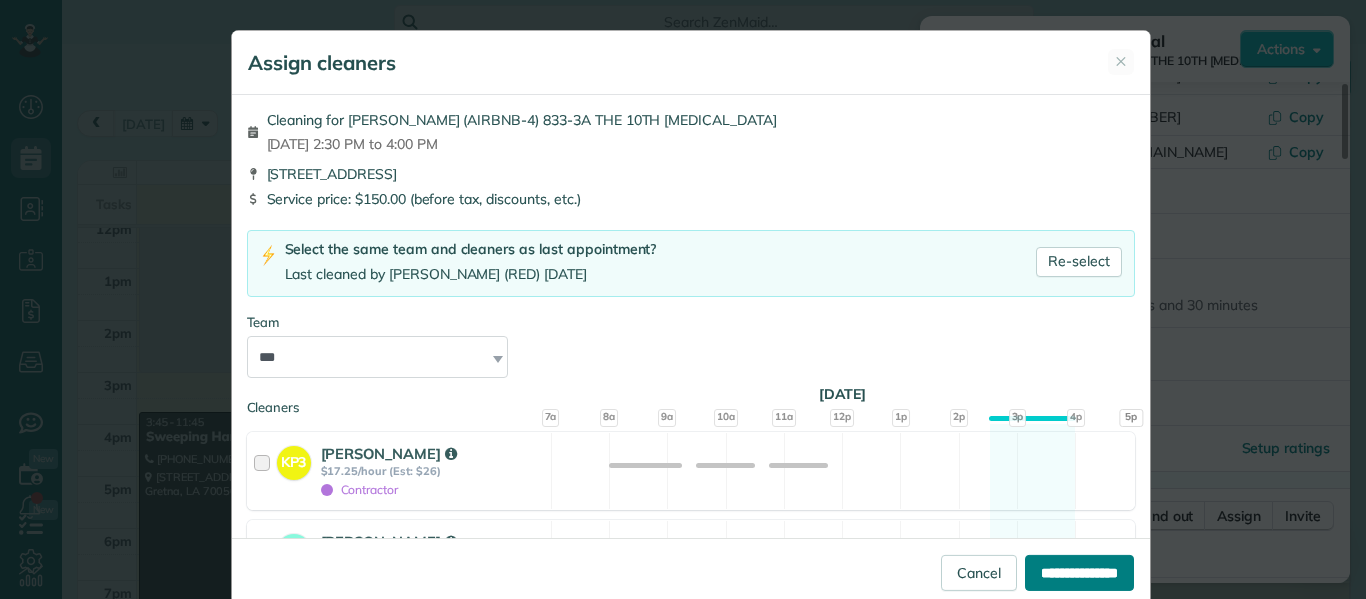 click on "**********" at bounding box center [1079, 573] 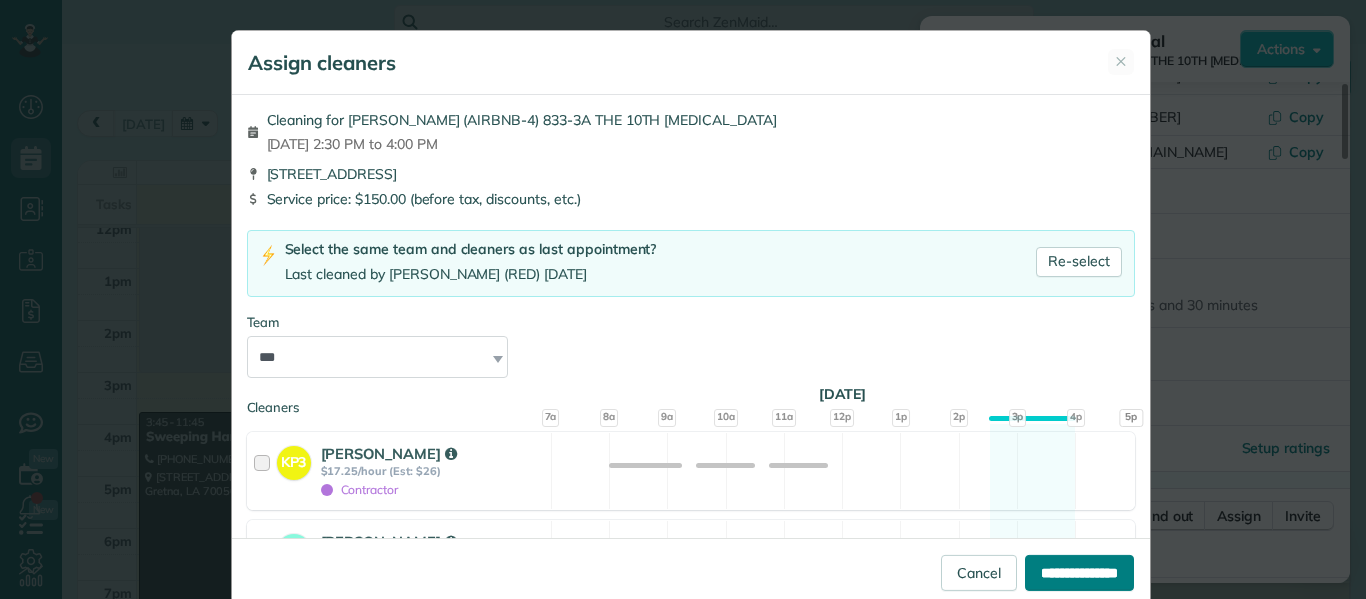 type on "**********" 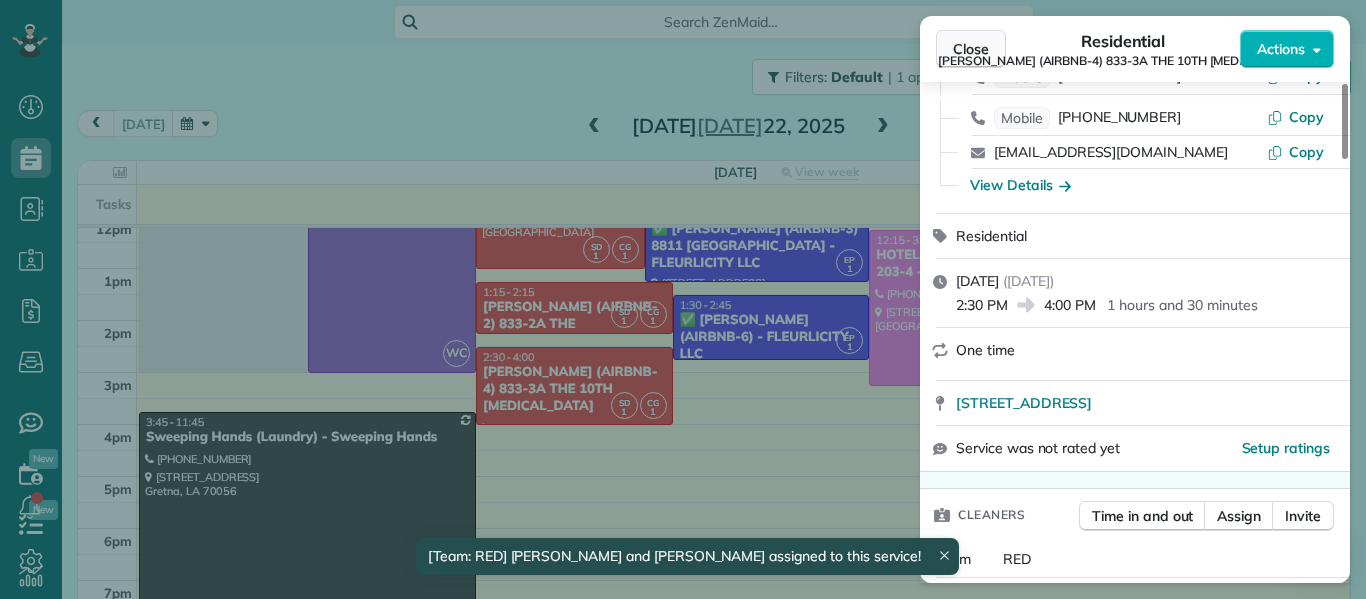 click on "Close" at bounding box center (971, 49) 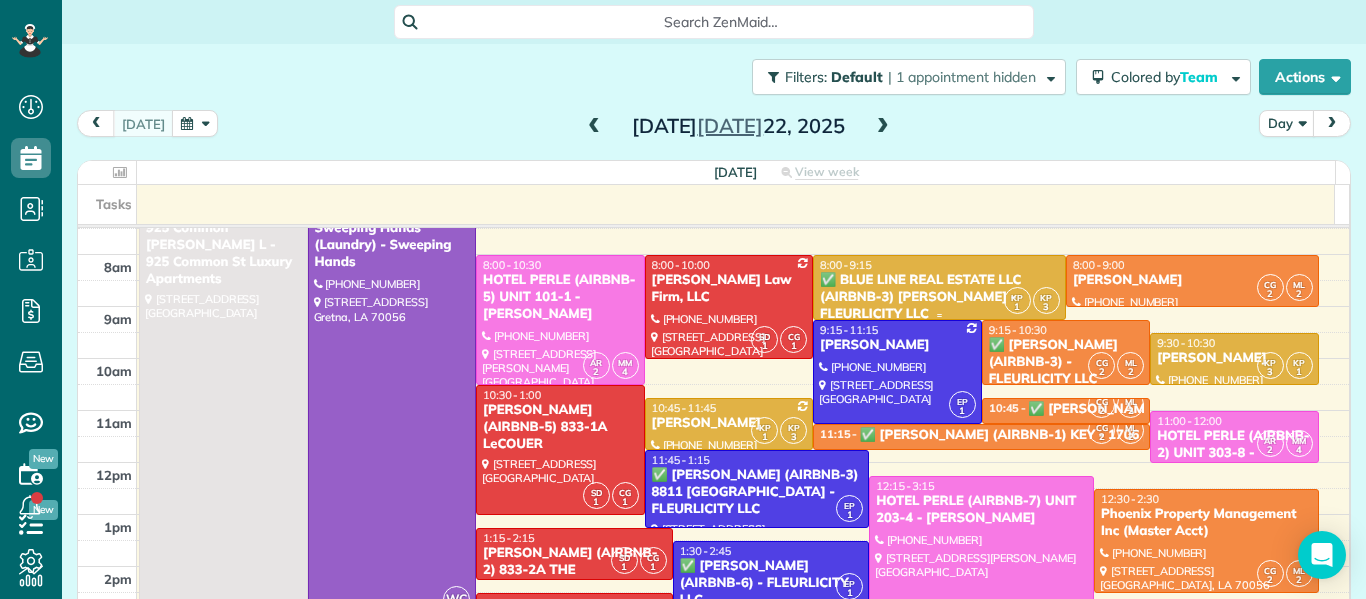 scroll, scrollTop: 24, scrollLeft: 0, axis: vertical 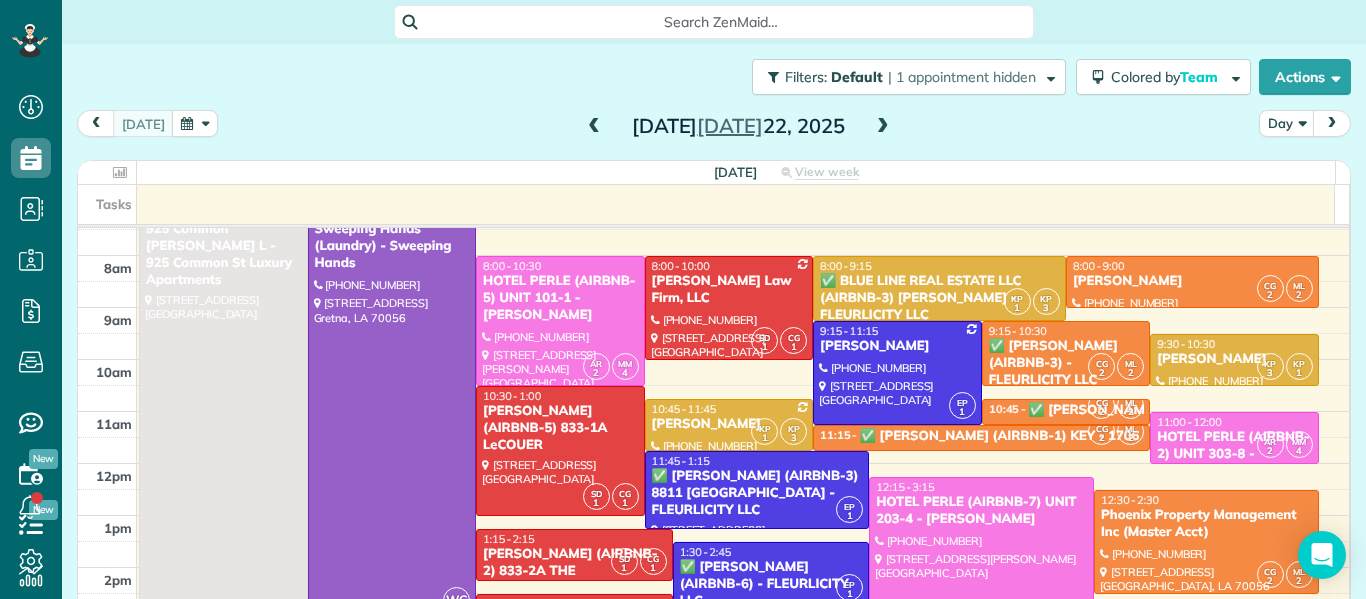 click at bounding box center [883, 127] 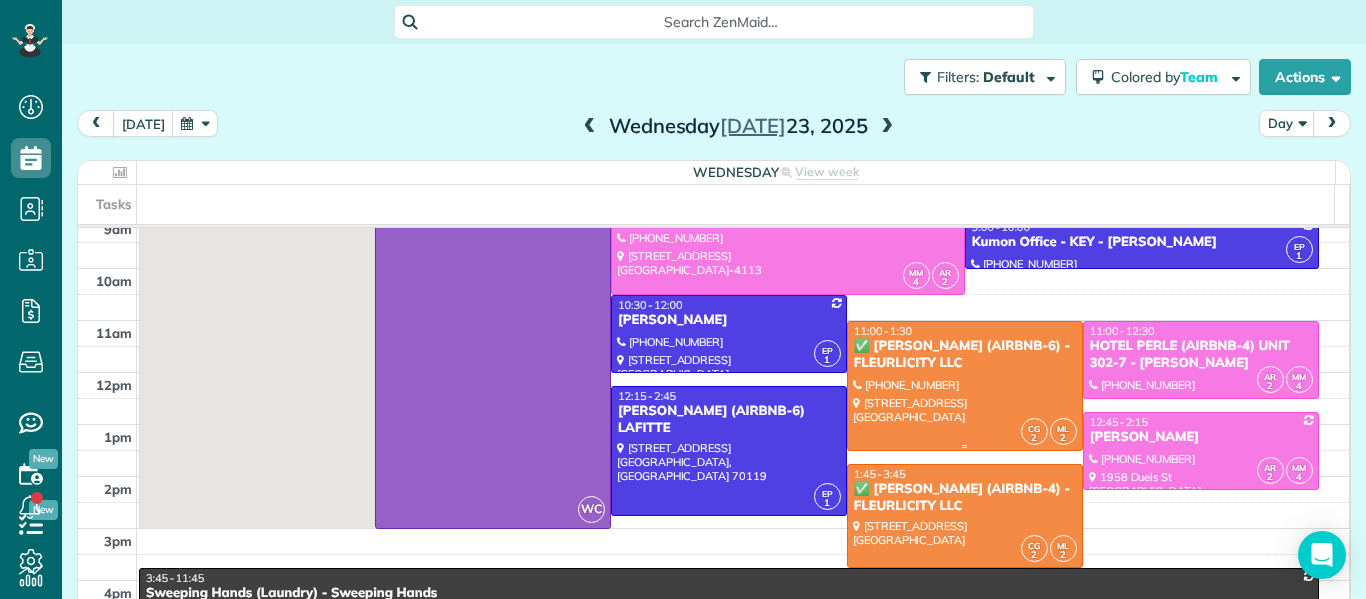 scroll, scrollTop: 116, scrollLeft: 0, axis: vertical 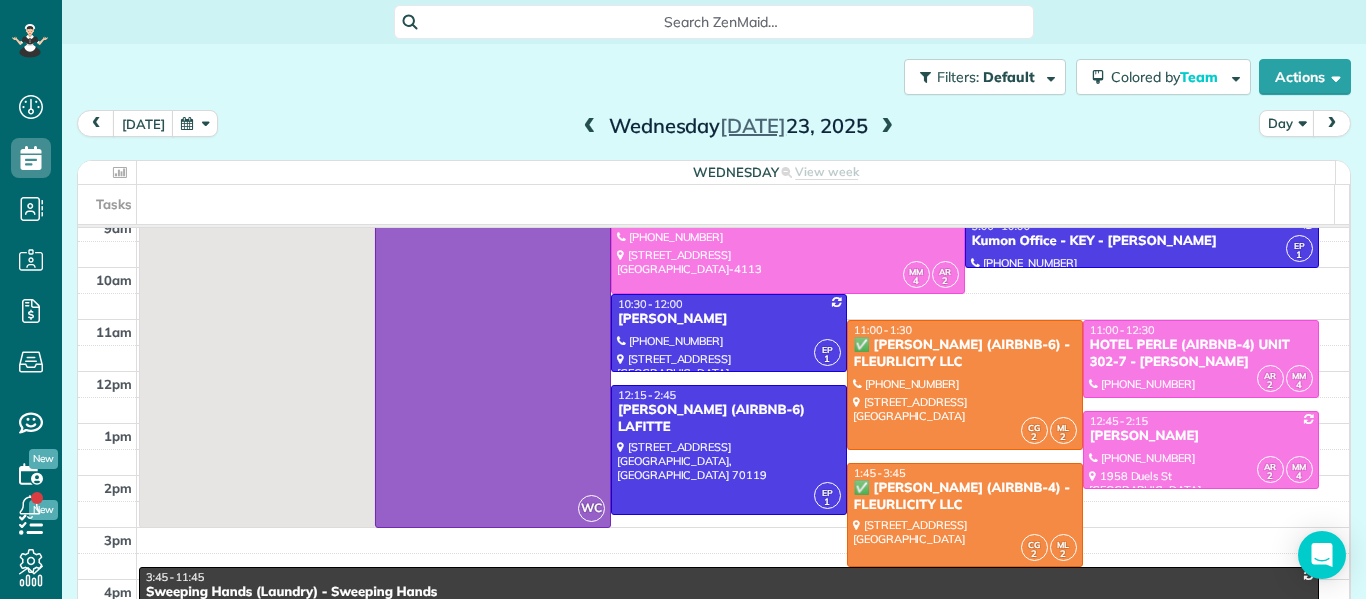 click at bounding box center (887, 127) 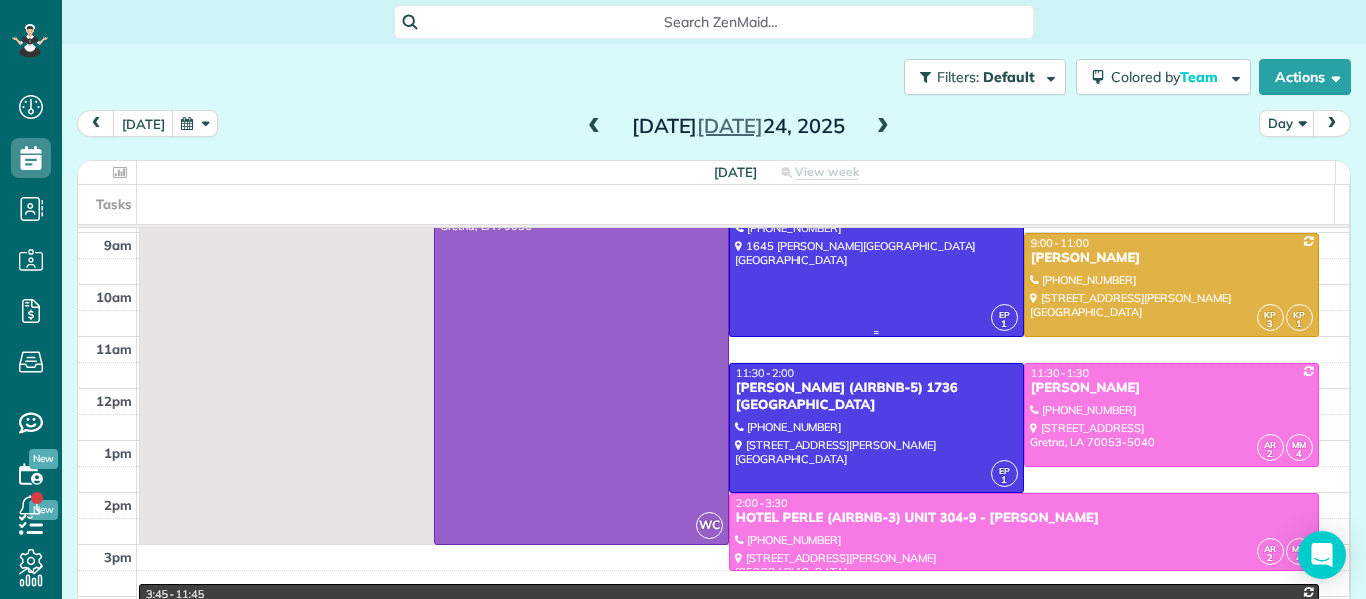 scroll, scrollTop: 0, scrollLeft: 0, axis: both 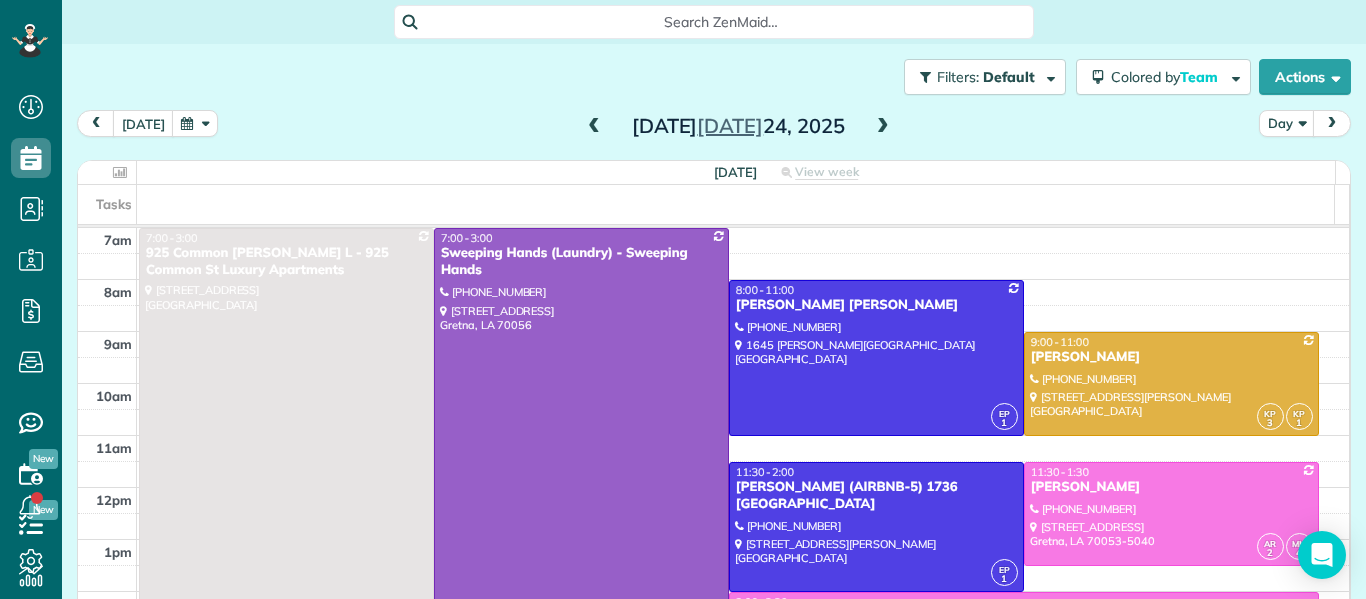 click at bounding box center (883, 127) 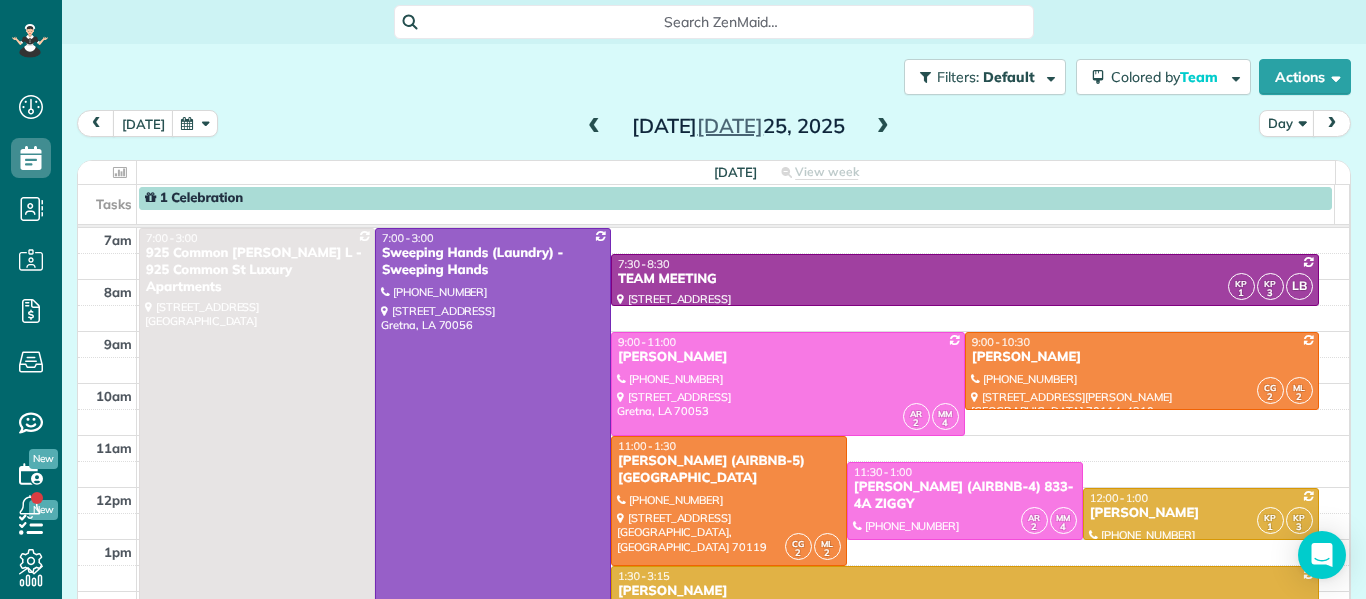 click at bounding box center [883, 127] 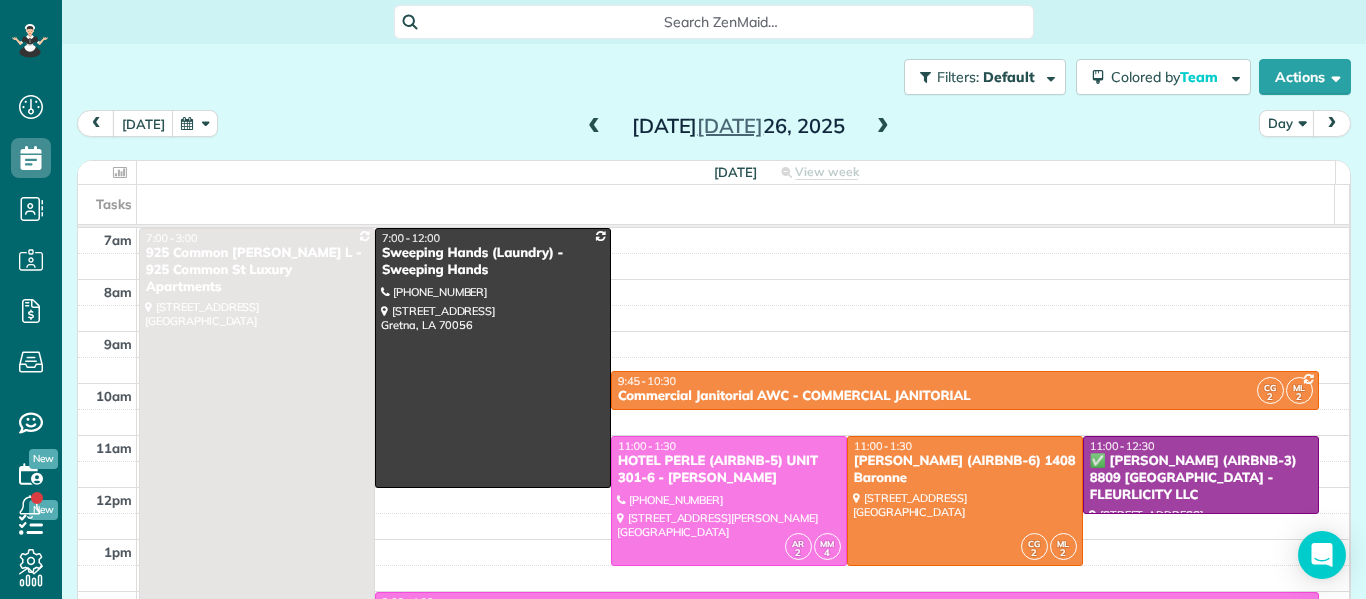 click at bounding box center (883, 127) 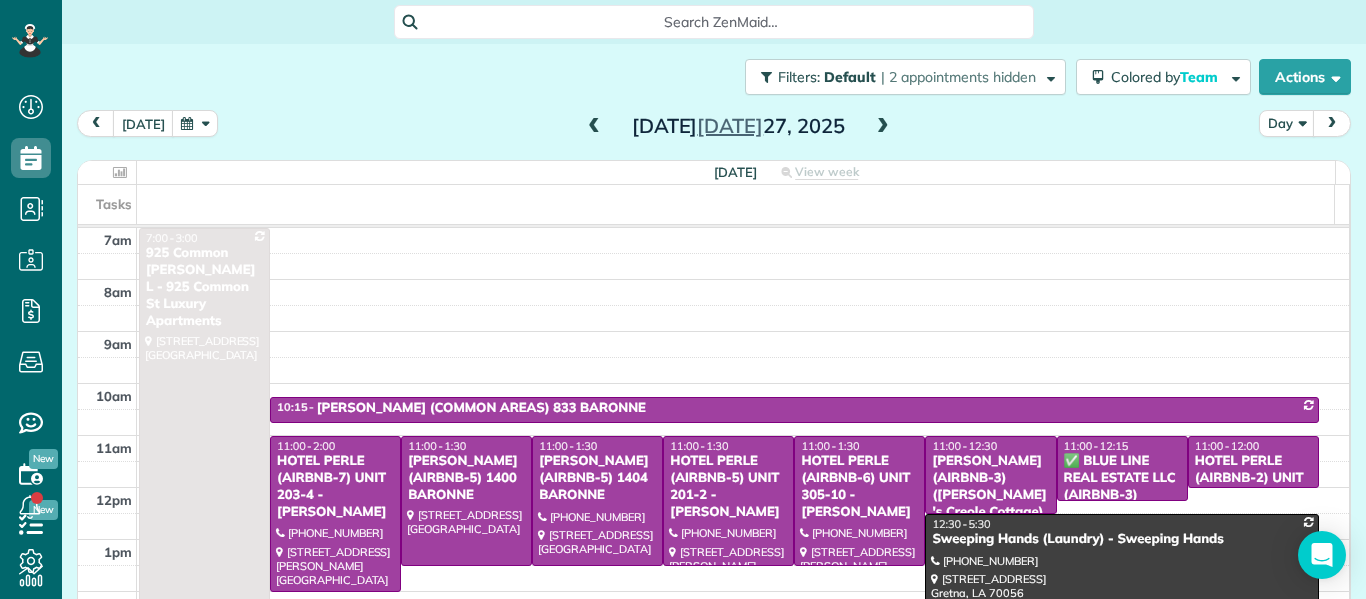 click at bounding box center [883, 127] 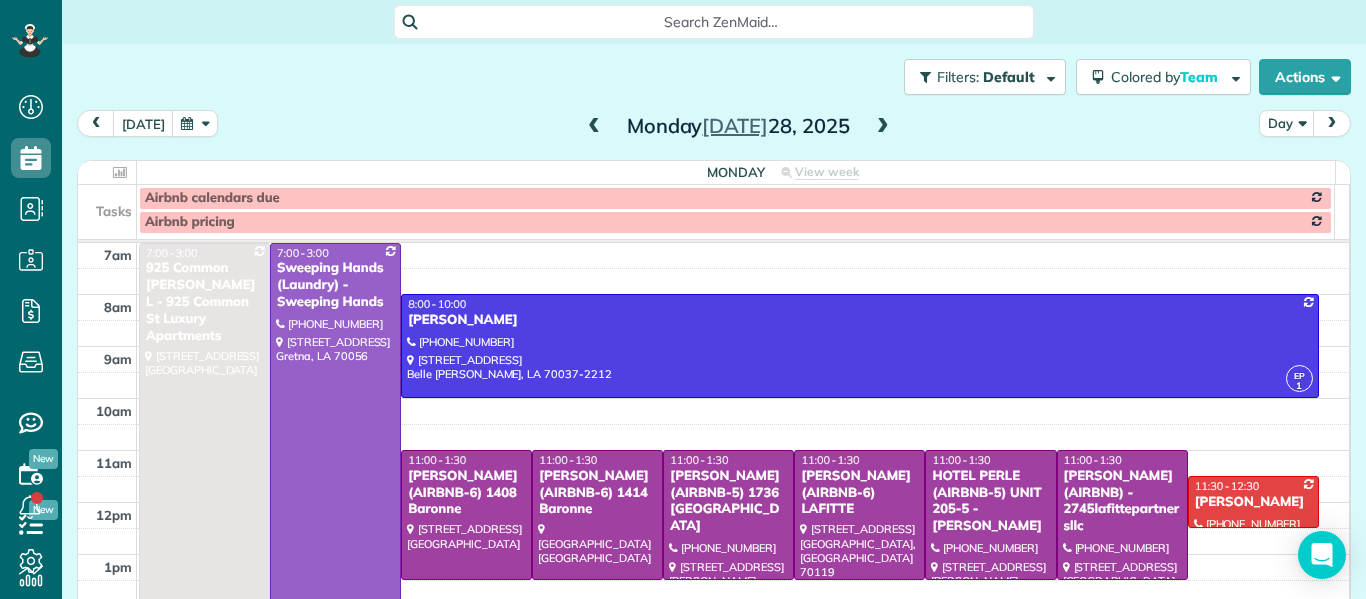 click at bounding box center [594, 127] 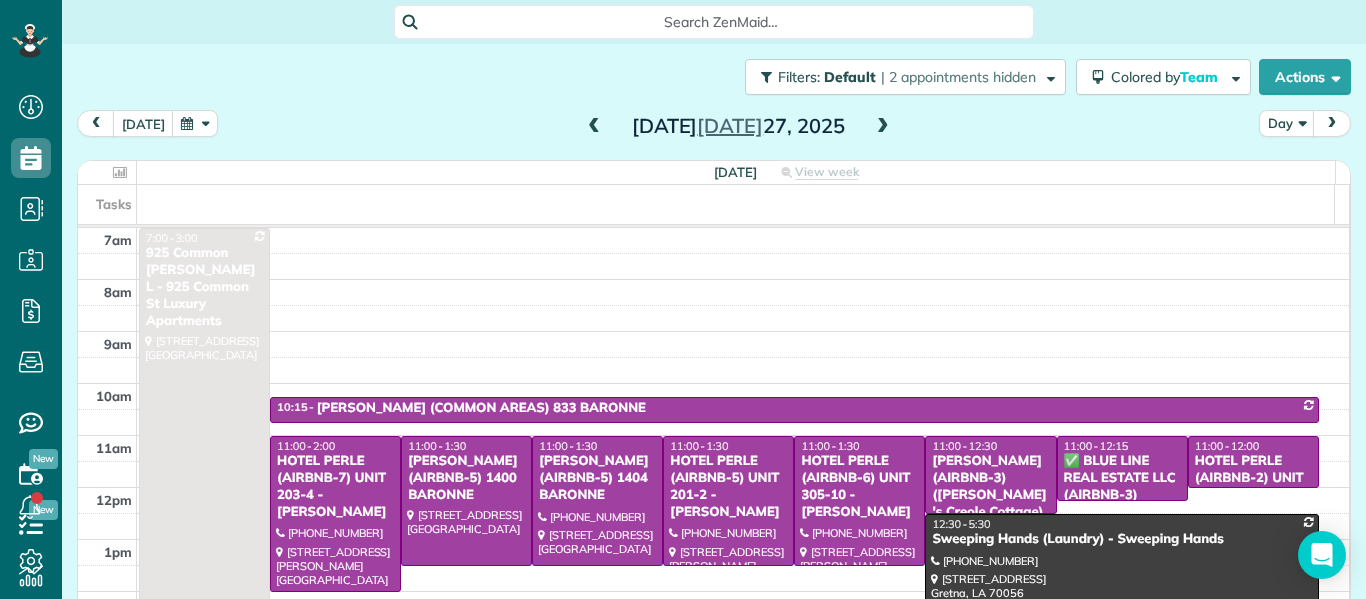 click at bounding box center [594, 127] 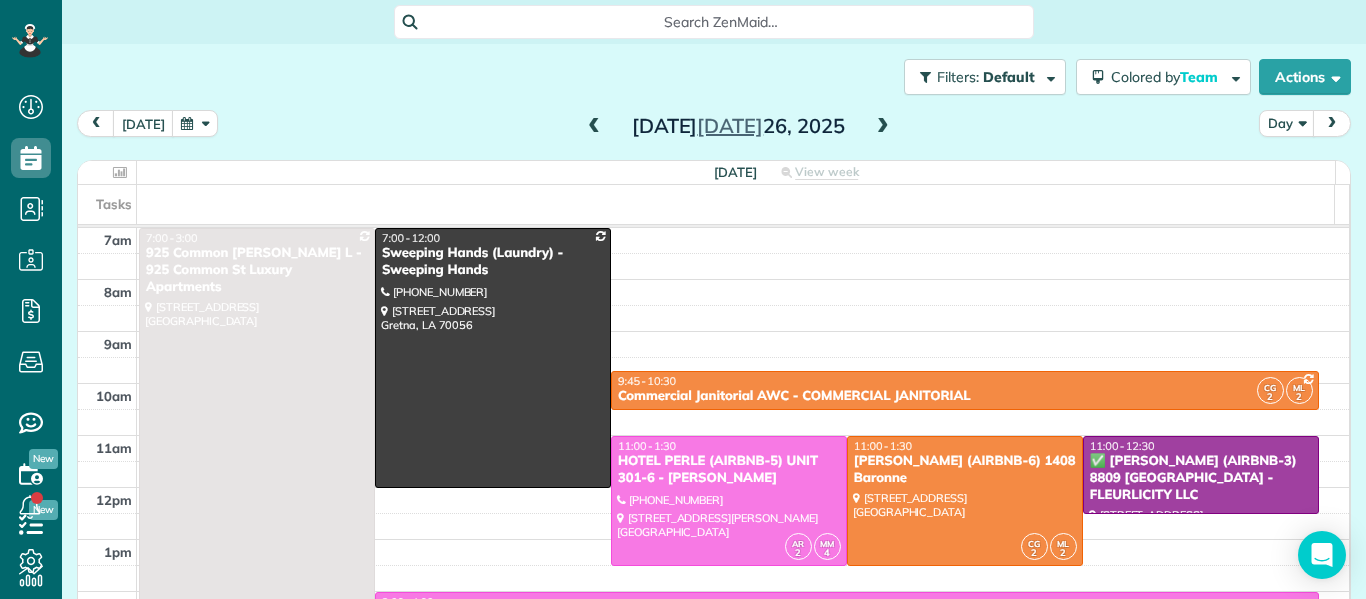 click at bounding box center (594, 127) 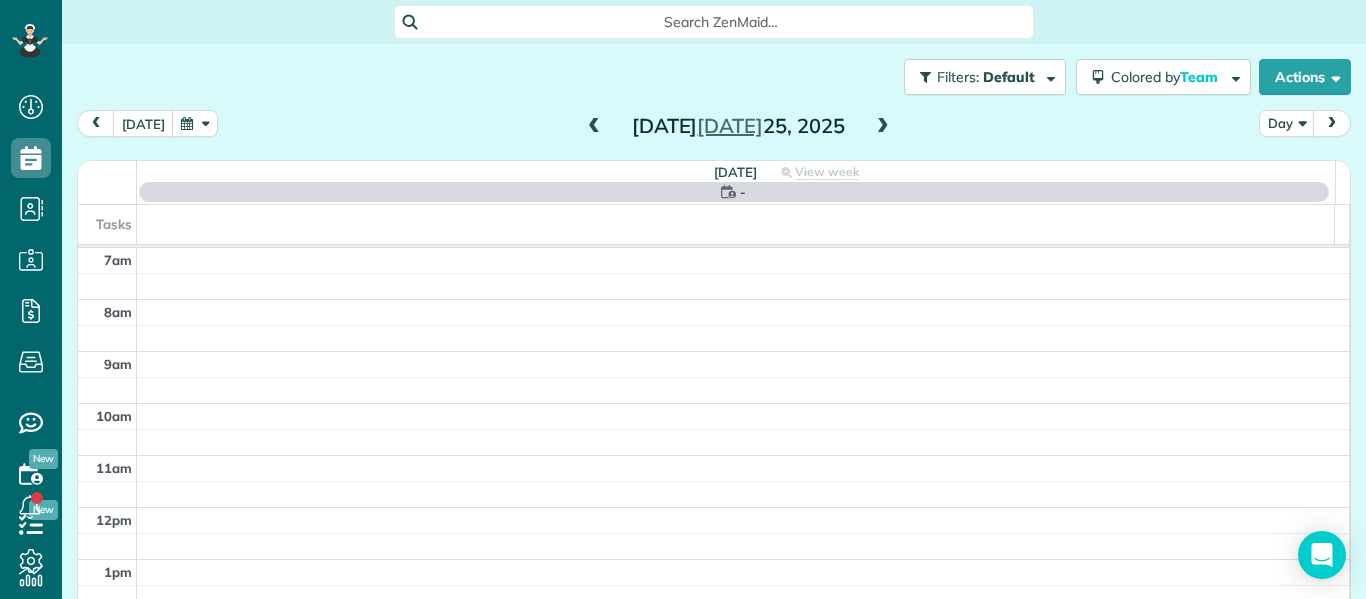 click at bounding box center [594, 127] 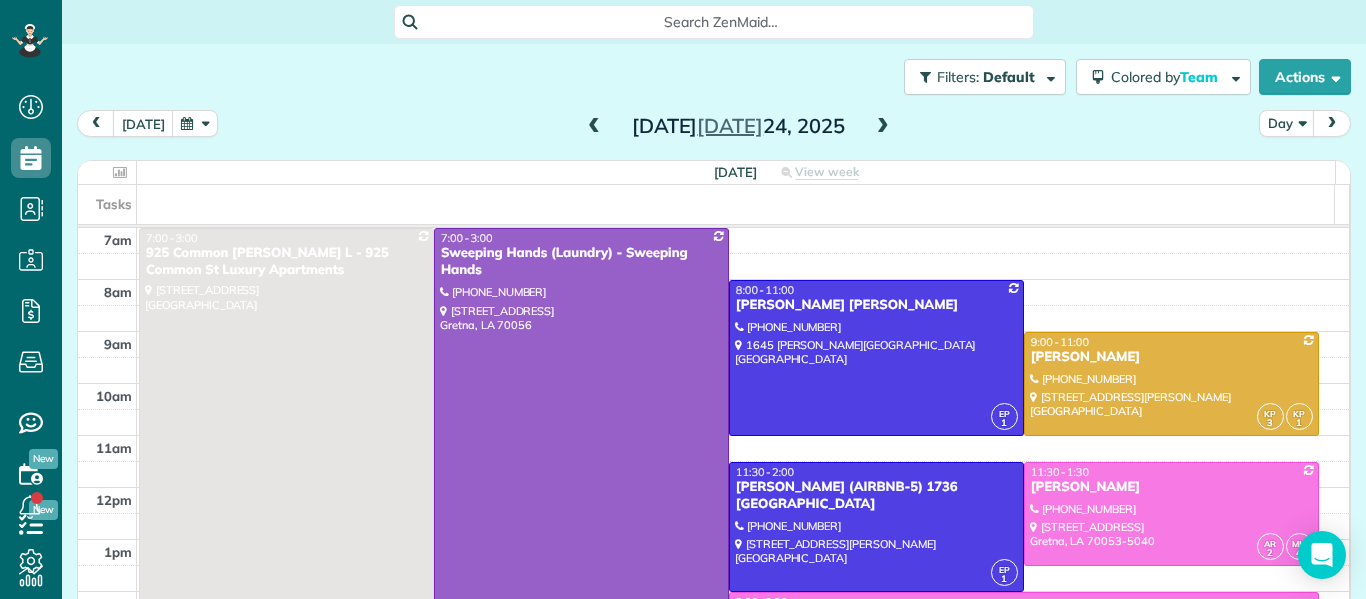 click at bounding box center (594, 127) 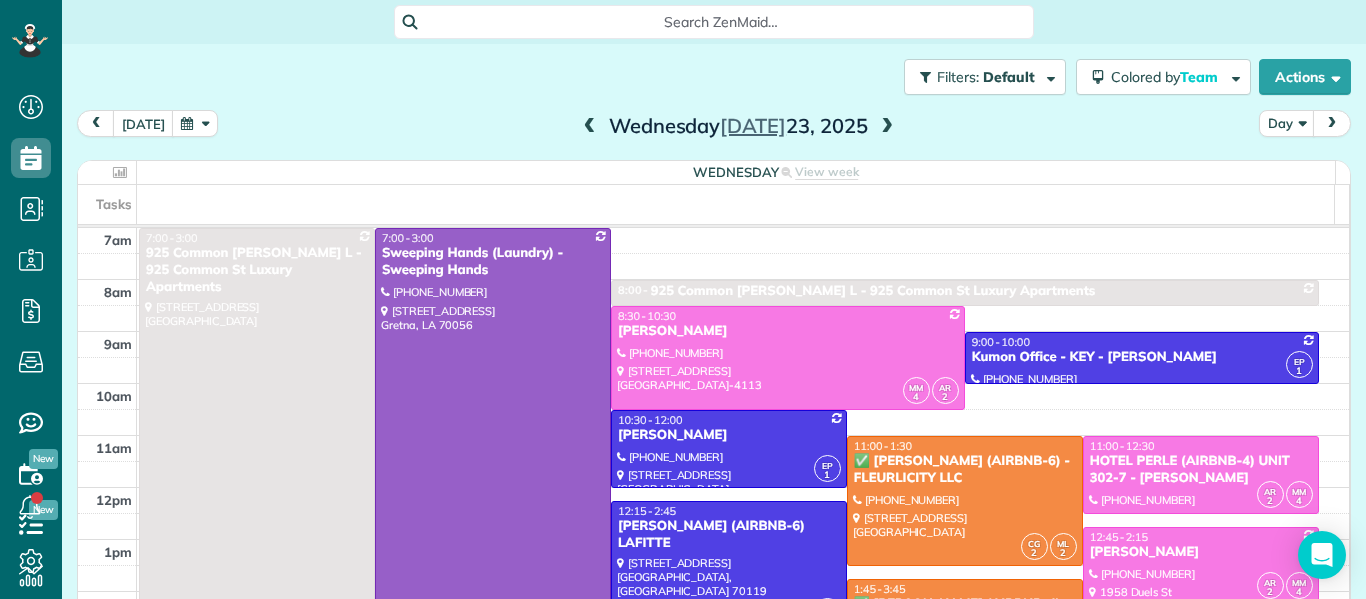 click at bounding box center (590, 127) 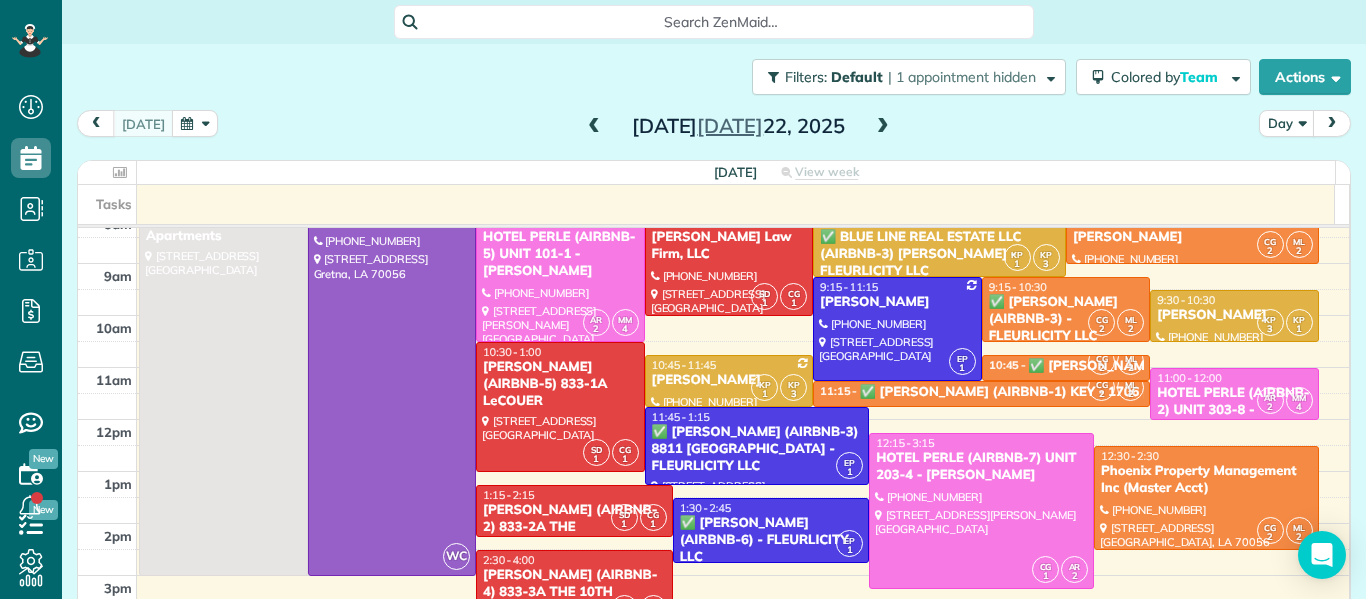 scroll, scrollTop: 69, scrollLeft: 0, axis: vertical 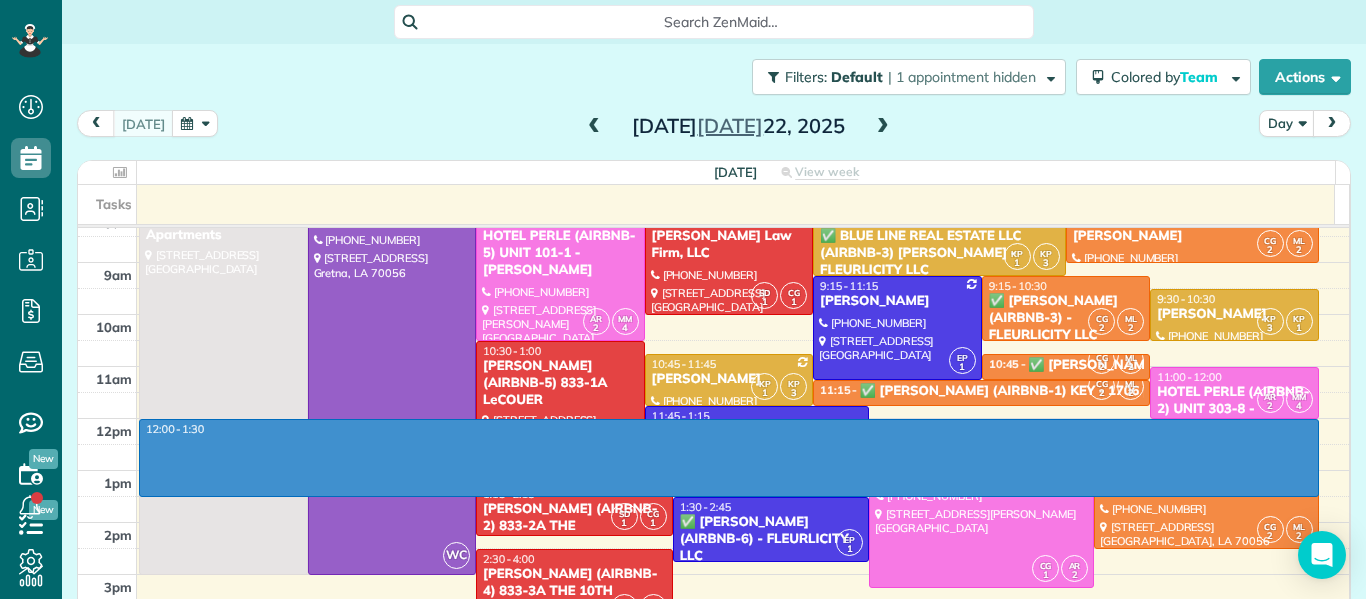 drag, startPoint x: 961, startPoint y: 425, endPoint x: 983, endPoint y: 492, distance: 70.5195 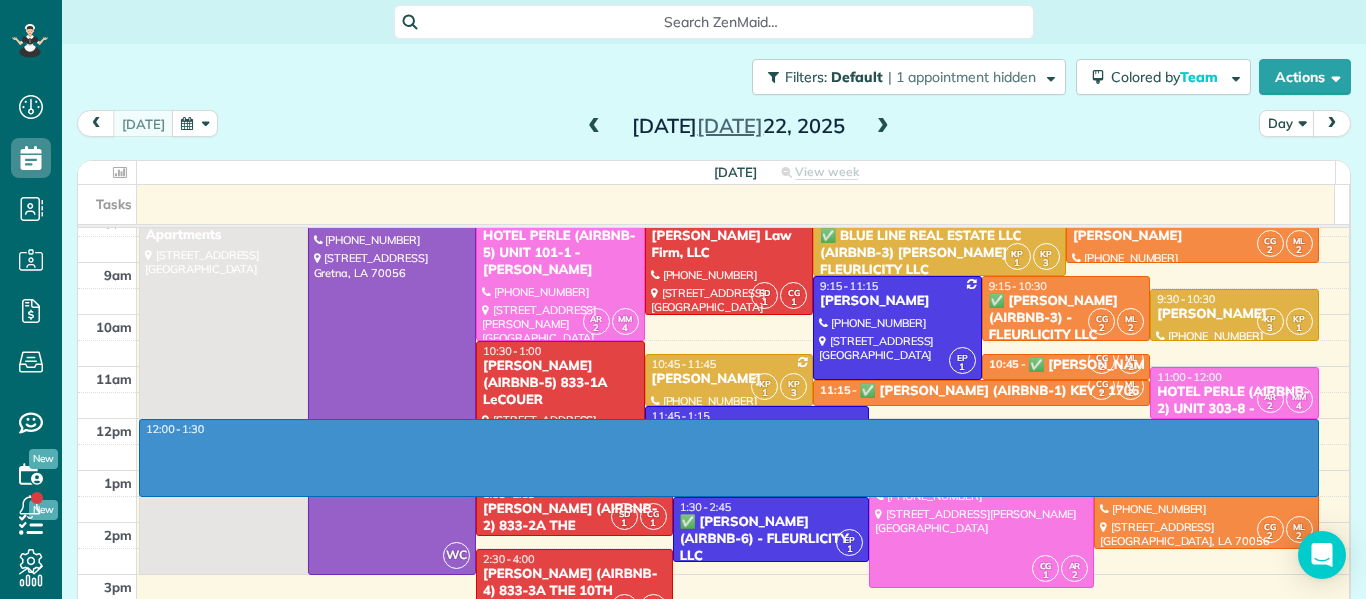 click on "7am 8am 9am 10am 11am 12pm 1pm 2pm 3pm 4pm 5pm 6pm 7pm 8pm 9pm 10pm 11pm 12:00 - 1:30 7:00 - 3:00 925 Common Melissa L - 925 Common St Luxury Apartments 925 Common Street New Orleans, LA 70112 WC 7:00 - 3:00 Sweeping Hands (Laundry) - Sweeping Hands (504) 610-5305 546 Lapalco Boulevard Gretna, LA 70056 AR 2 MM 4 8:00 - 10:30 HOTEL PERLE (AIRBNB-5) UNIT 101-1 - NICK BRUNO (504) 215-1676 757 Saint Charles Avenue New Orleans, LA 70130 SD 1 CG 1 8:00 - 10:00 Jennifer Crisp - Roth Law Firm, LLC (504) 525-7792 2727 Prytania Street New Orleans, LA 70130 KP 1 KP 3 8:00 - 9:15 ✅ BLUE LINE REAL ESTATE LLC (AIRBNB-3) DAVID - FLEURLICITY LLC 2523 Gravier Street New Orleans, LA 70119 CG 2 ML 2 8:00 - 9:00 David Swan (504) 239-3398 7220 Sally Street Arabi, LA 70032 EP 1 9:15 - 11:15 COURTENAY MILLER (404) 578-1020 535 Belleville Street New Orleans, LA 70114 CG 2 ML 2 9:15 - 10:30 ✅ LARRY COSSE (AIRBNB-3) - FLEURLICITY LLC 1123 Gordon Street New Orleans, LA 70117 KP 3 KP 1 9:30 - 10:30 Claire Crosby (216) 338-4655 SD 1" at bounding box center [713, 600] 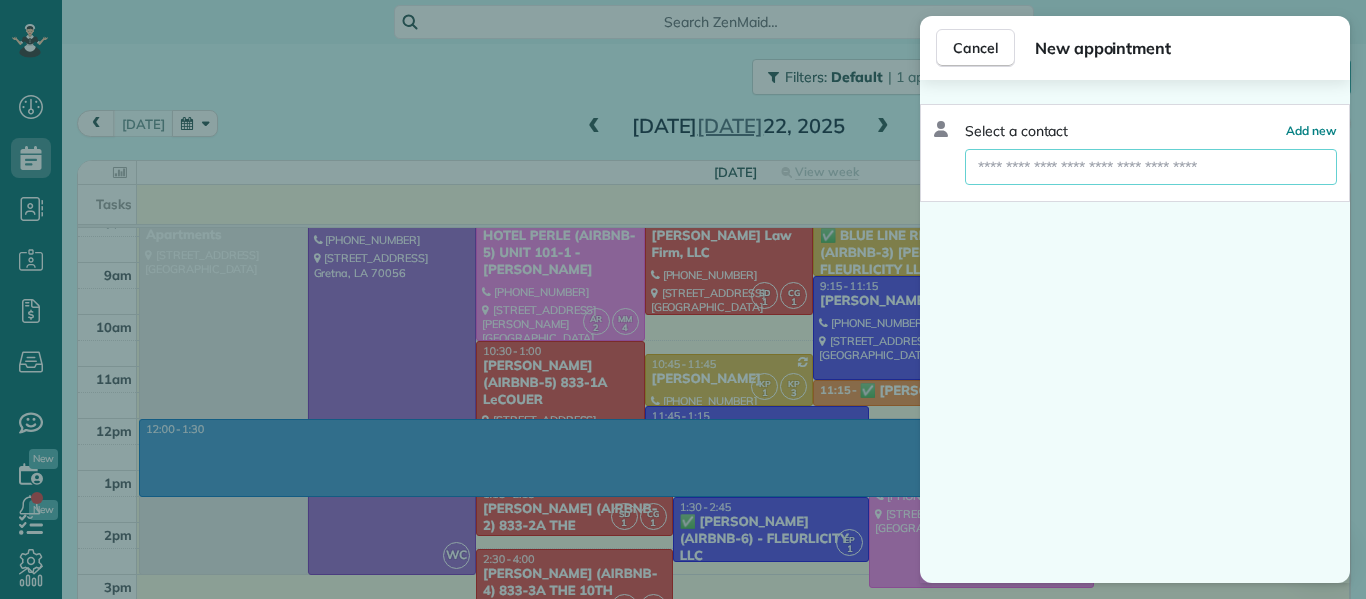 click at bounding box center (1151, 167) 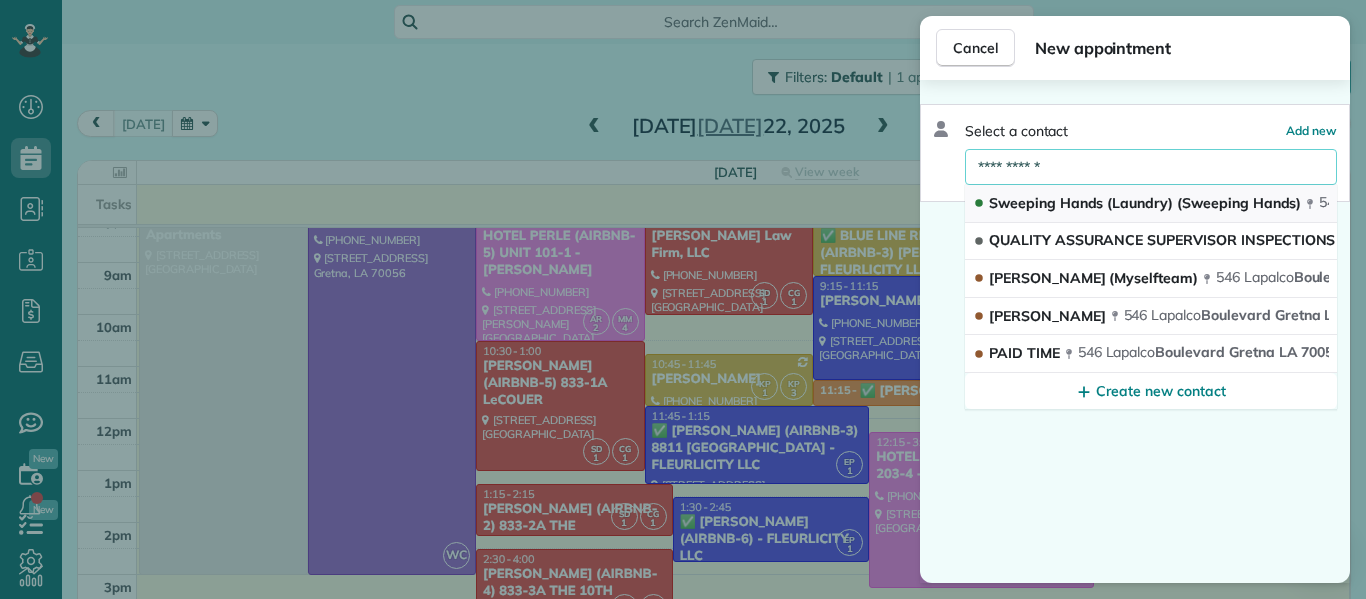 type on "**********" 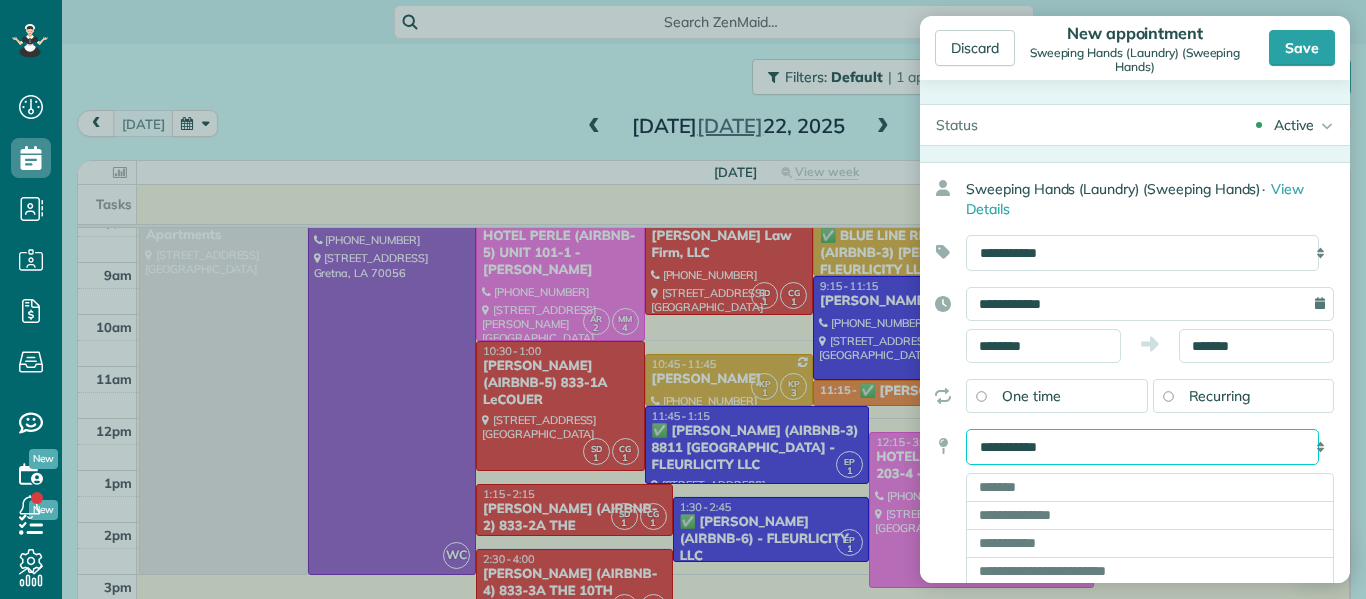 click on "**********" at bounding box center (1142, 447) 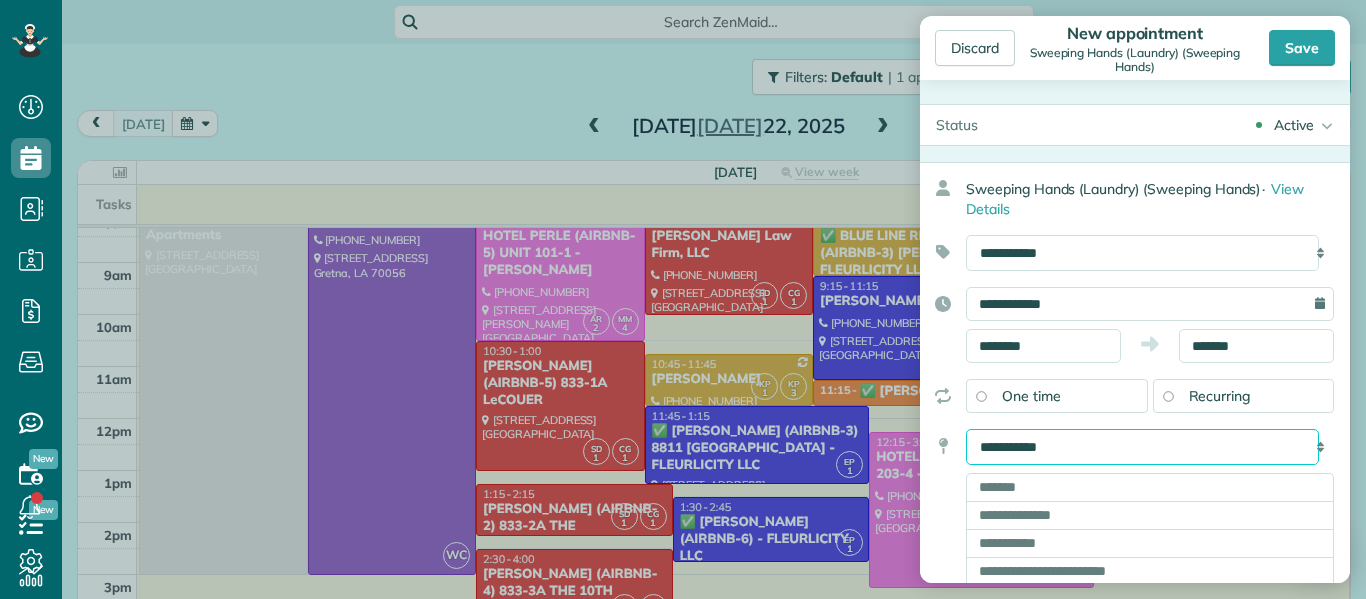 select on "******" 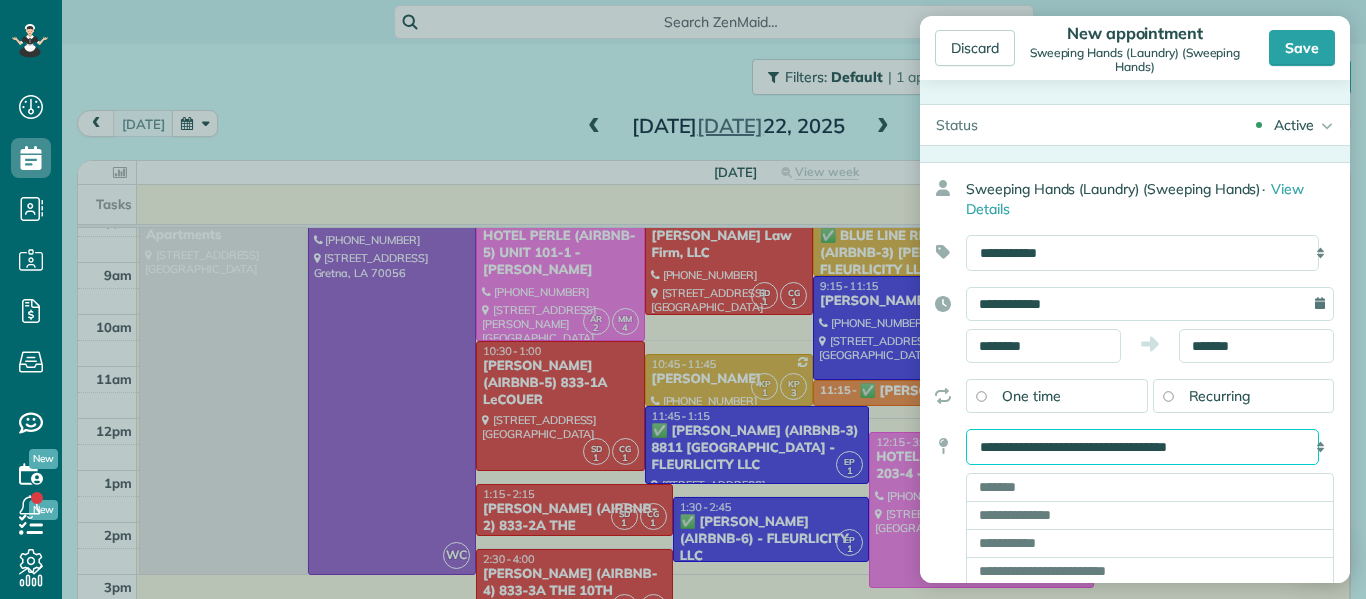 click on "**********" at bounding box center [1142, 447] 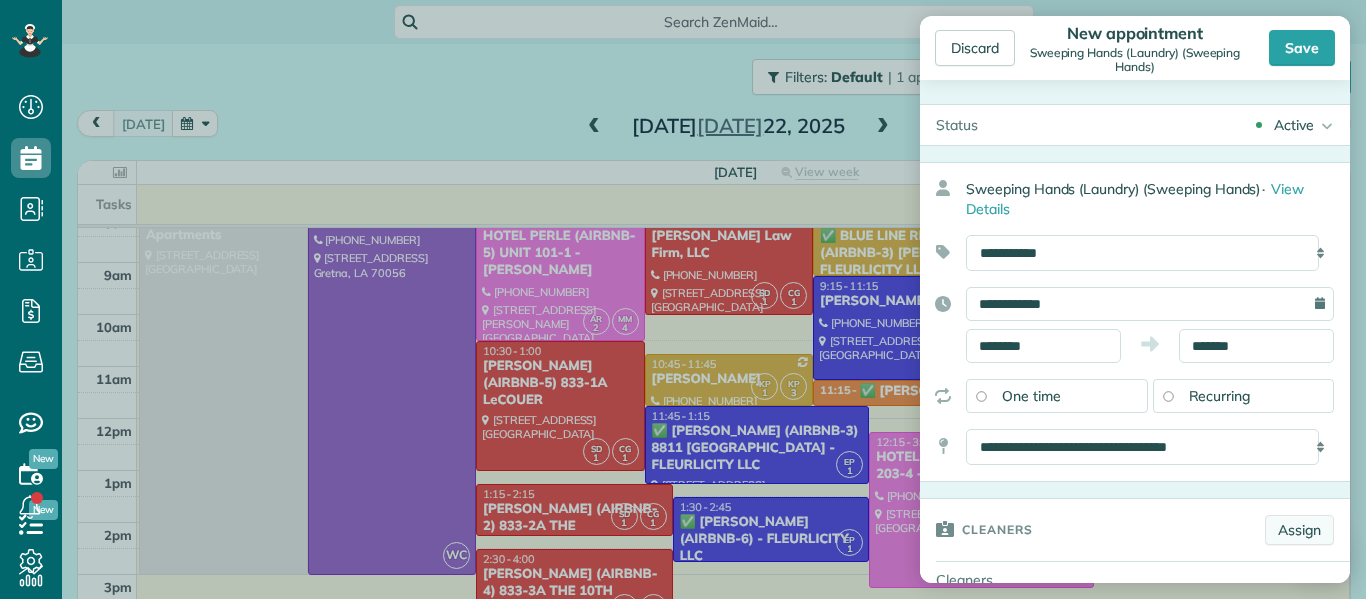 click on "Assign" at bounding box center [1299, 530] 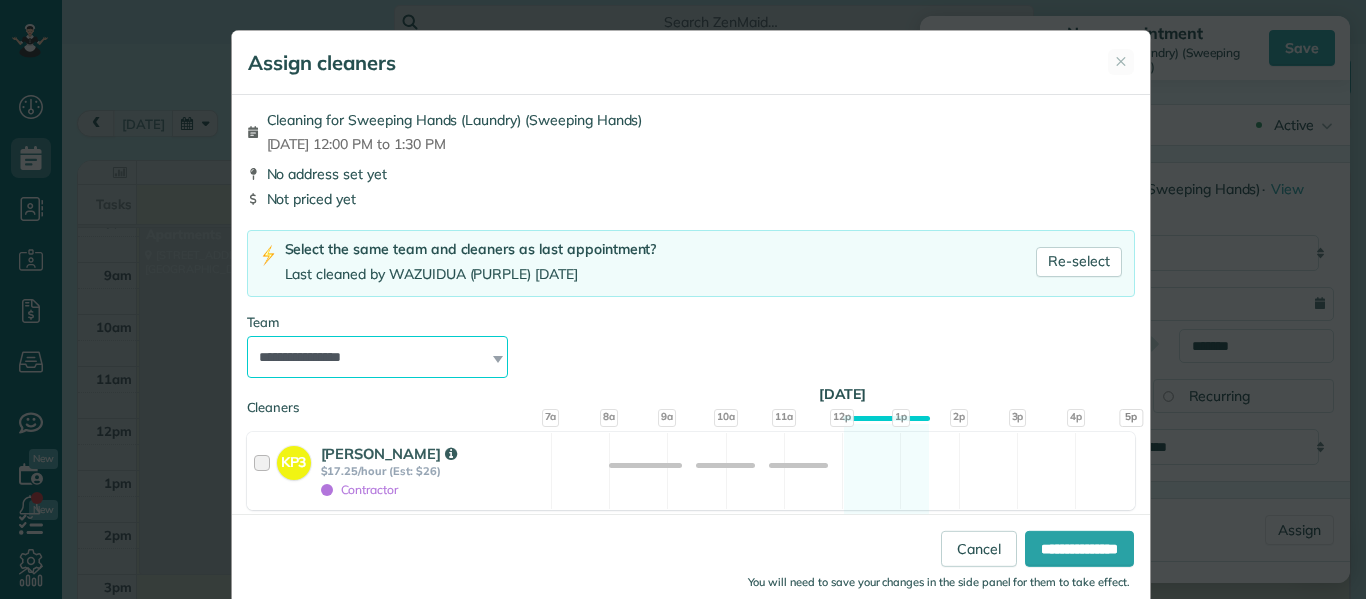 click on "**********" at bounding box center [378, 357] 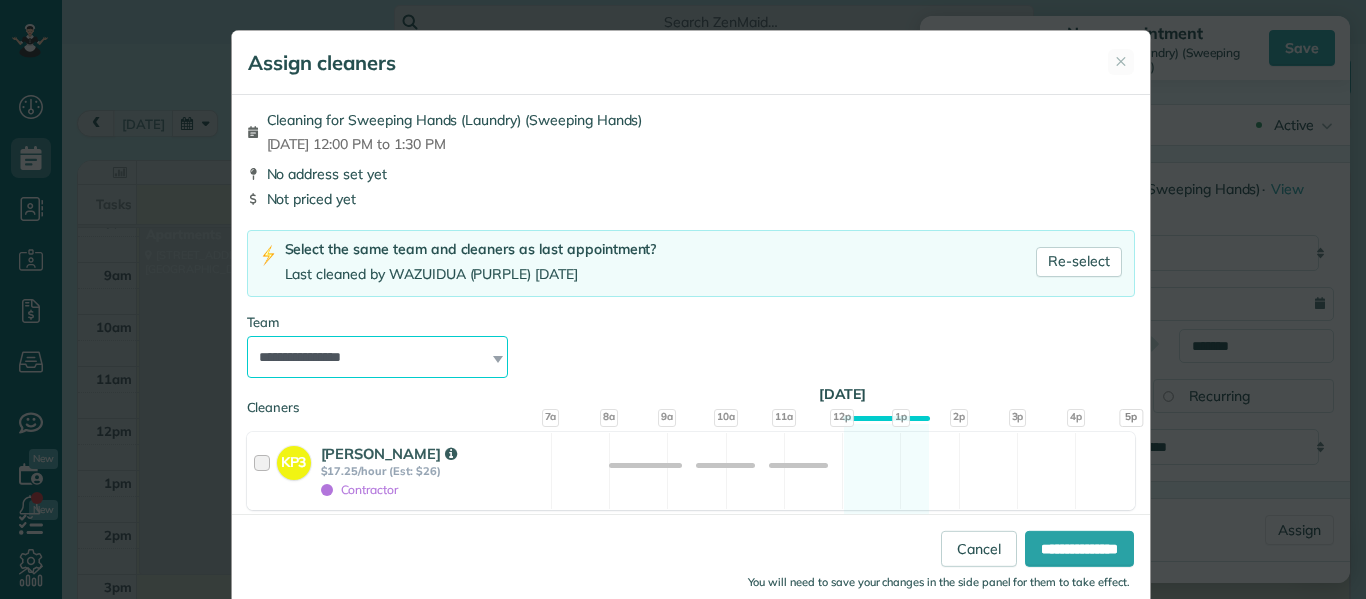 select on "*****" 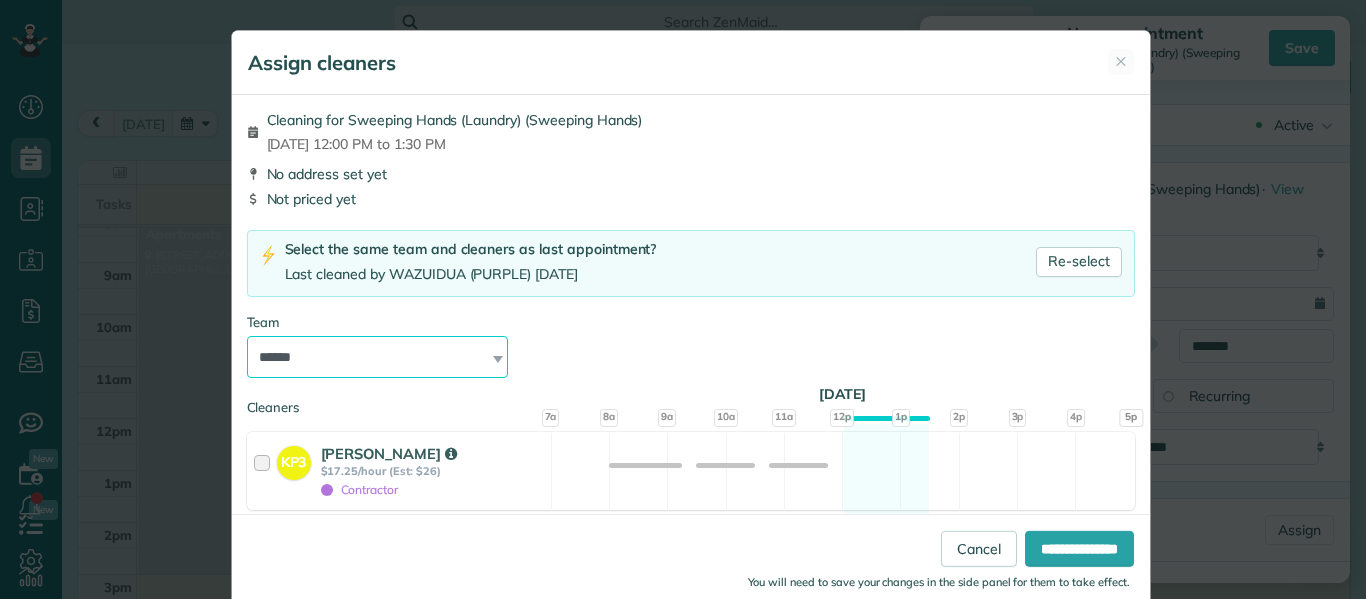 click on "**********" at bounding box center (378, 357) 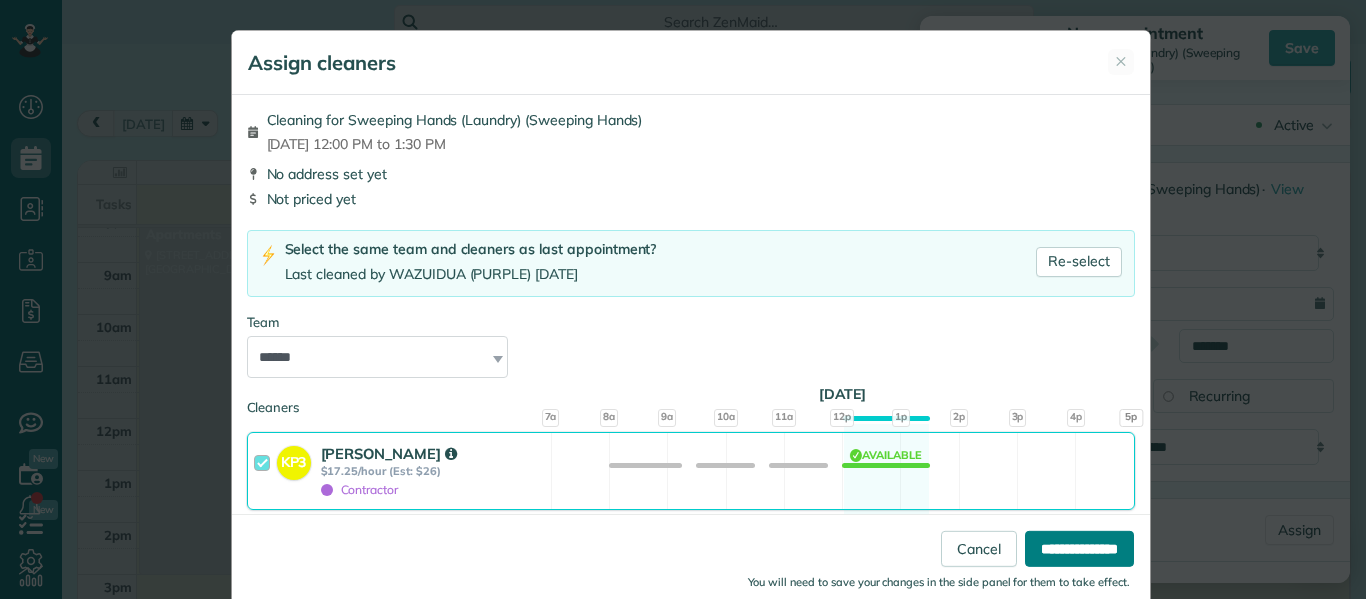 click on "**********" at bounding box center (1079, 549) 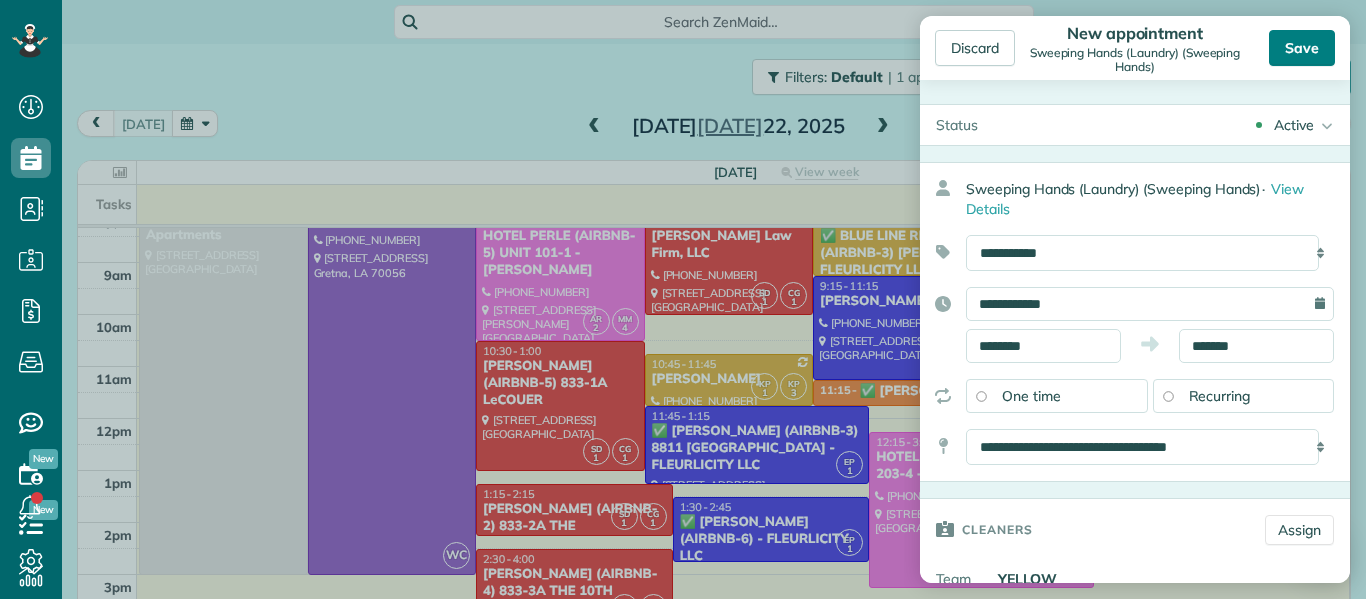 click on "Save" at bounding box center (1302, 48) 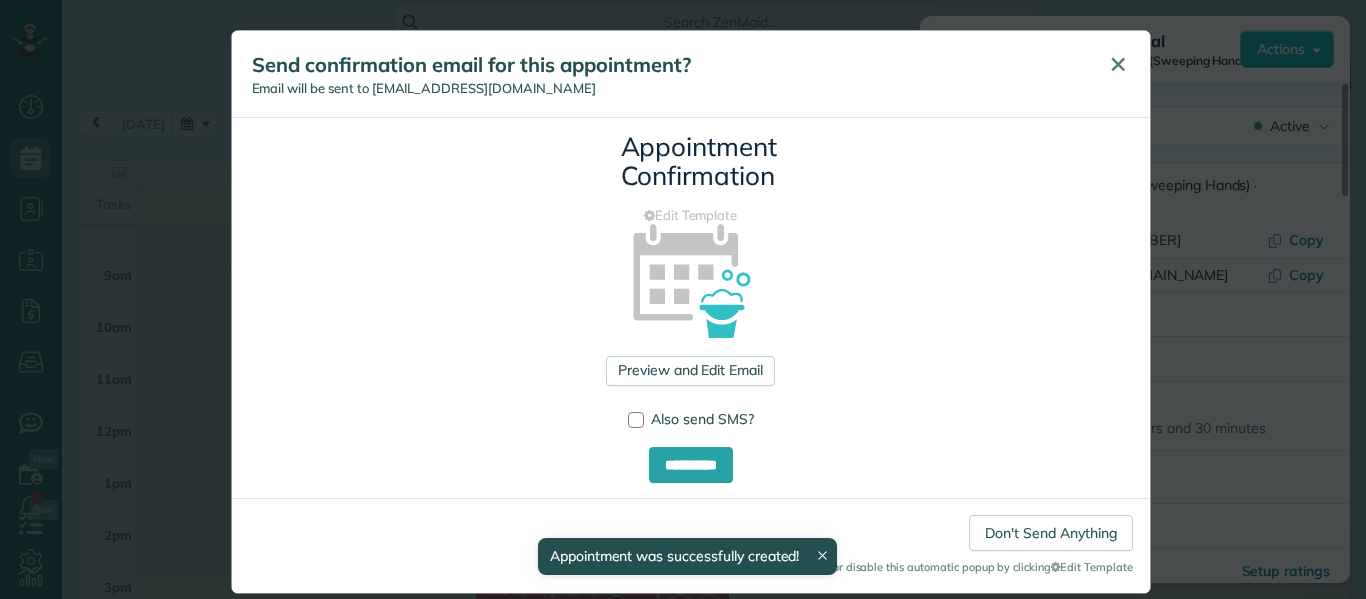 click on "✕" at bounding box center [1118, 64] 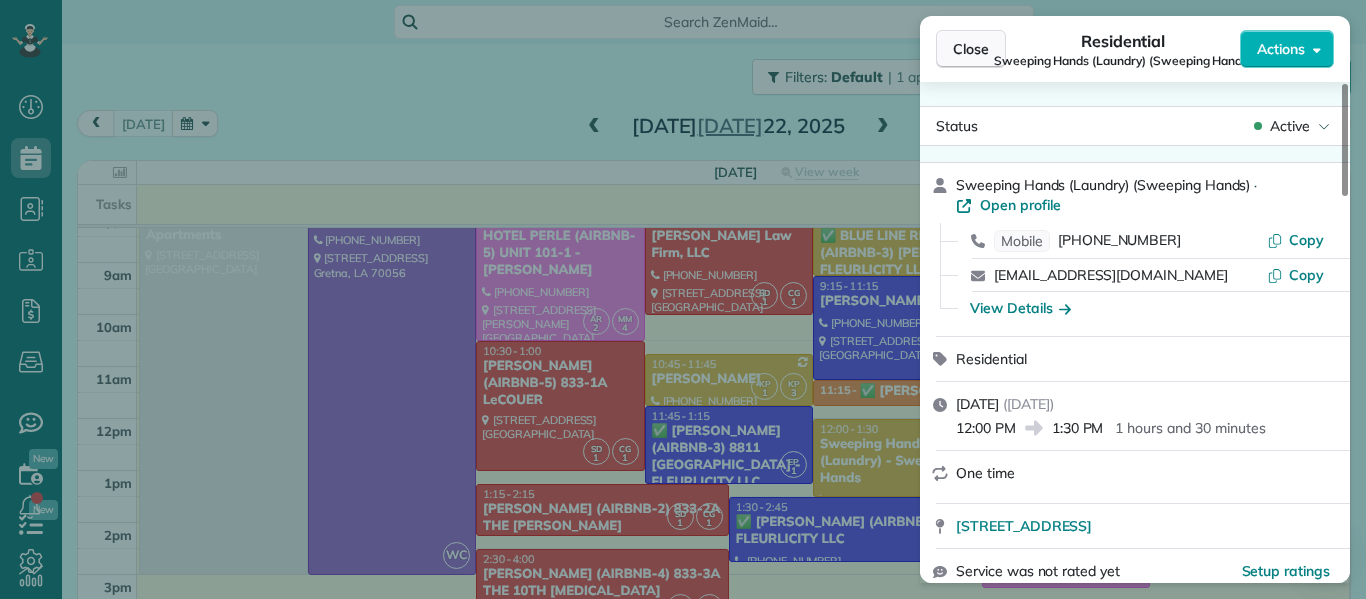 click on "Close" at bounding box center (971, 49) 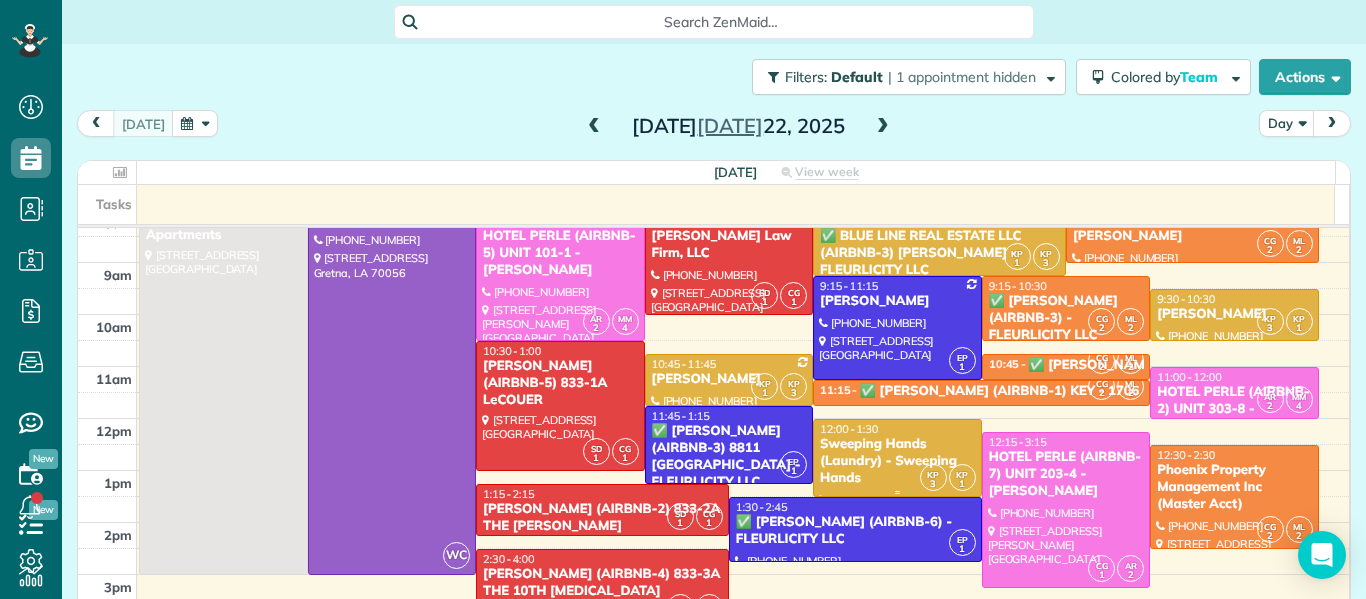 click on "Sweeping Hands (Laundry) - Sweeping Hands" at bounding box center (897, 461) 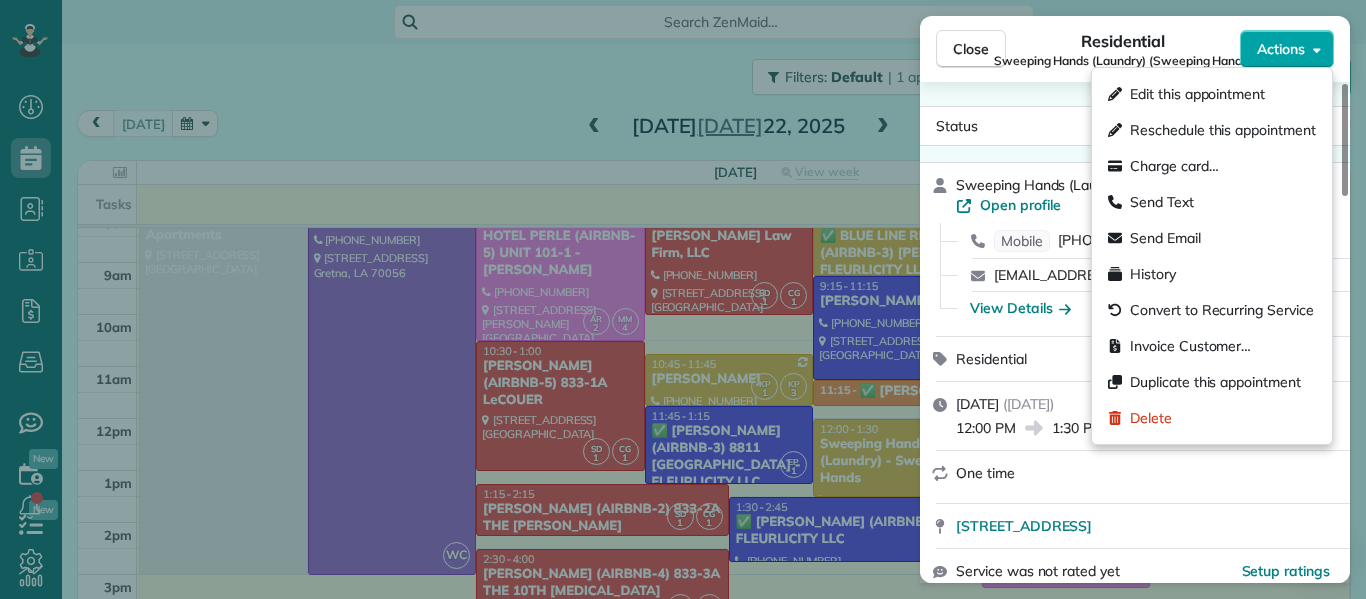 click on "Actions" at bounding box center (1287, 49) 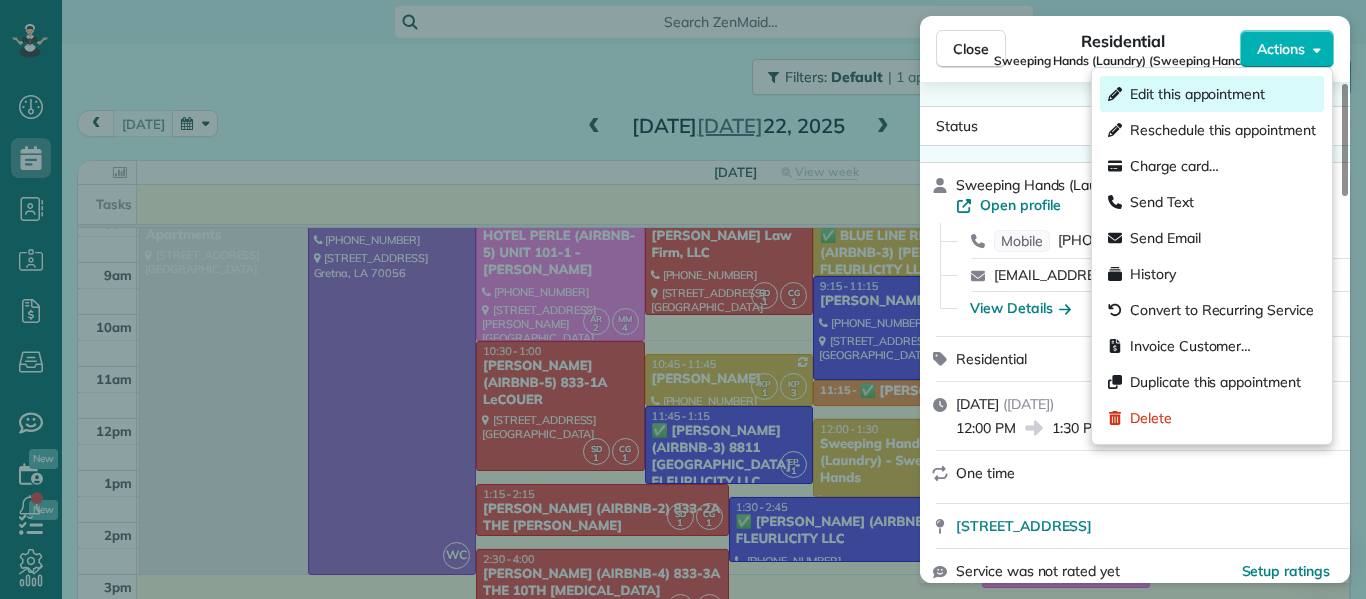 click on "Edit this appointment" at bounding box center (1197, 94) 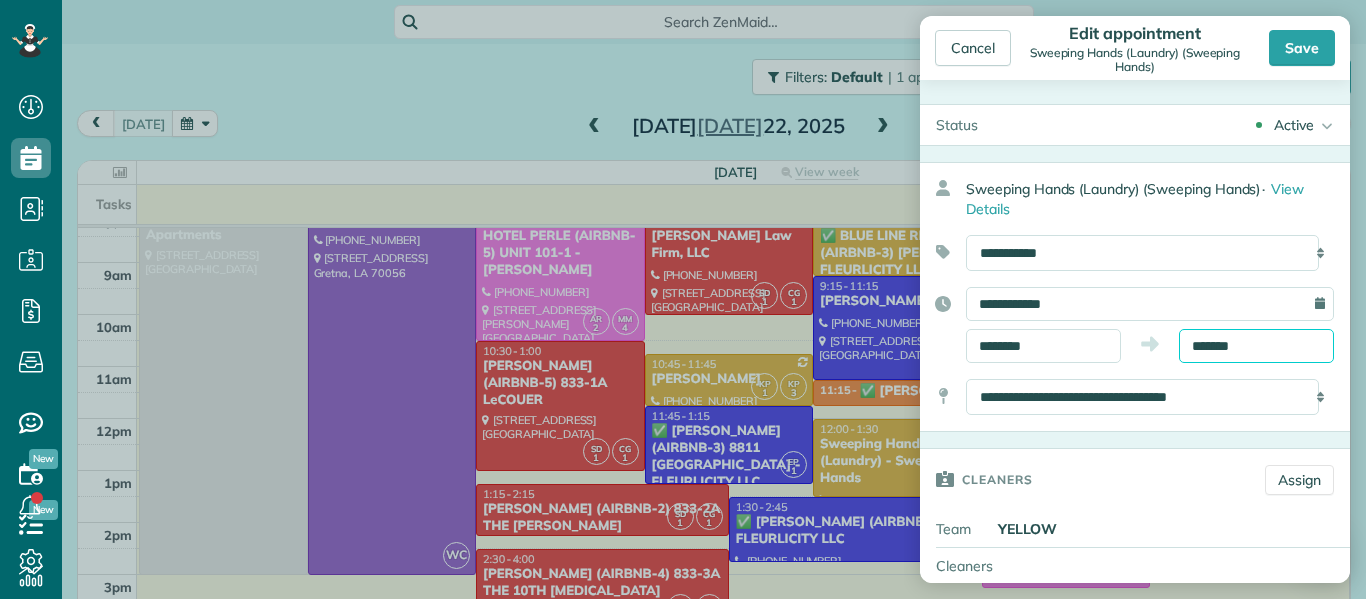 click on "*******" at bounding box center (1256, 346) 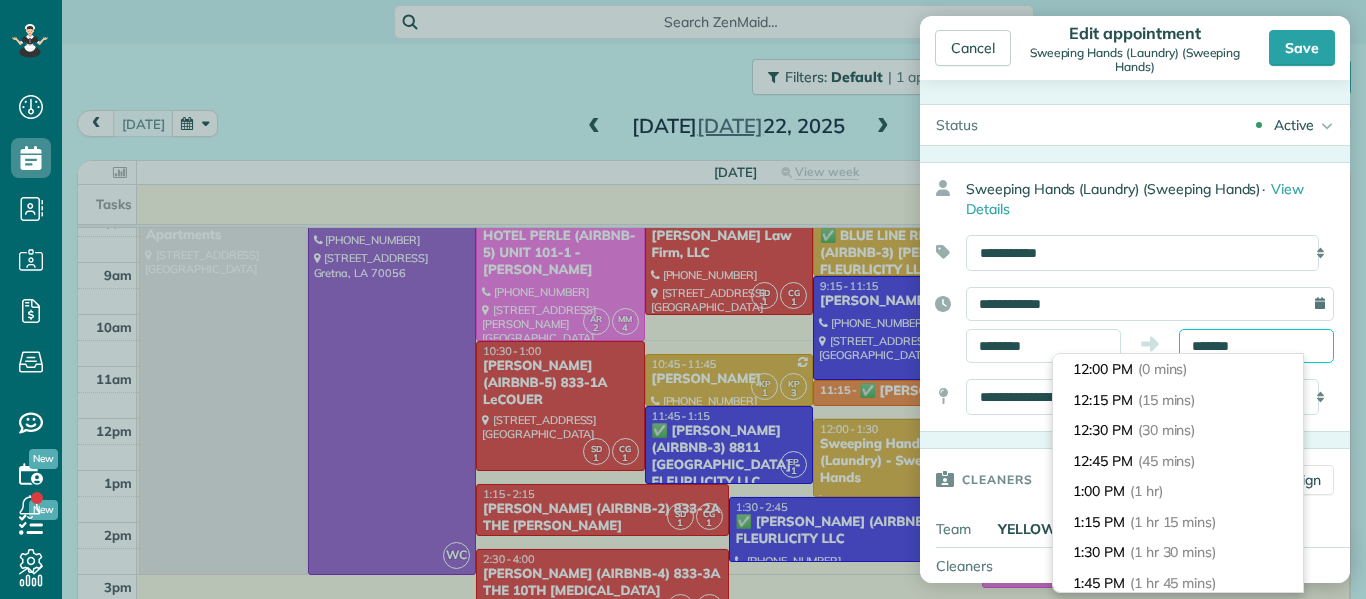 scroll, scrollTop: 153, scrollLeft: 0, axis: vertical 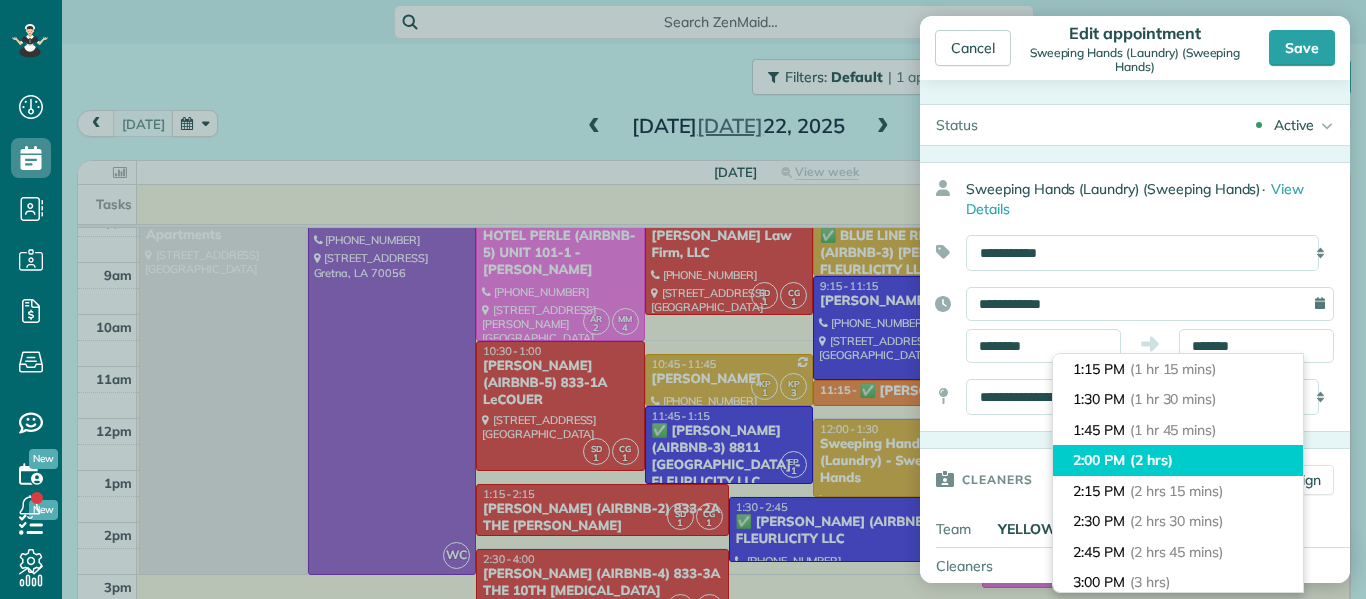 type on "*******" 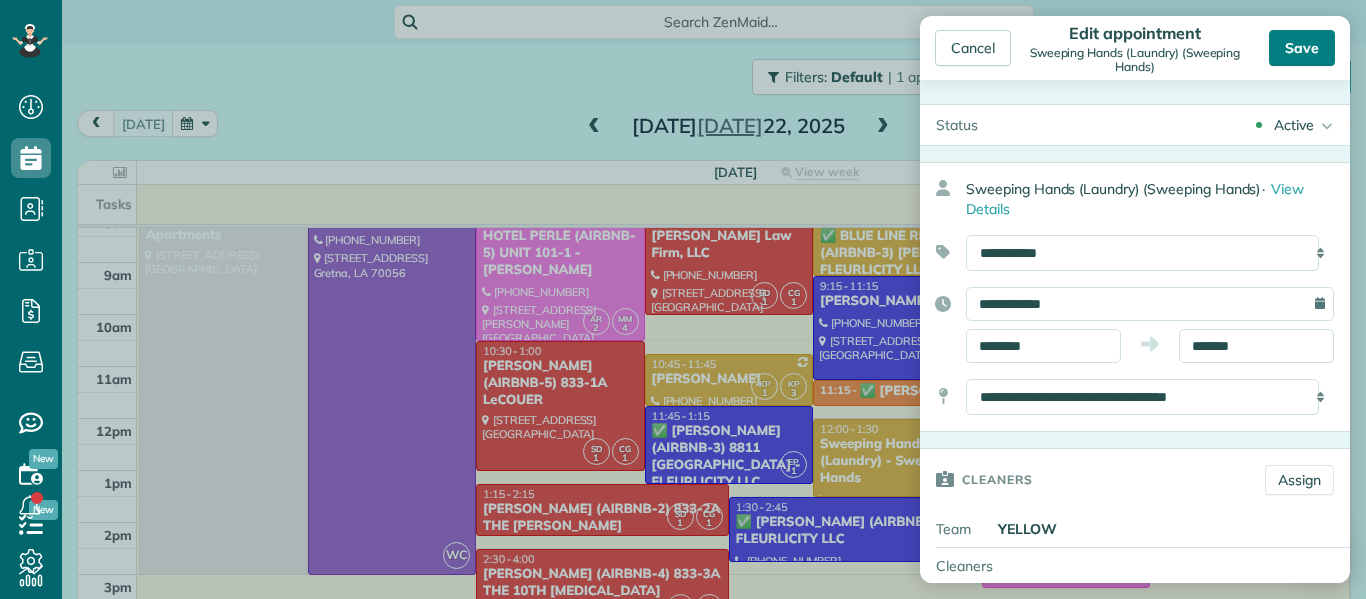 click on "Save" at bounding box center [1302, 48] 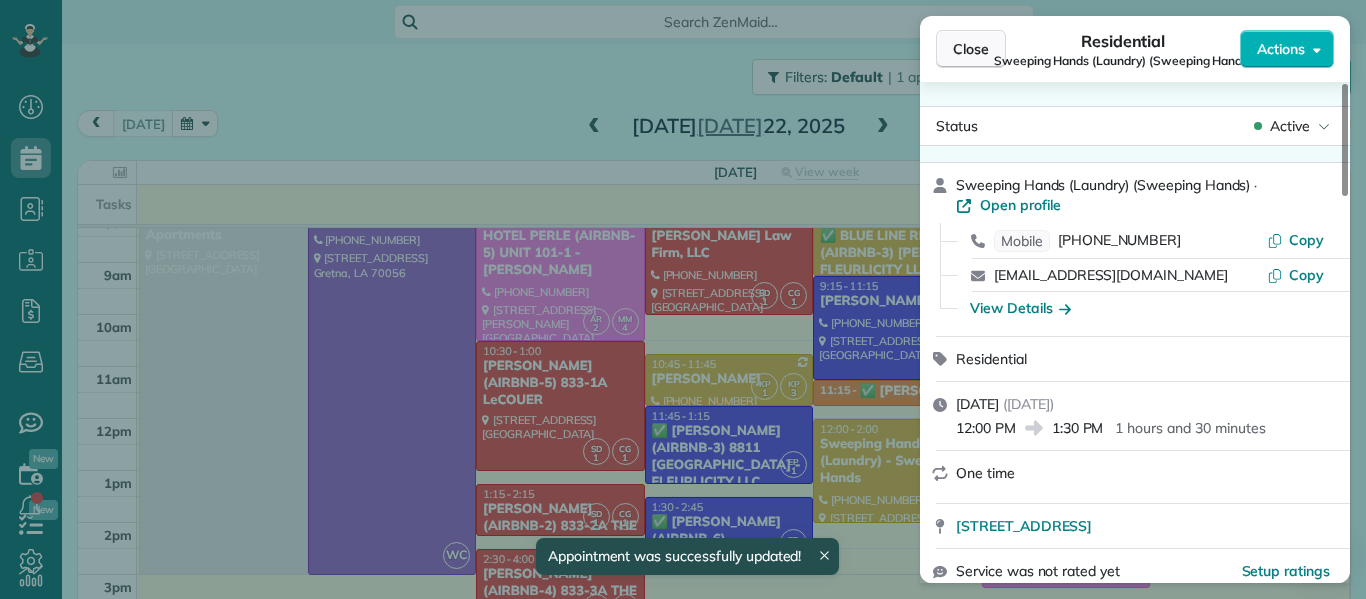 click on "Close" at bounding box center (971, 49) 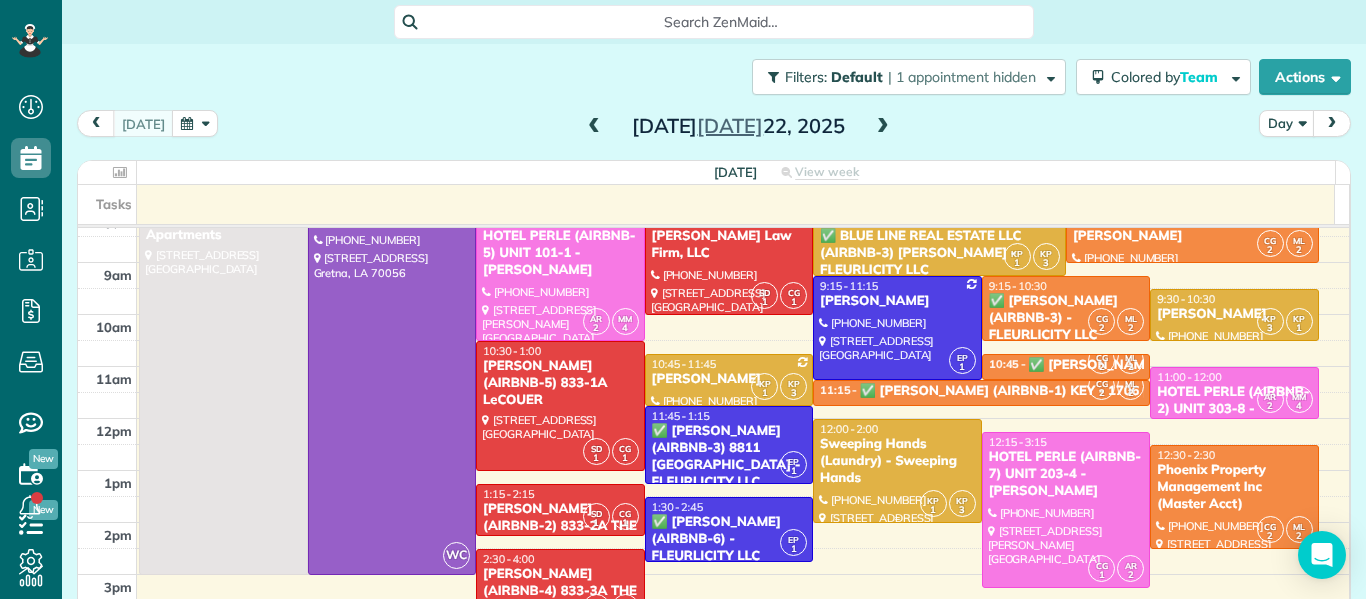 click on "Sweeping Hands (Laundry) - Sweeping Hands" at bounding box center [897, 461] 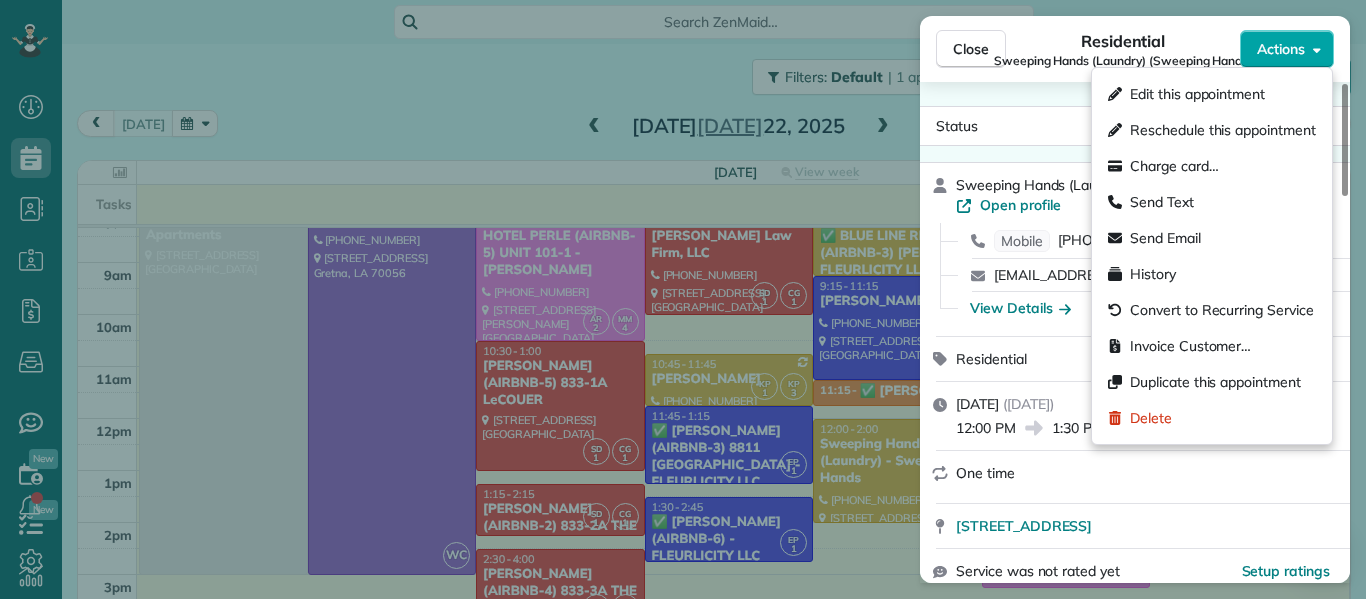 click on "Actions" at bounding box center [1287, 49] 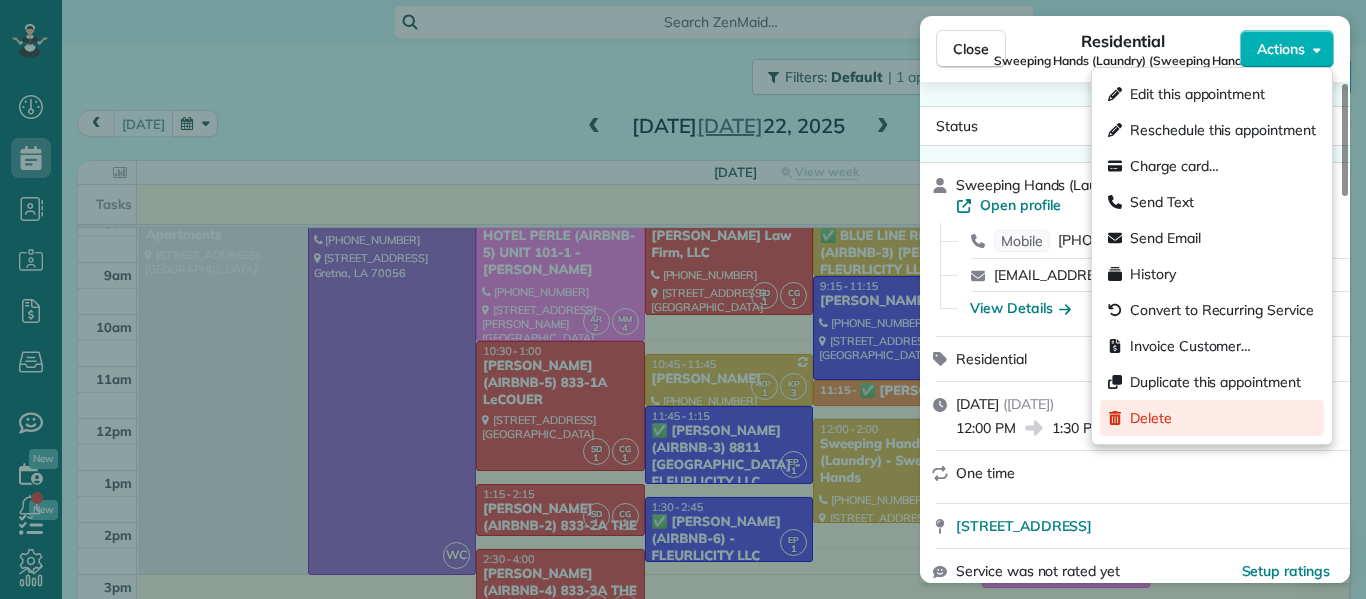 click on "Delete" at bounding box center (1212, 418) 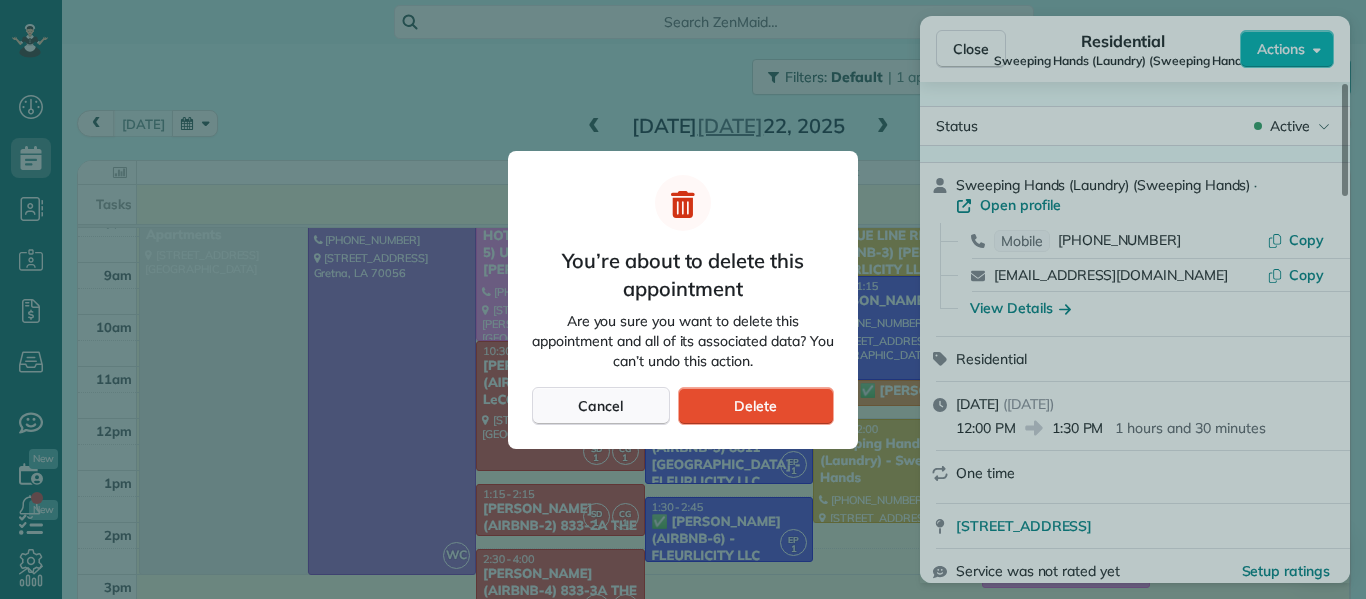 click on "Cancel" at bounding box center (601, 406) 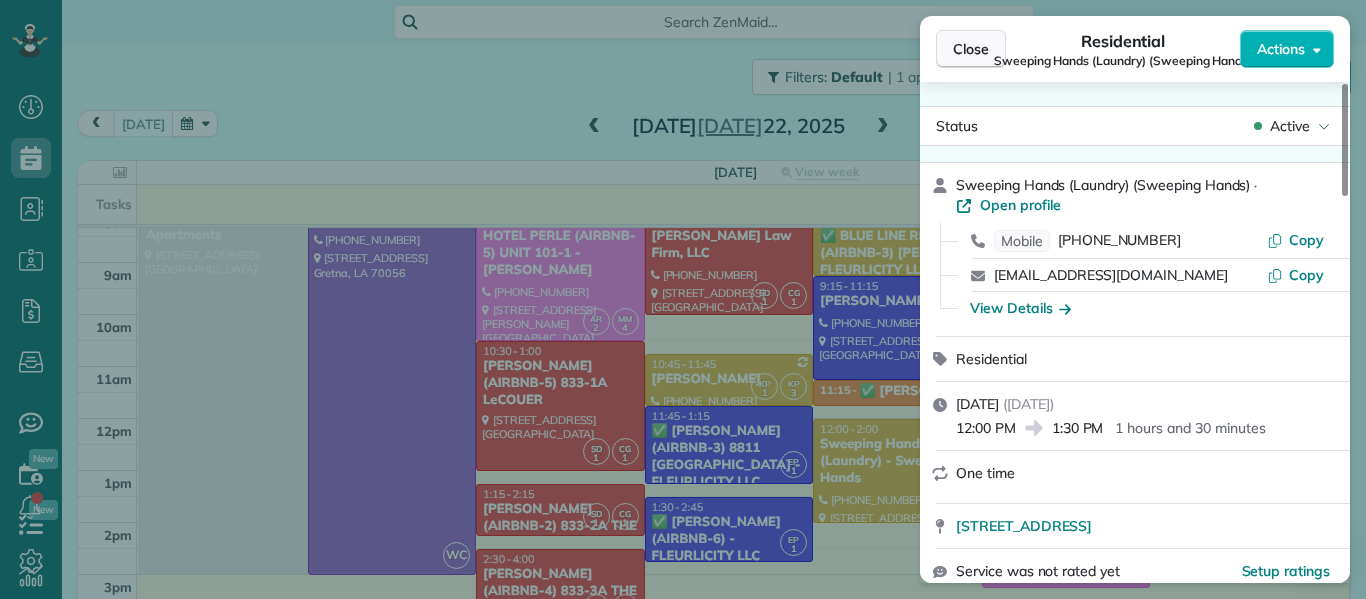 click on "Close" at bounding box center (971, 49) 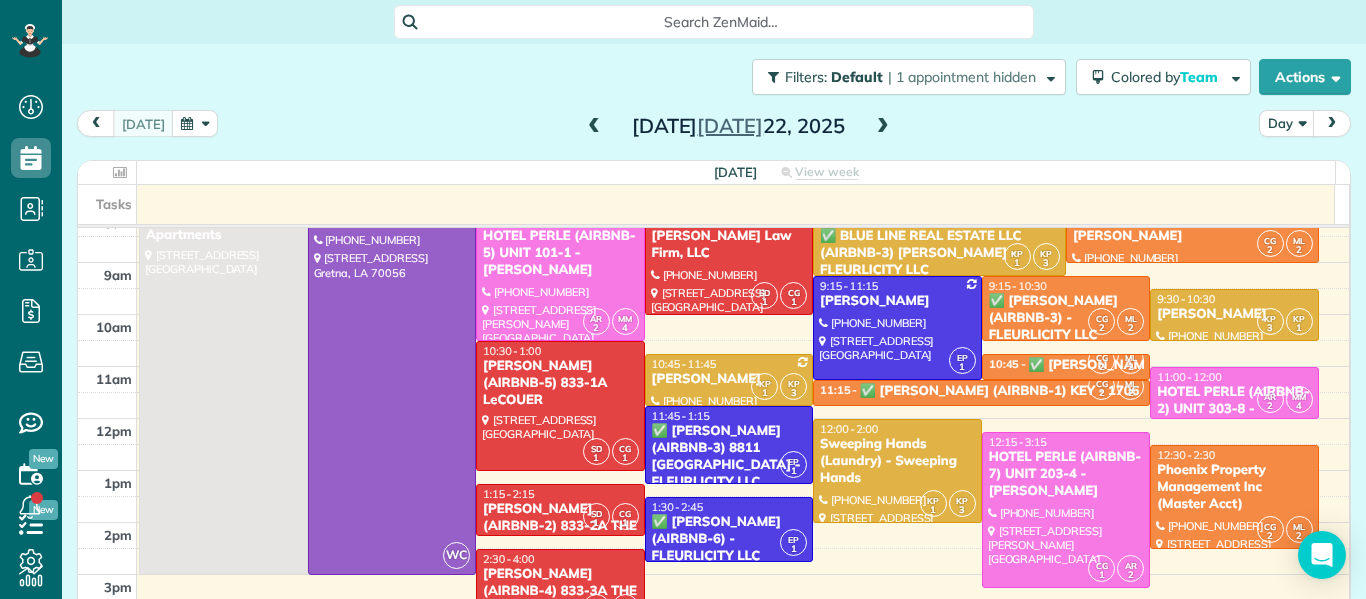 click at bounding box center [883, 127] 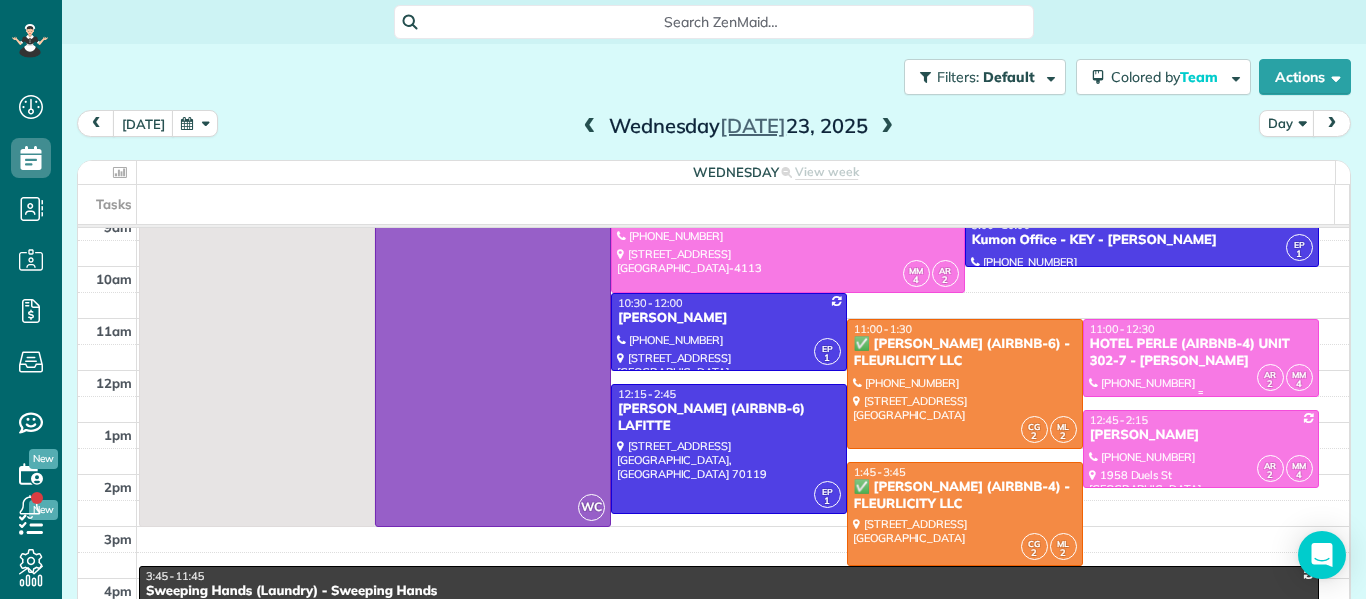scroll, scrollTop: 118, scrollLeft: 0, axis: vertical 